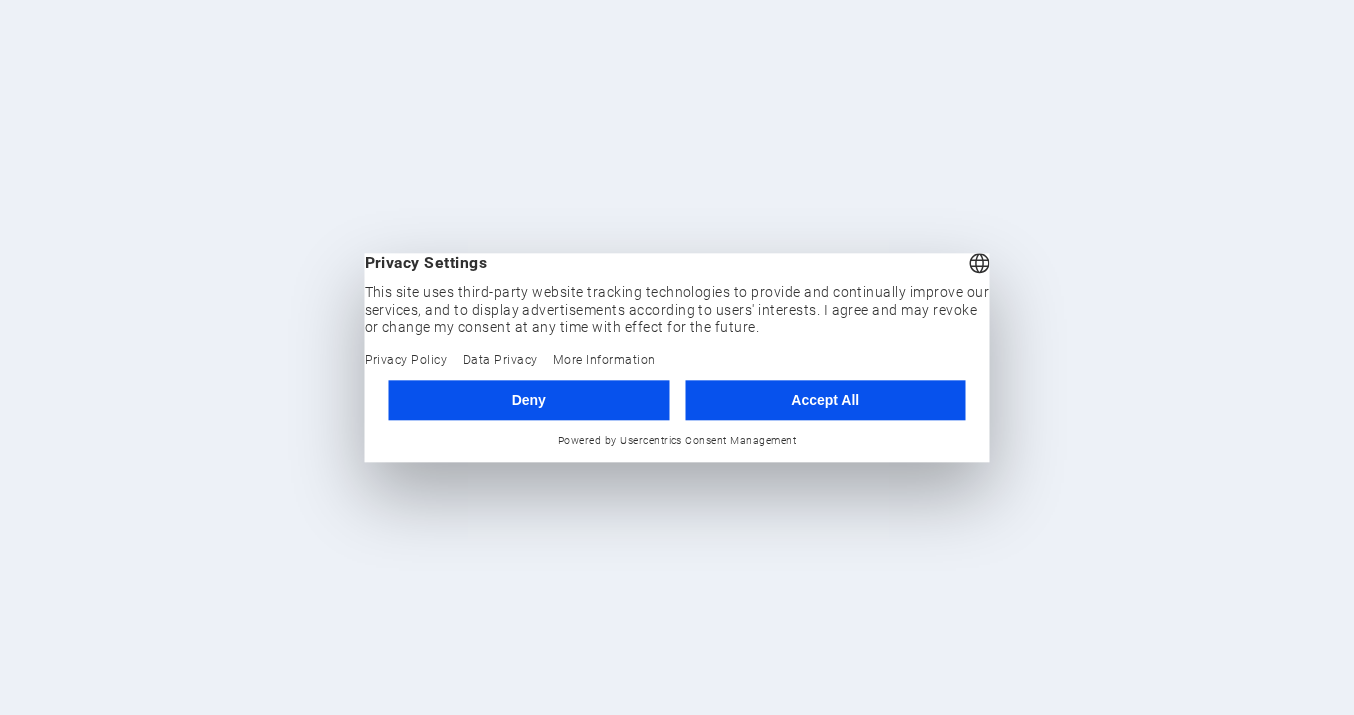 scroll, scrollTop: 0, scrollLeft: 0, axis: both 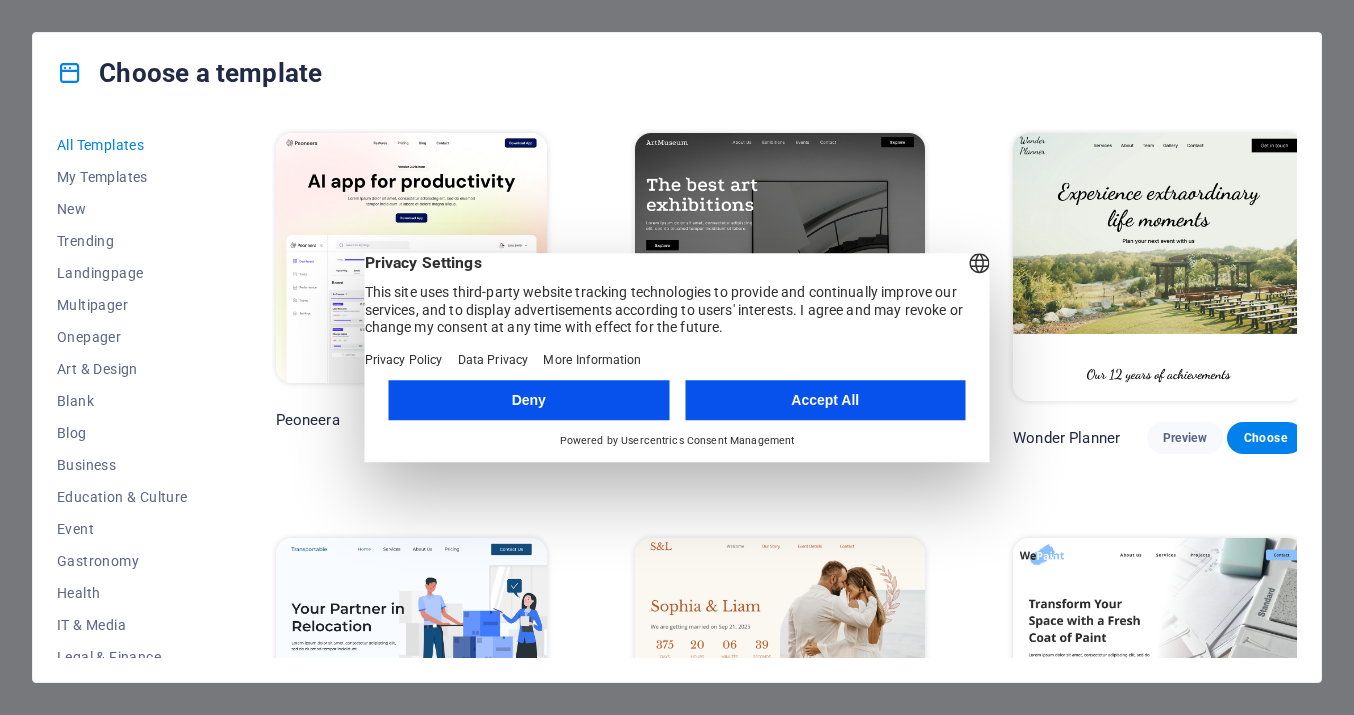 click on "Accept All" at bounding box center (825, 400) 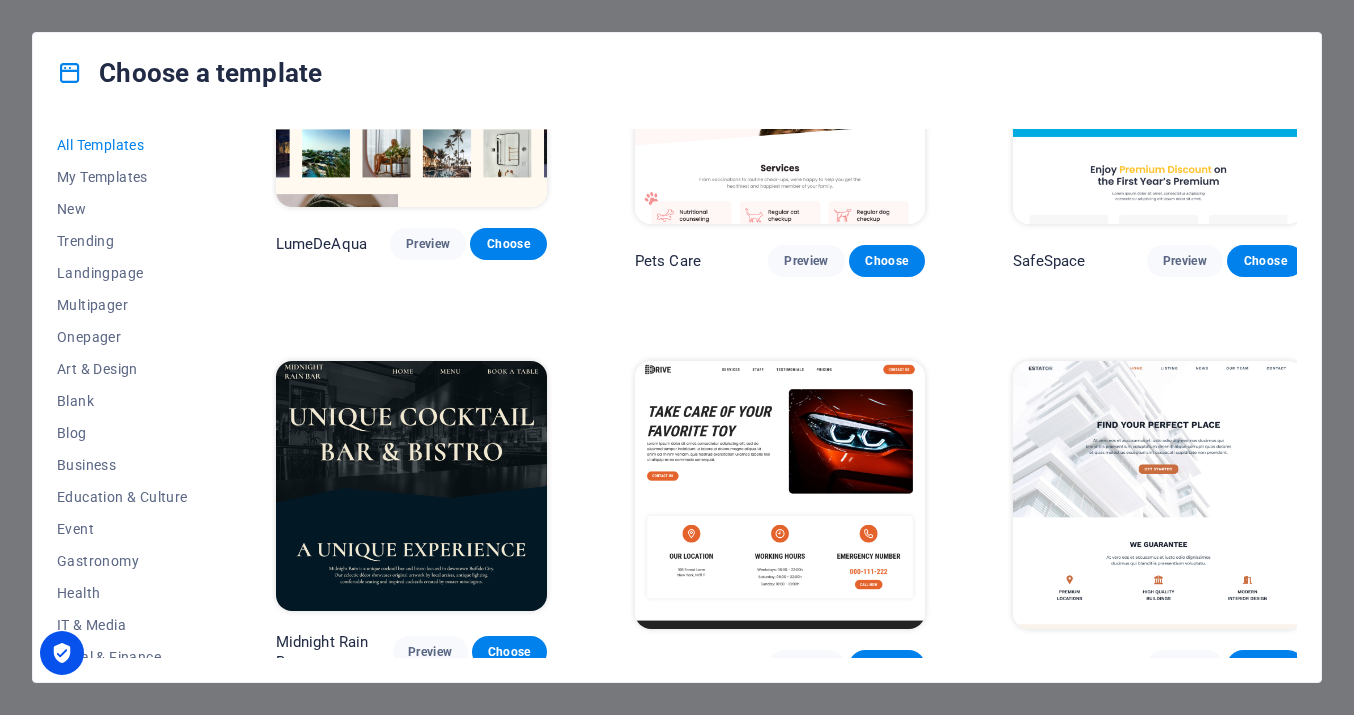 scroll, scrollTop: 3018, scrollLeft: 0, axis: vertical 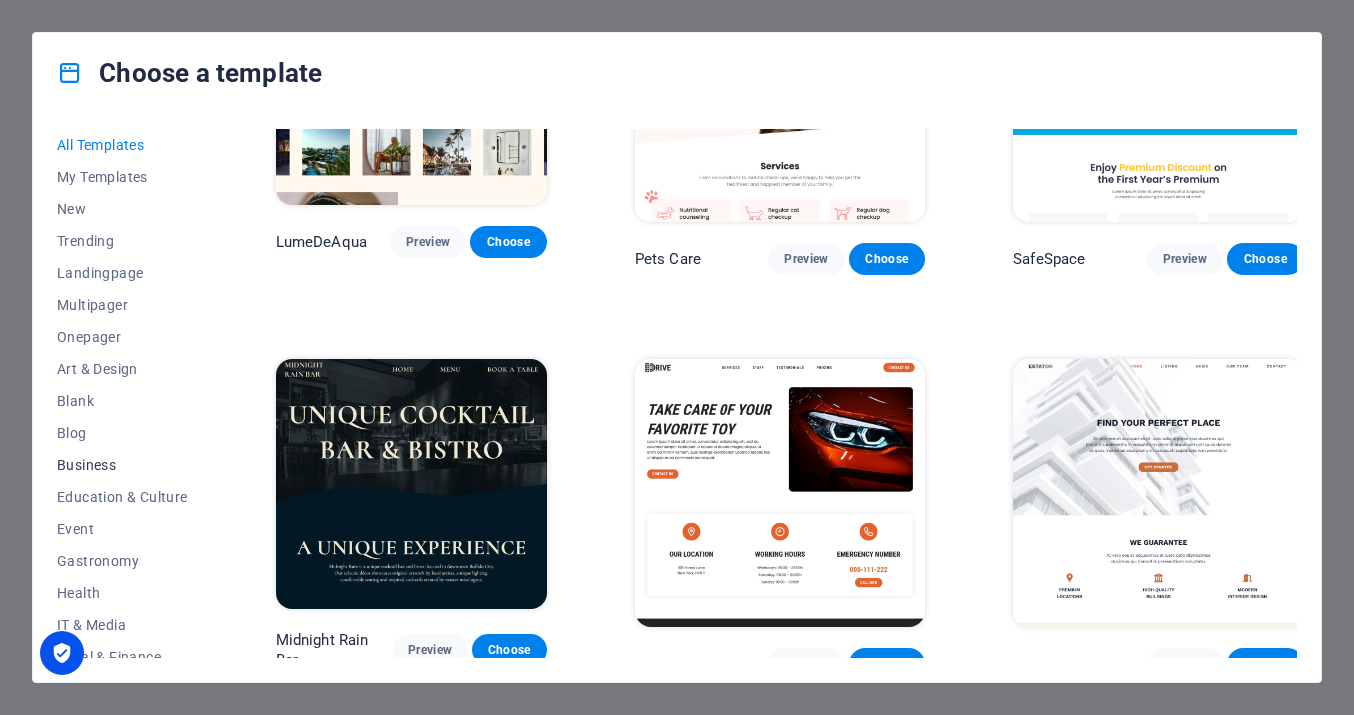 click on "Business" at bounding box center (122, 465) 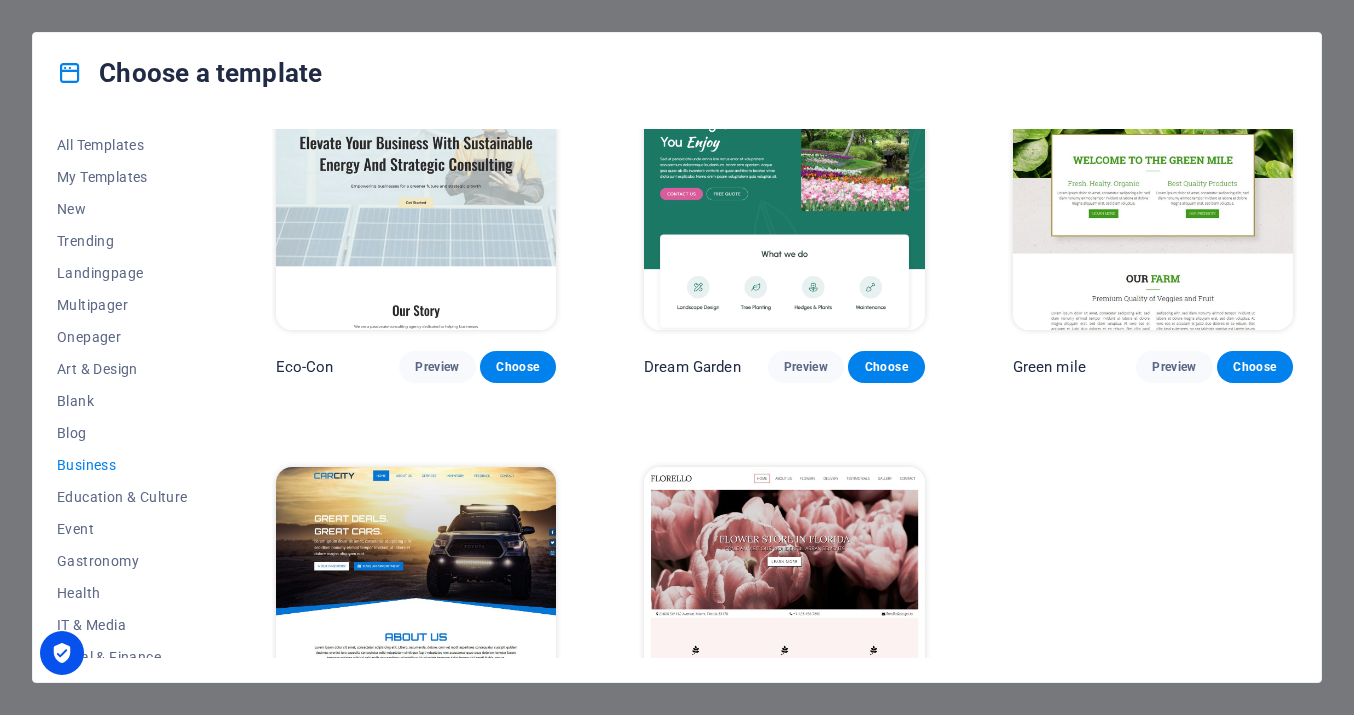 scroll, scrollTop: 0, scrollLeft: 0, axis: both 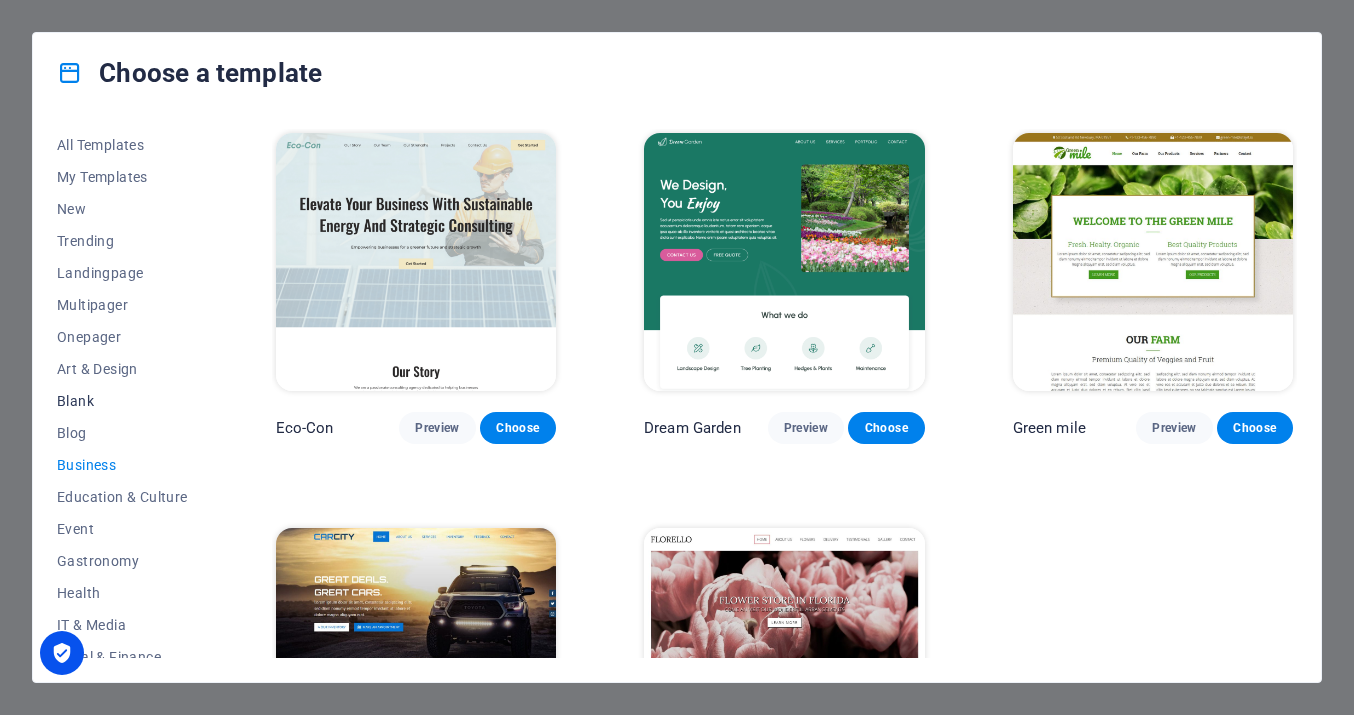 click on "Blank" at bounding box center [122, 401] 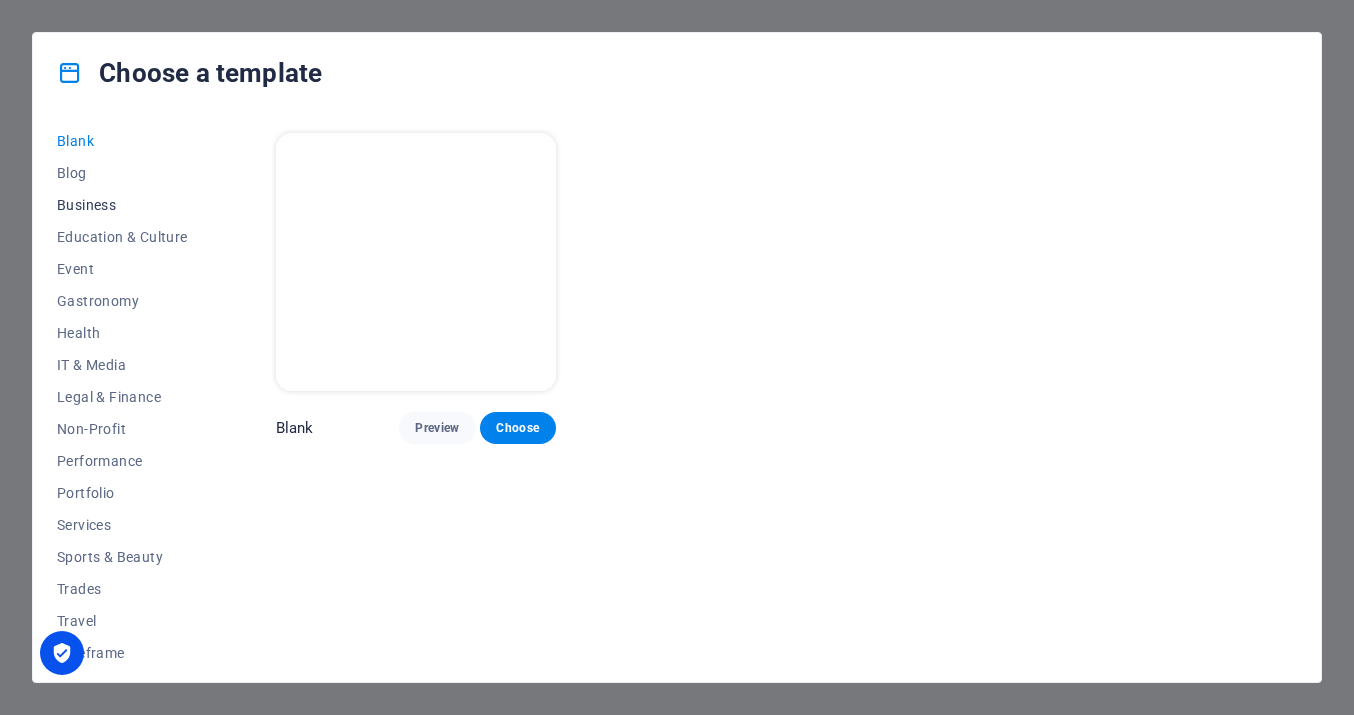 scroll, scrollTop: 271, scrollLeft: 0, axis: vertical 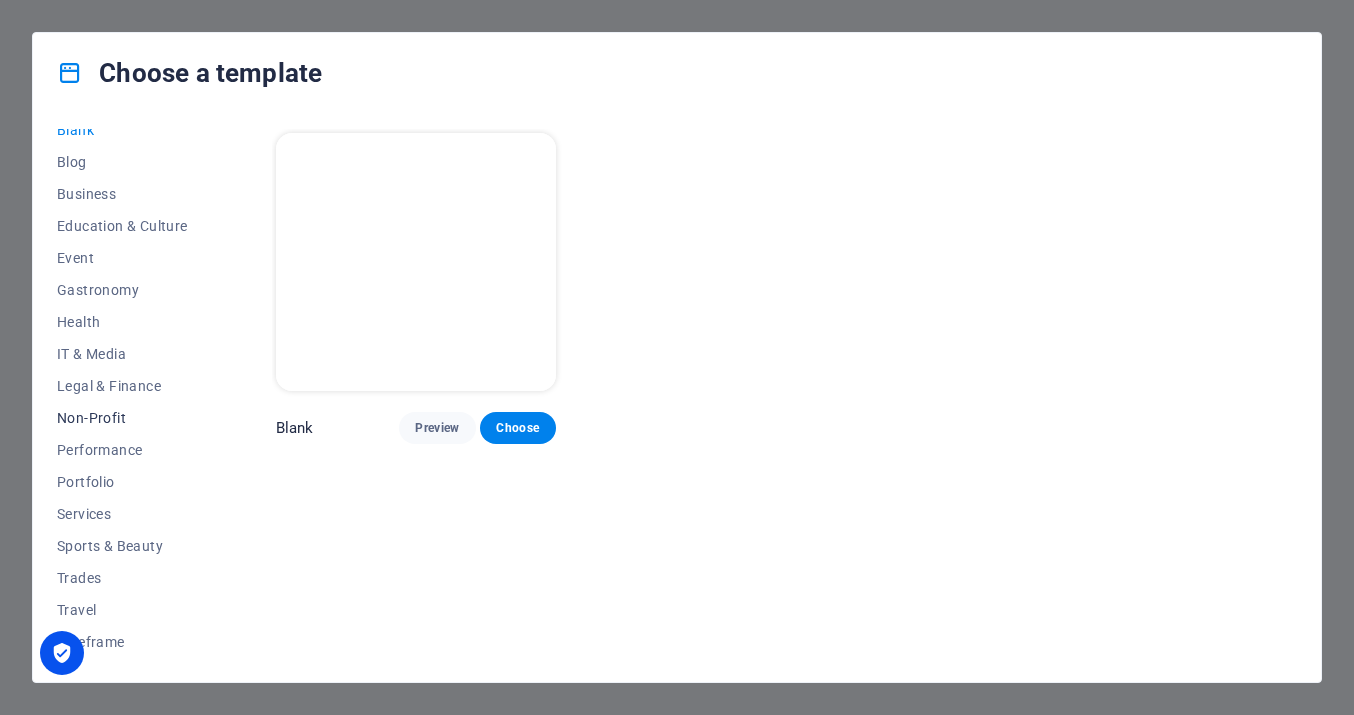 click on "Non-Profit" at bounding box center (122, 418) 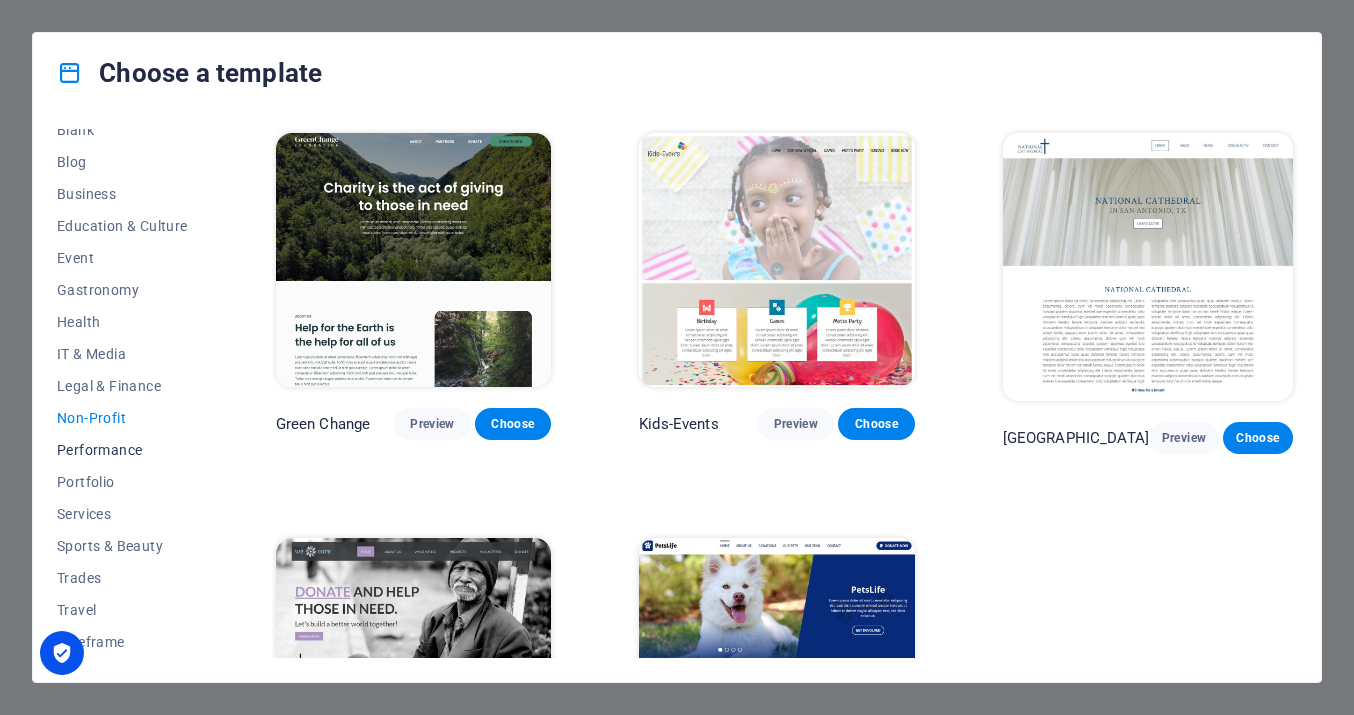 click on "Performance" at bounding box center (122, 450) 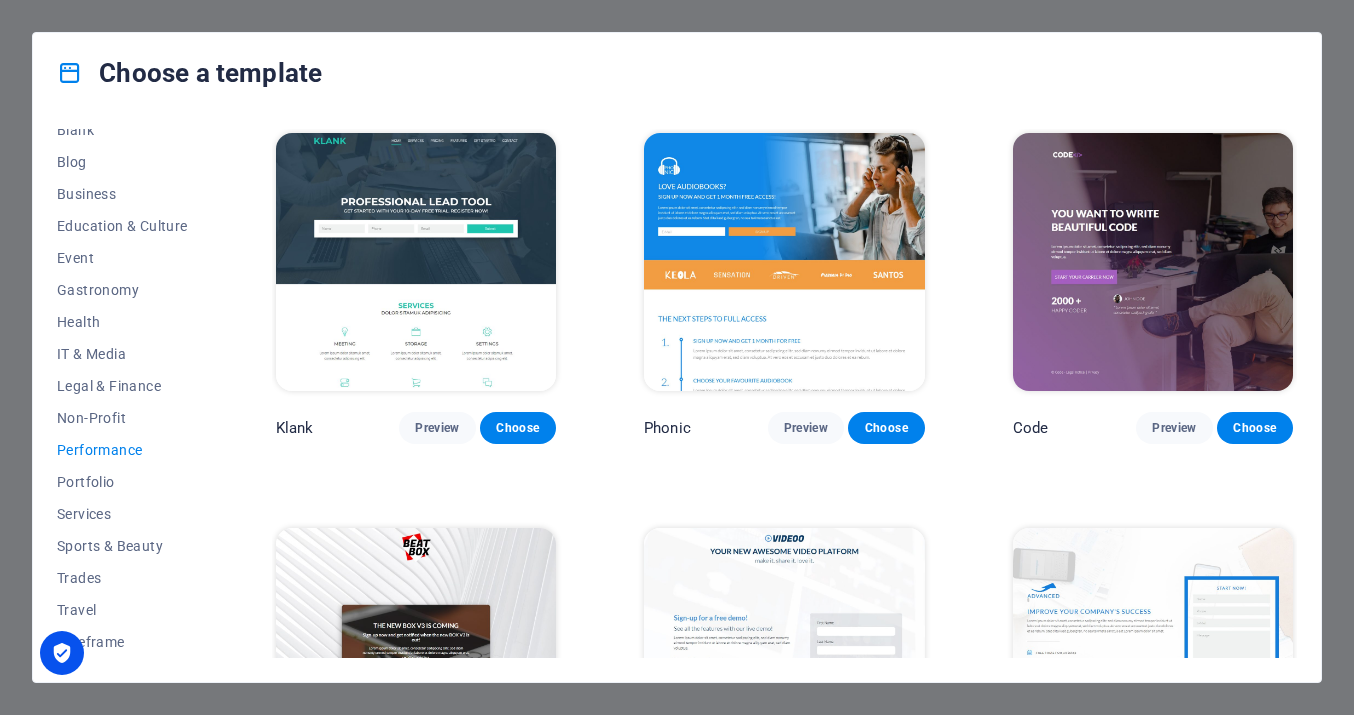 scroll, scrollTop: 0, scrollLeft: 0, axis: both 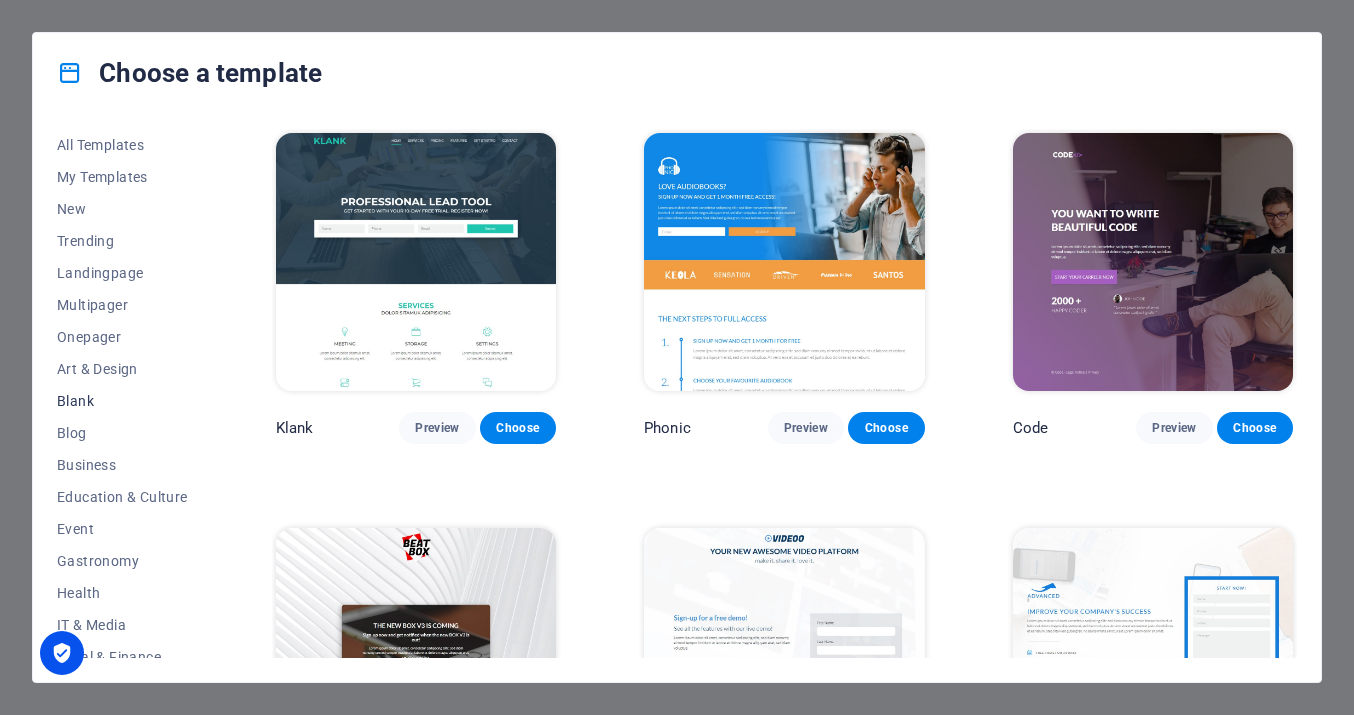 click on "Blank" at bounding box center (122, 401) 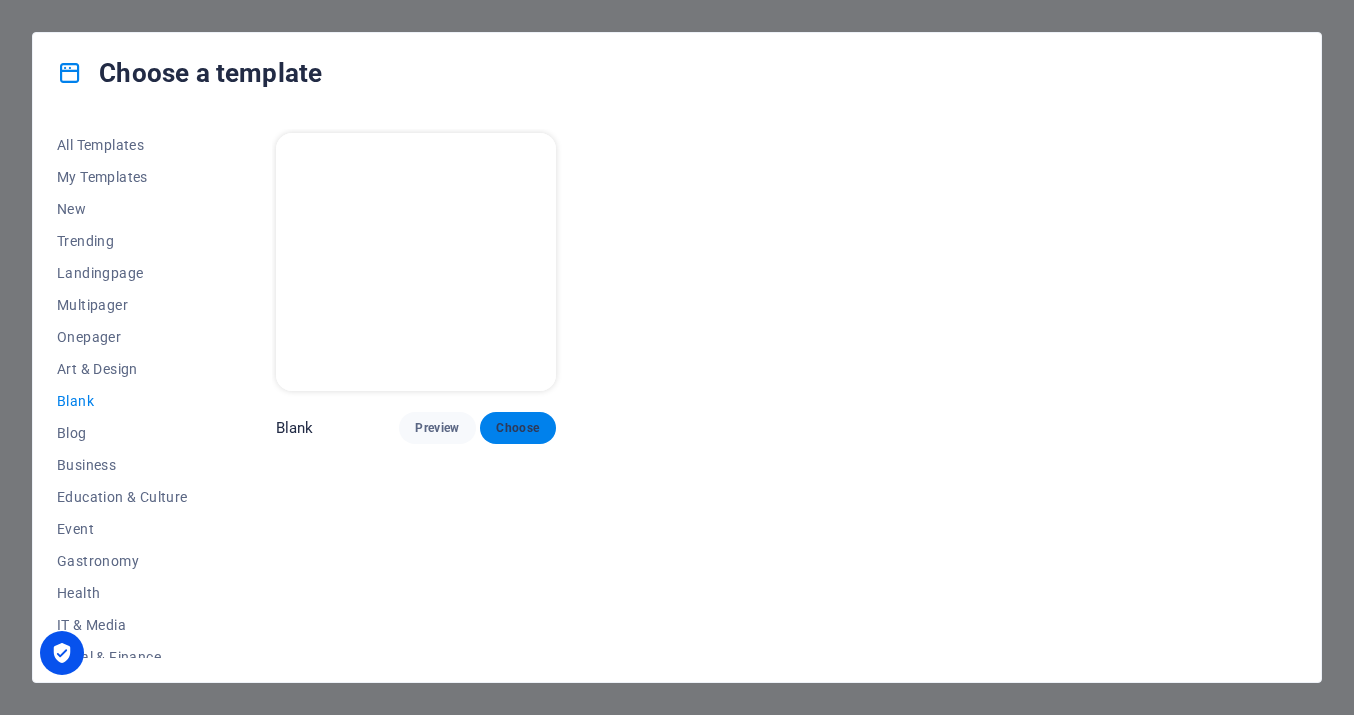 click on "Choose" at bounding box center [518, 428] 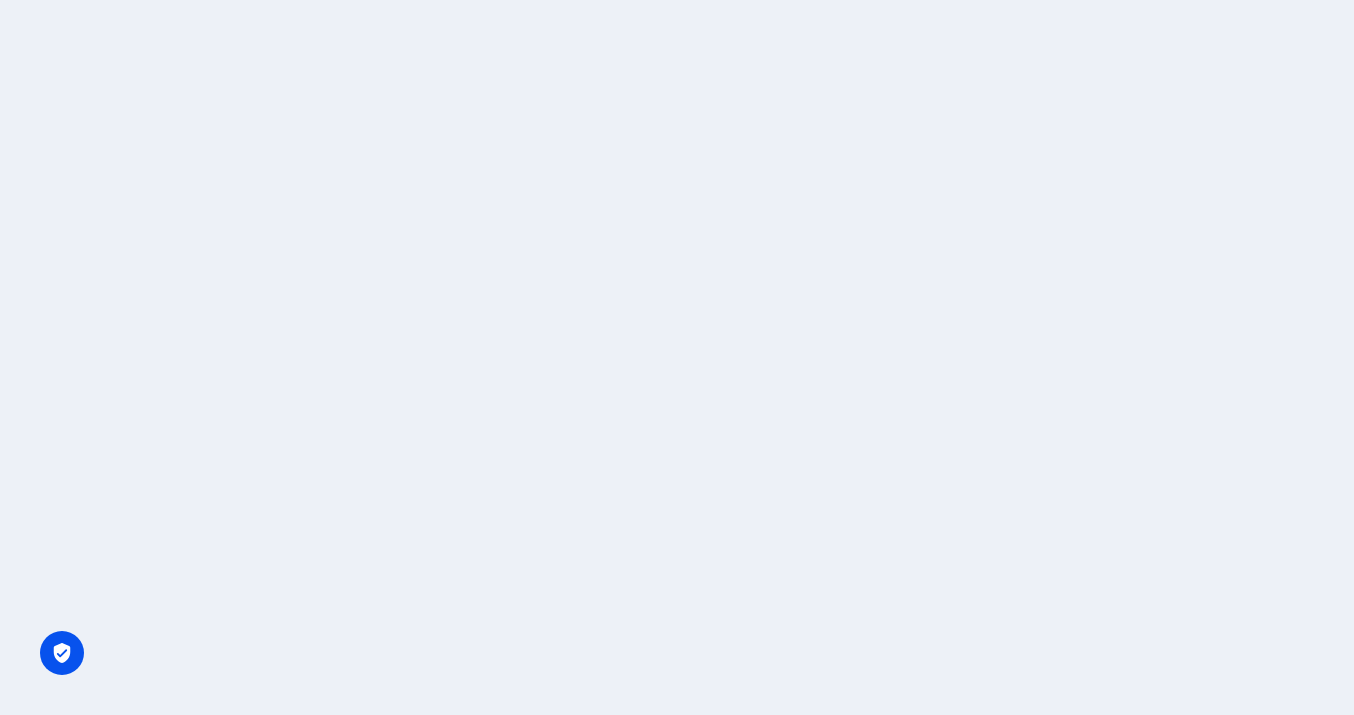 scroll, scrollTop: 0, scrollLeft: 0, axis: both 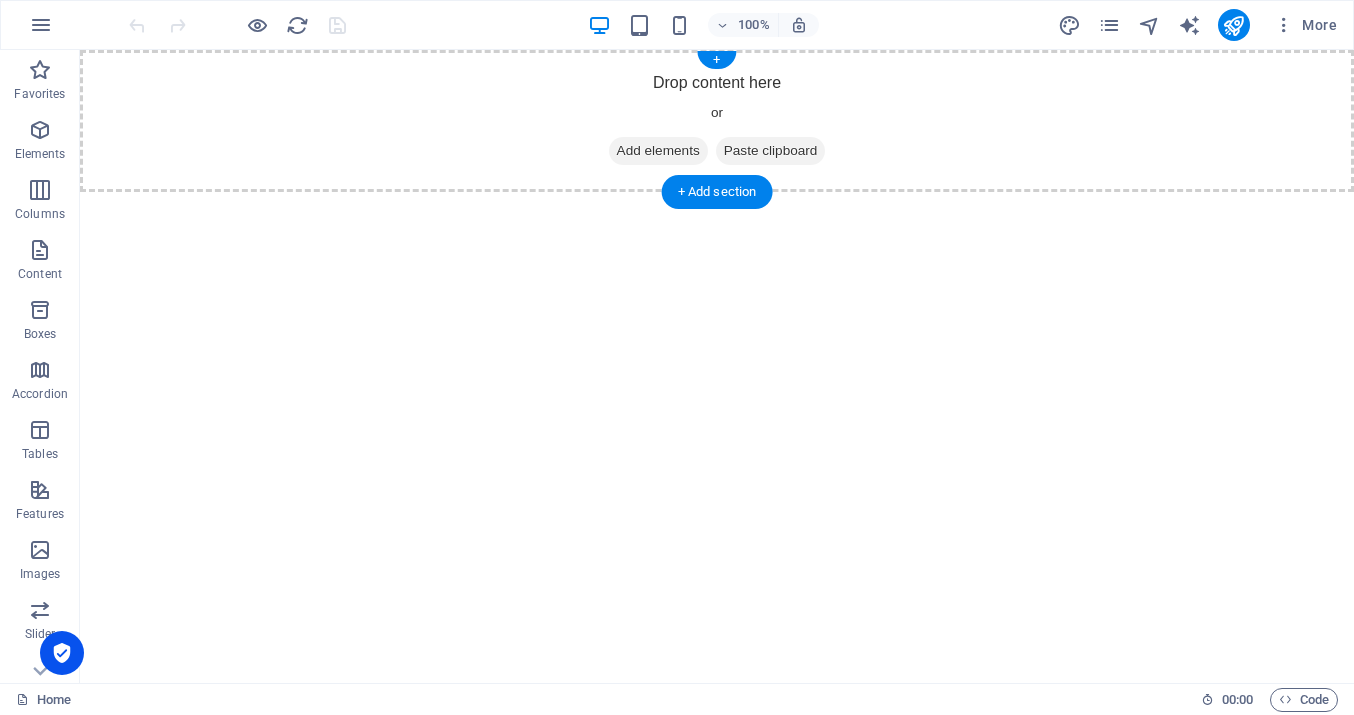 click on "Add elements" at bounding box center [658, 151] 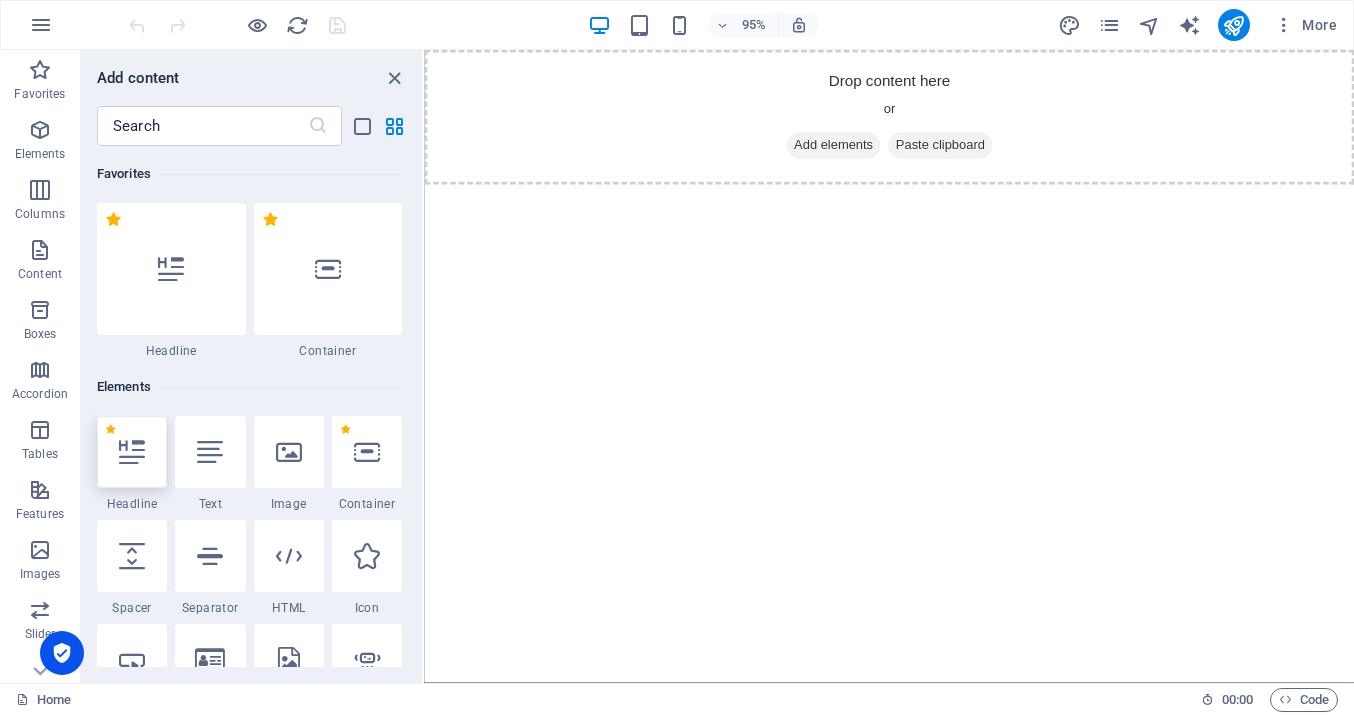 click at bounding box center (132, 452) 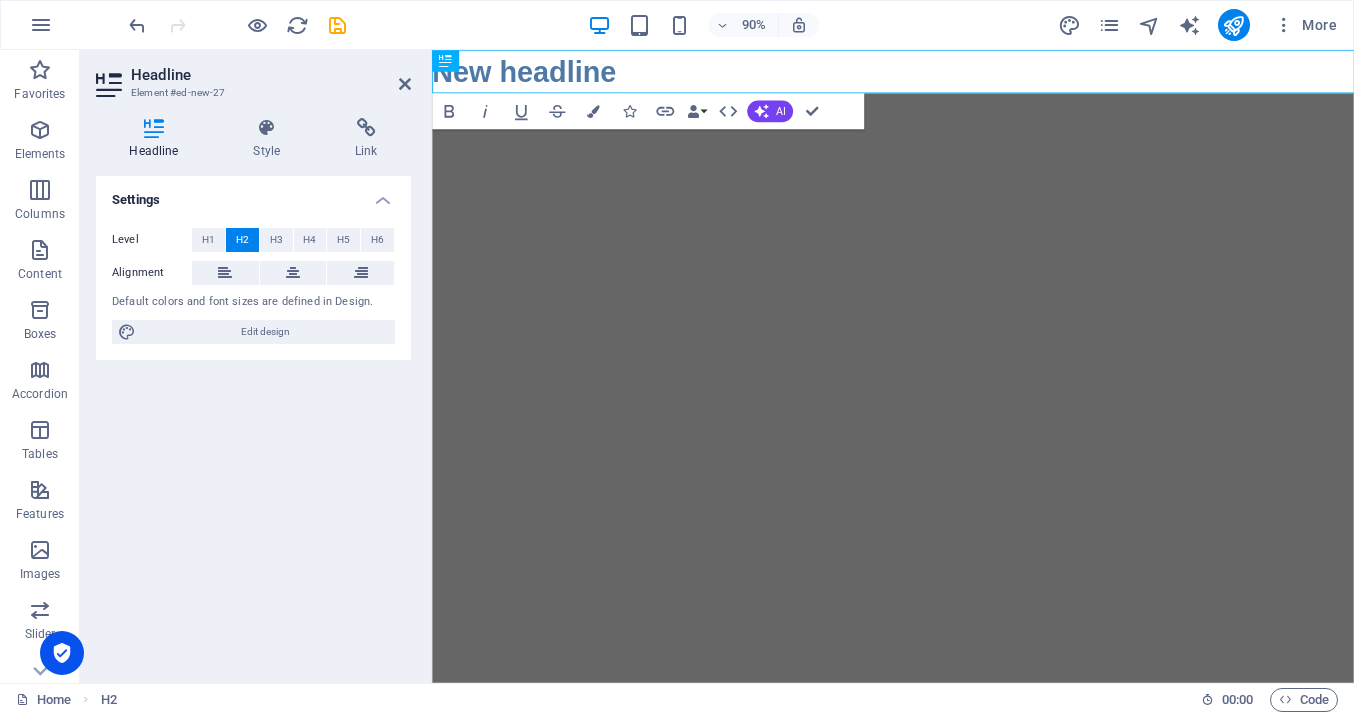 type 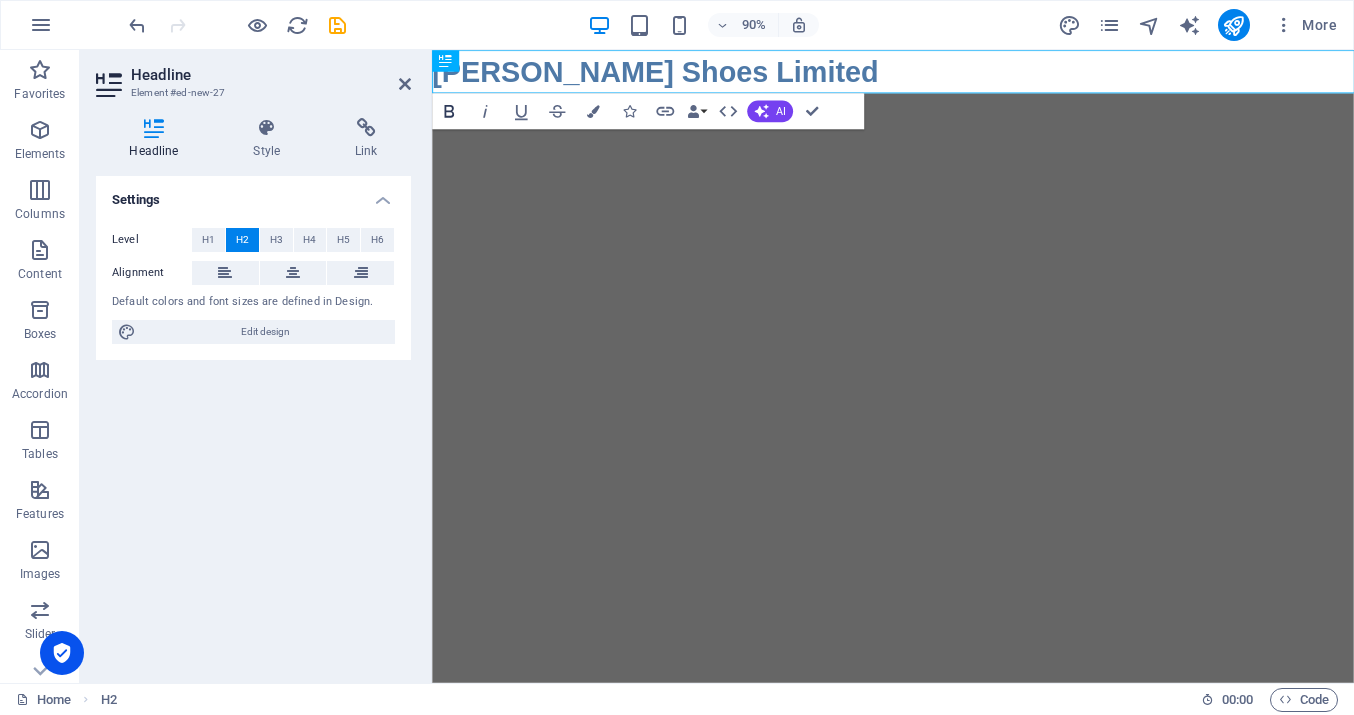 click 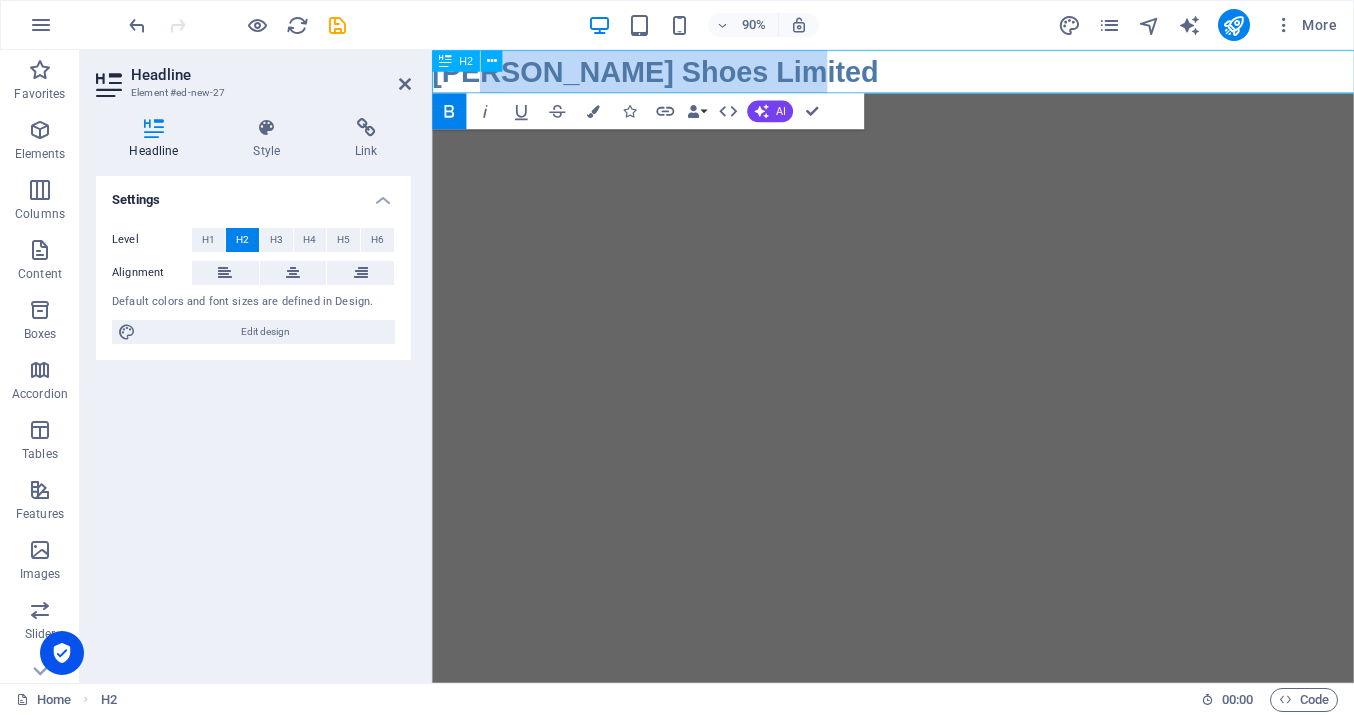 drag, startPoint x: 814, startPoint y: 74, endPoint x: 481, endPoint y: 82, distance: 333.09607 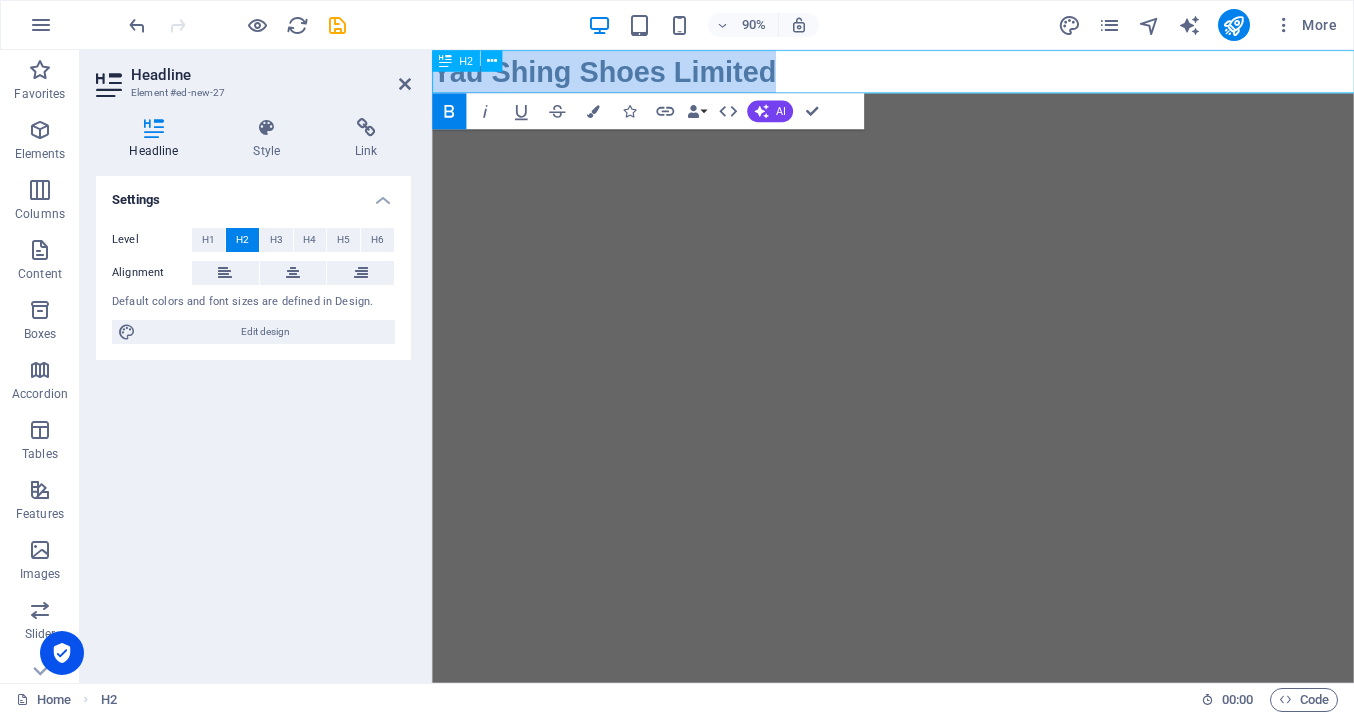 drag, startPoint x: 846, startPoint y: 71, endPoint x: 434, endPoint y: 83, distance: 412.1747 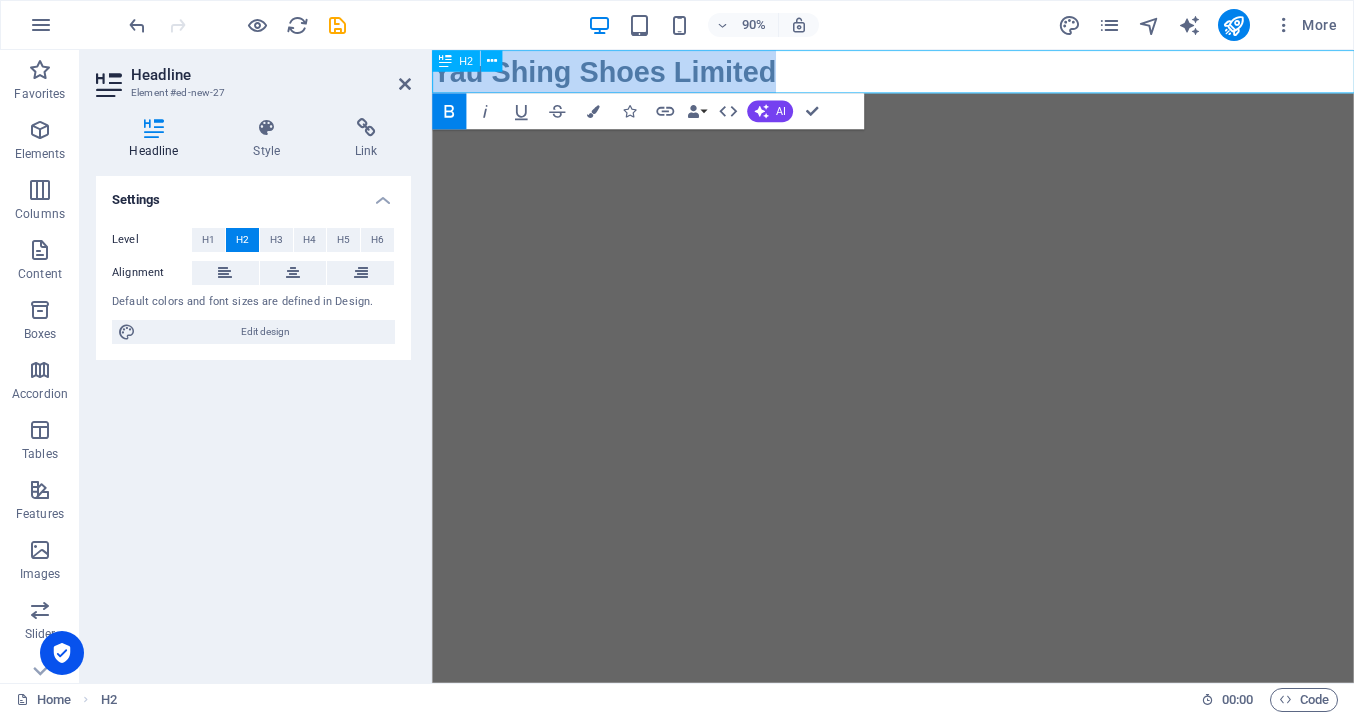 click on "Yau​ Shing Shoes Limited ​" at bounding box center (944, 74) 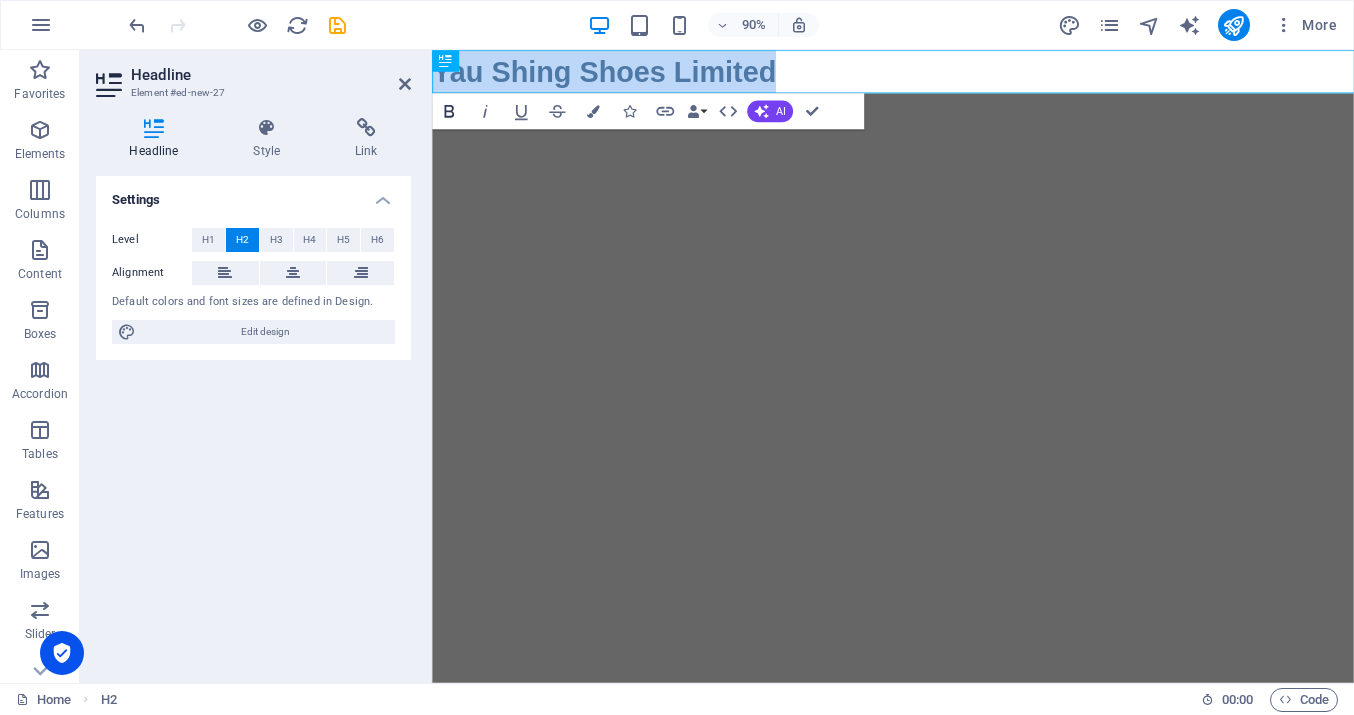click 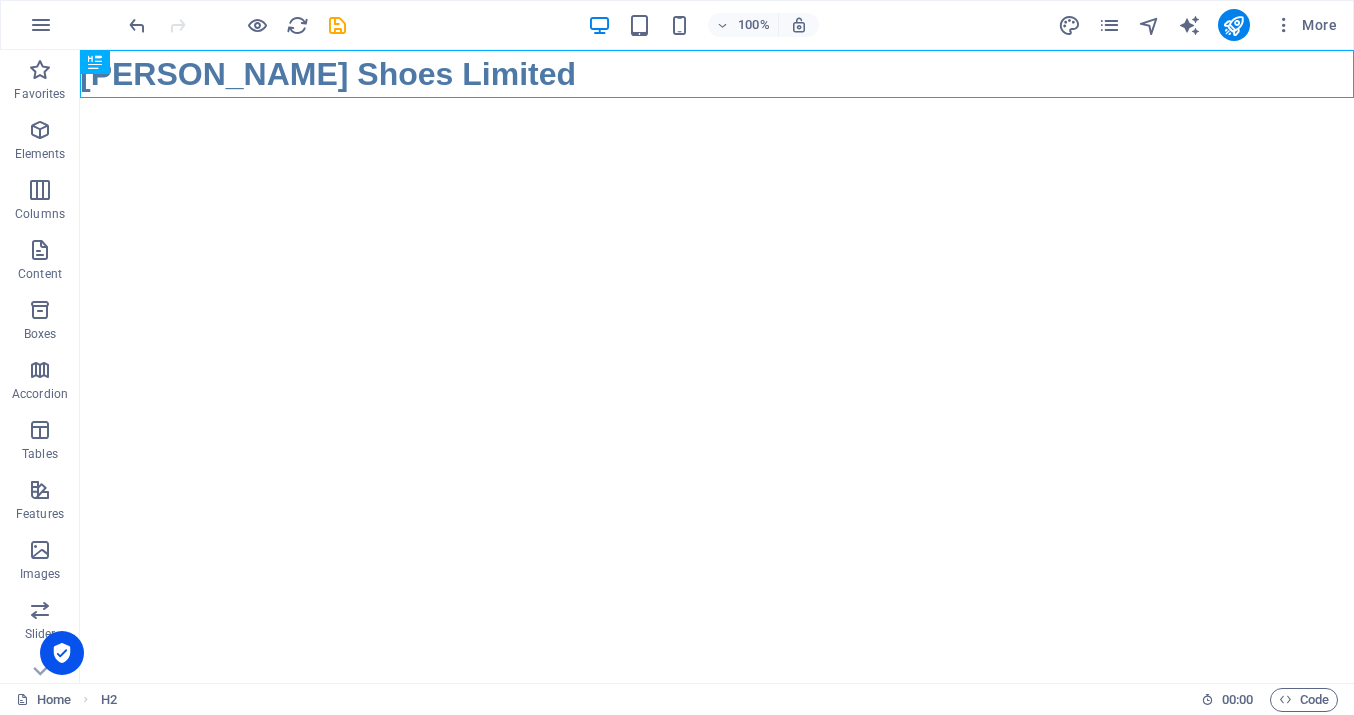 drag, startPoint x: 366, startPoint y: 85, endPoint x: 411, endPoint y: 218, distance: 140.40656 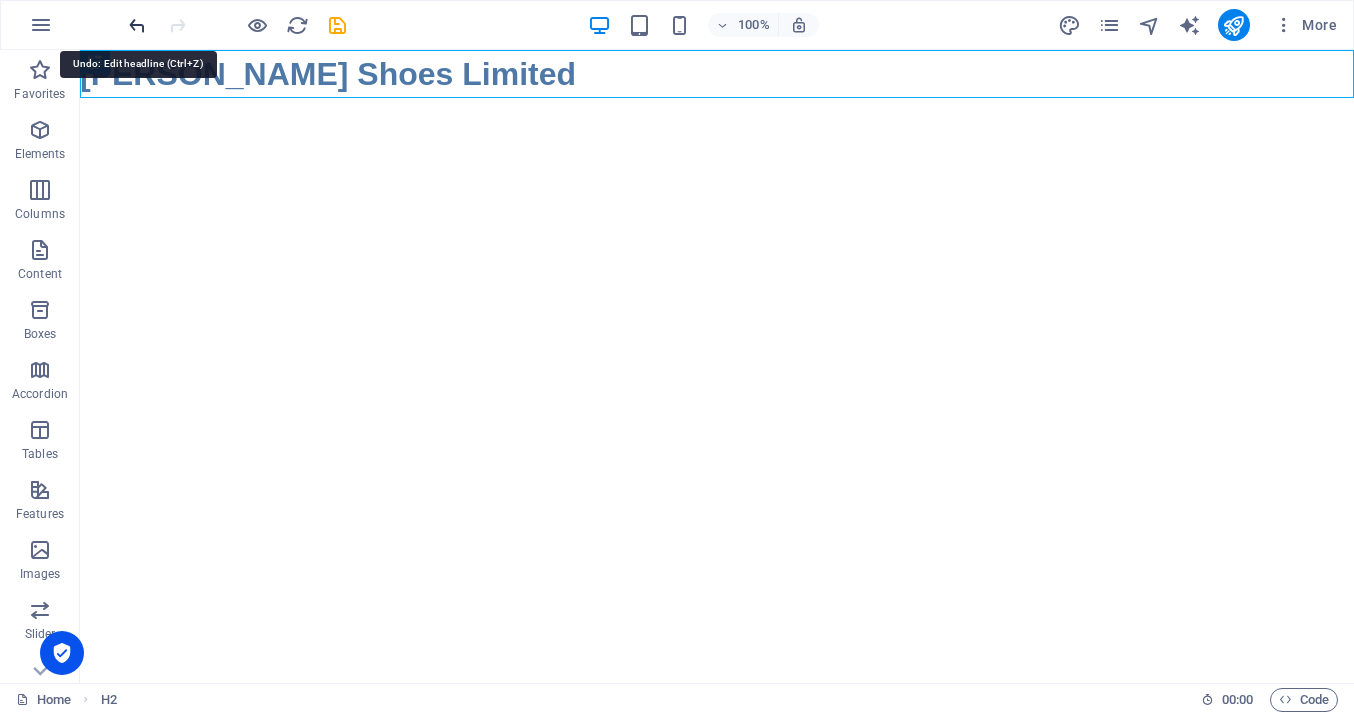 click at bounding box center [137, 25] 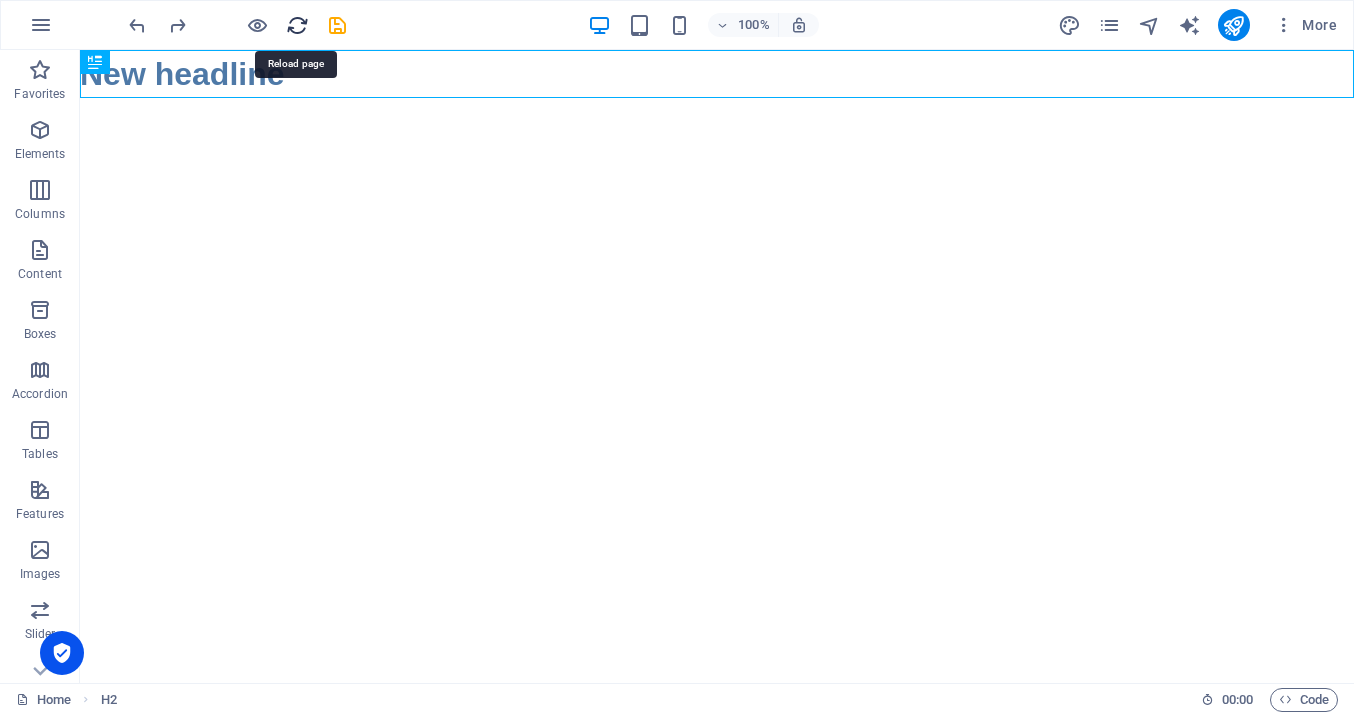 click at bounding box center [297, 25] 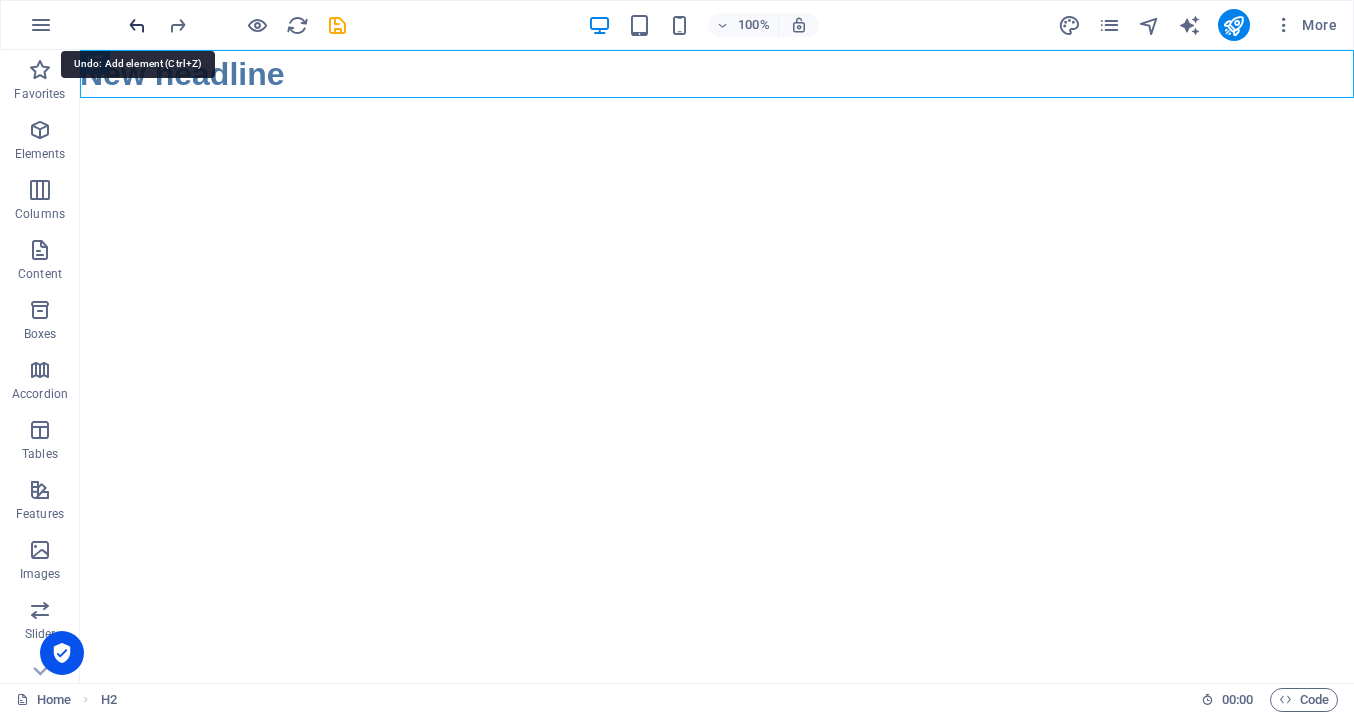 click at bounding box center (137, 25) 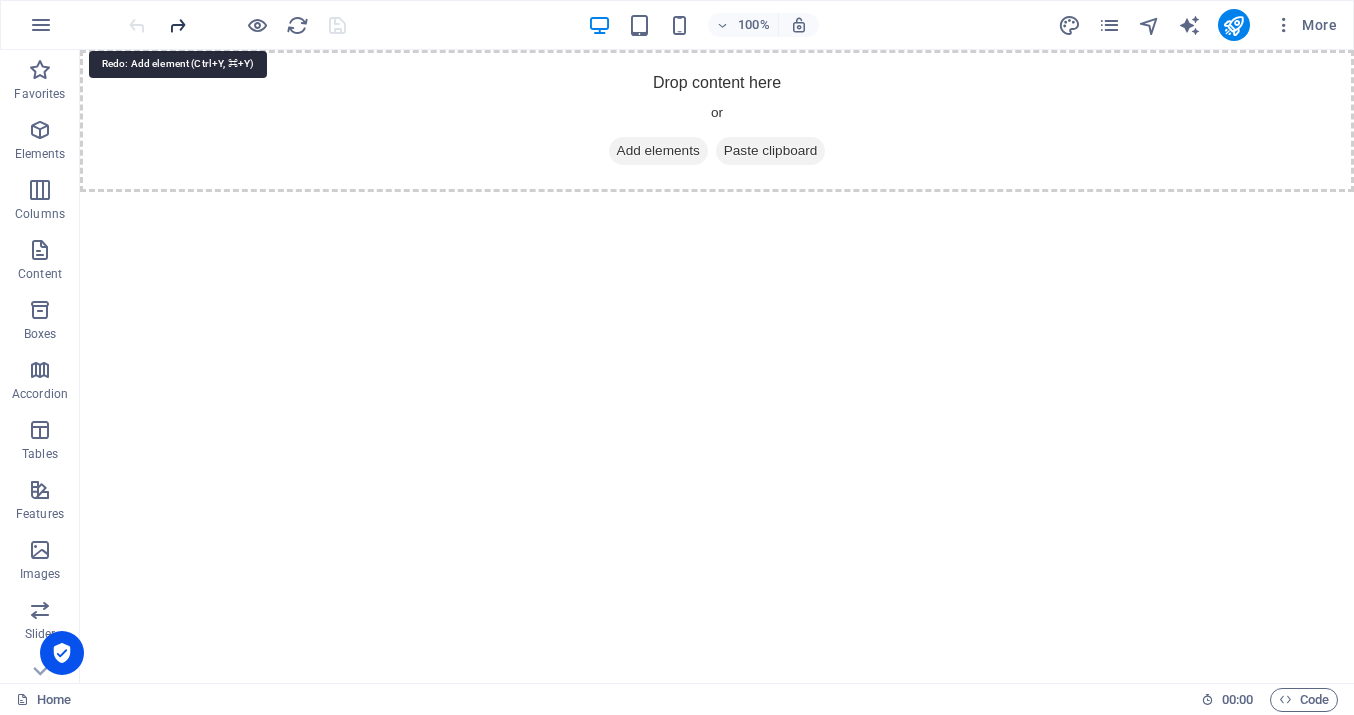 click at bounding box center [177, 25] 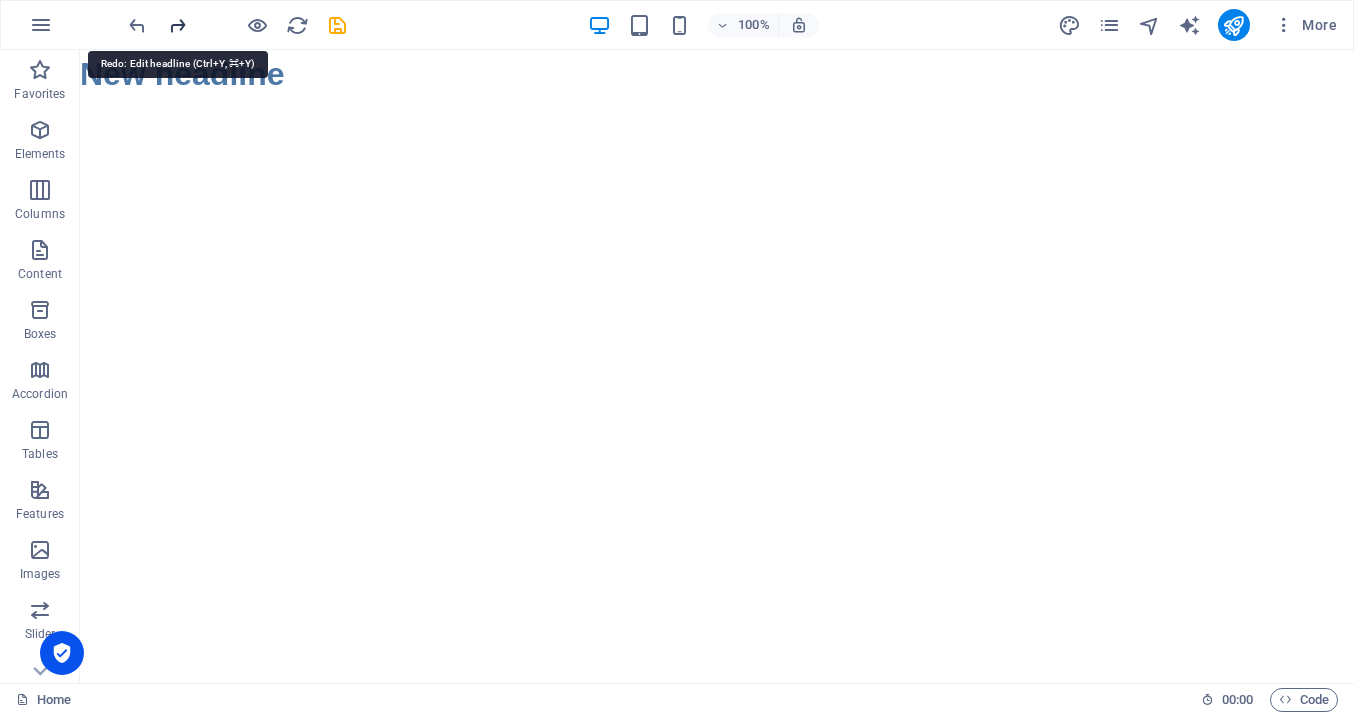 click at bounding box center [177, 25] 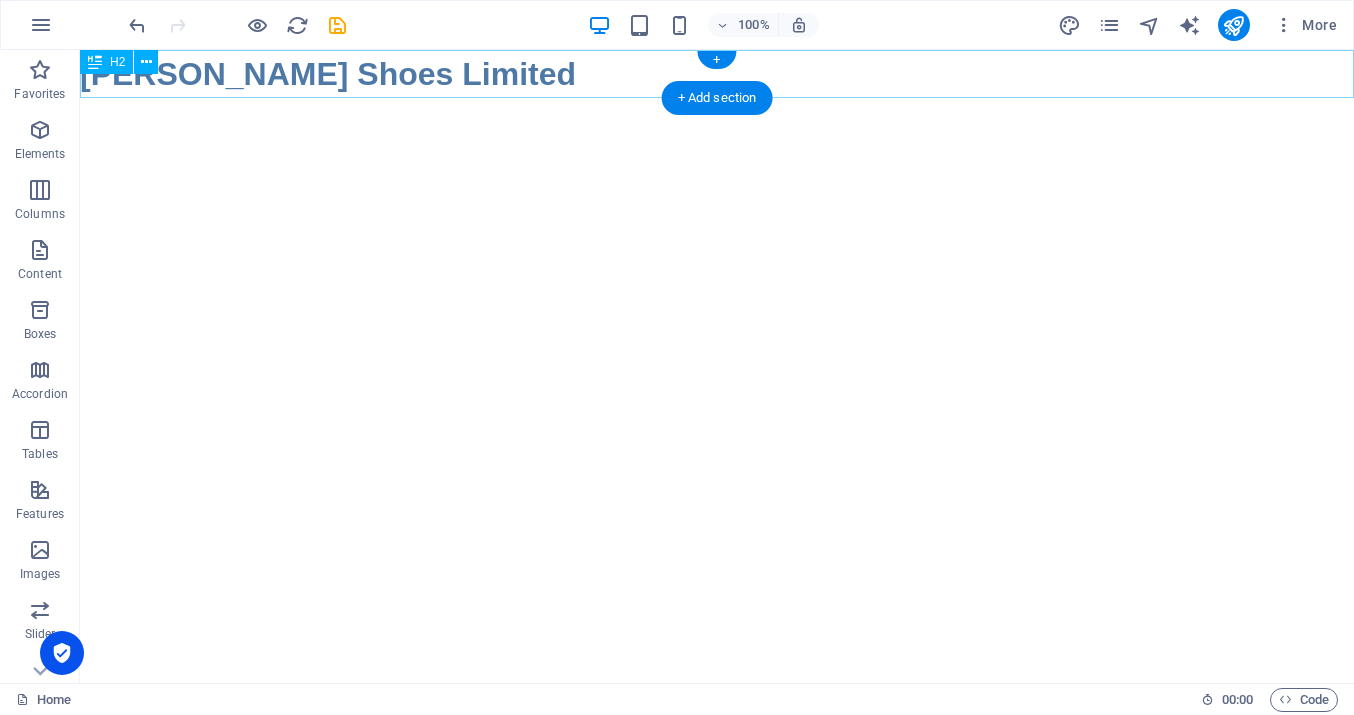 click on "[PERSON_NAME] Shoes Limited" at bounding box center (717, 74) 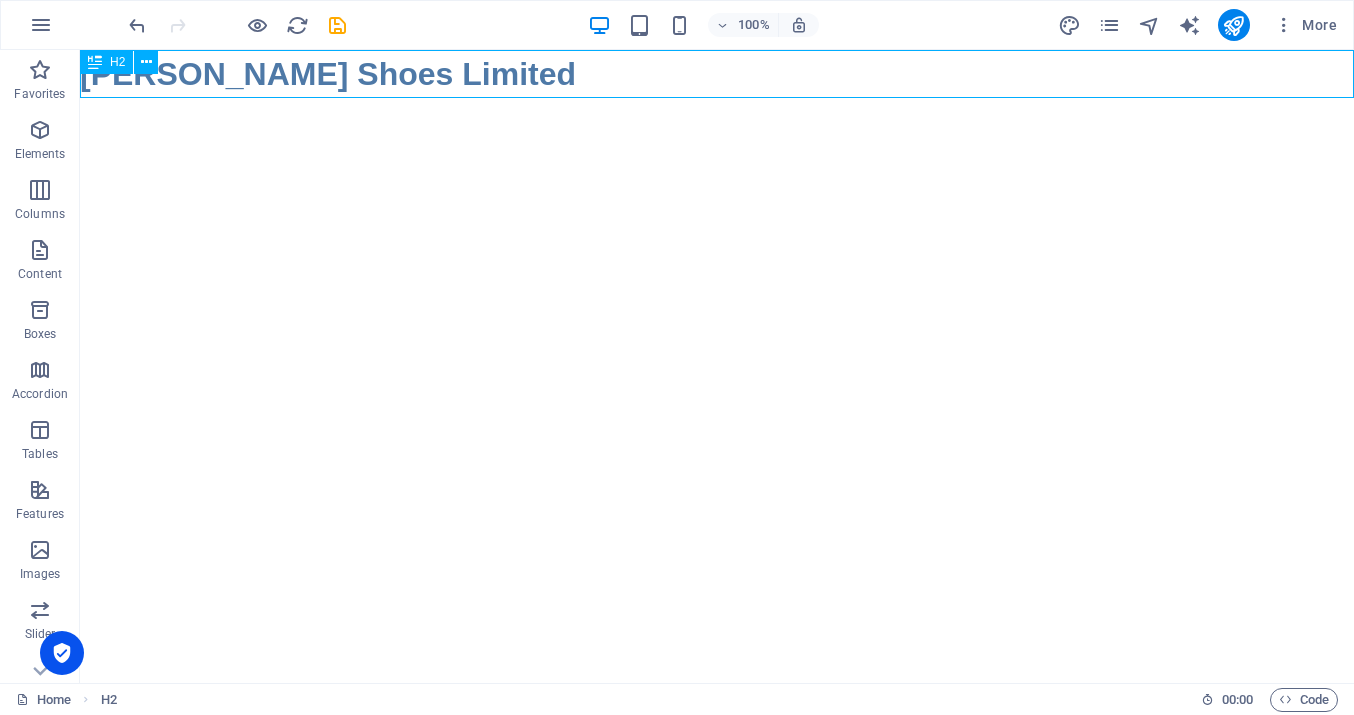 click at bounding box center [95, 62] 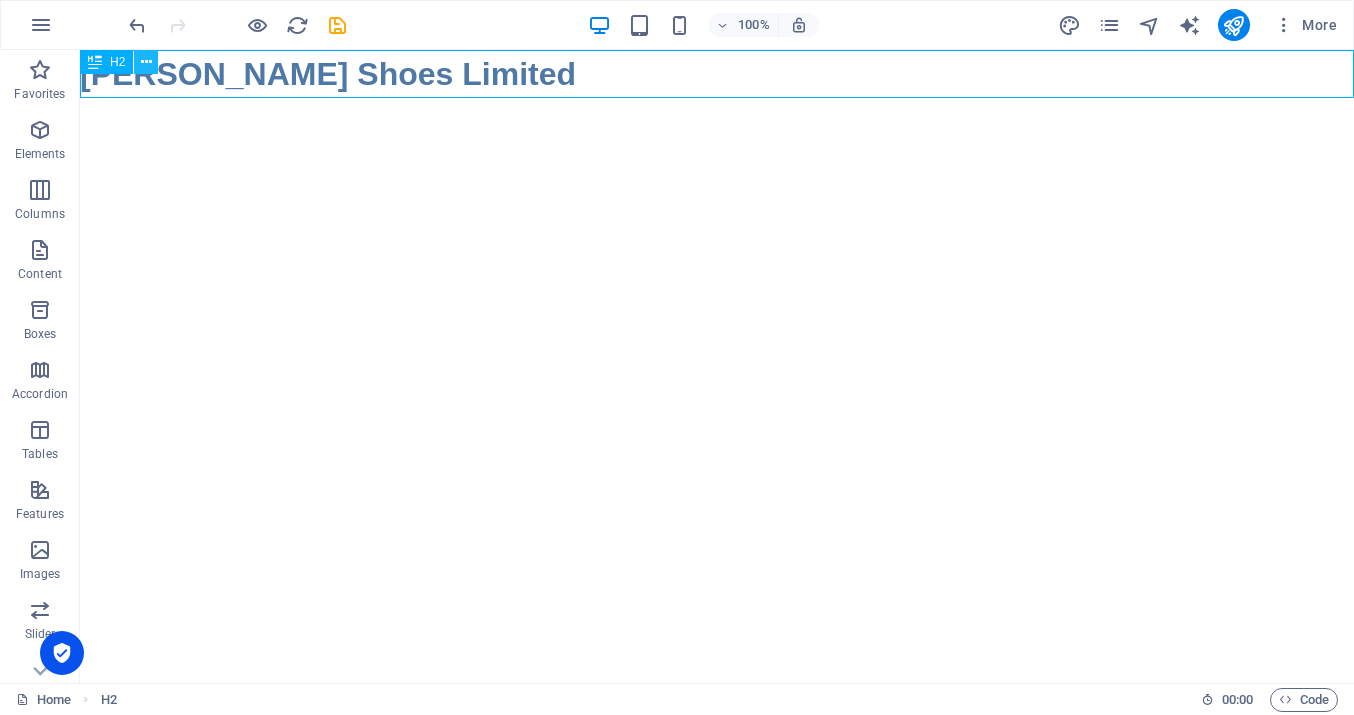 click at bounding box center [146, 62] 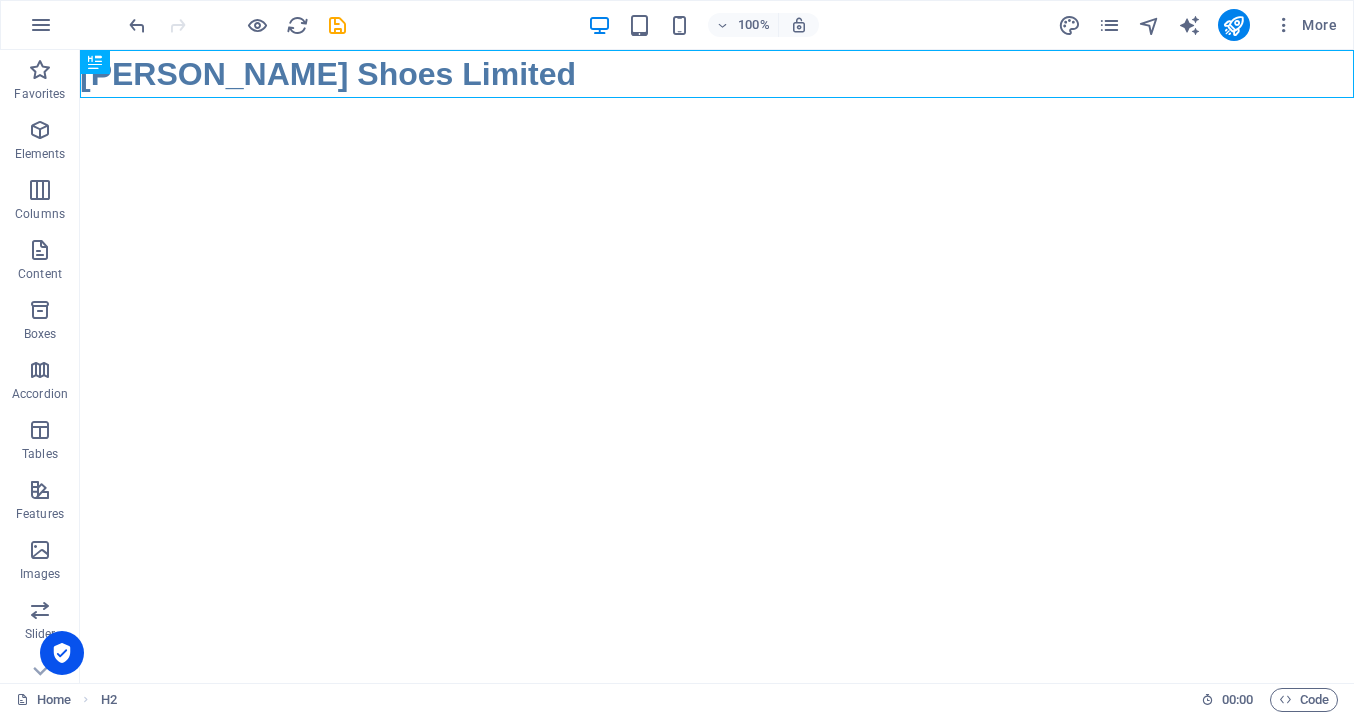 click on "Skip to main content
Yau Shing Shoes Limited" at bounding box center [717, 74] 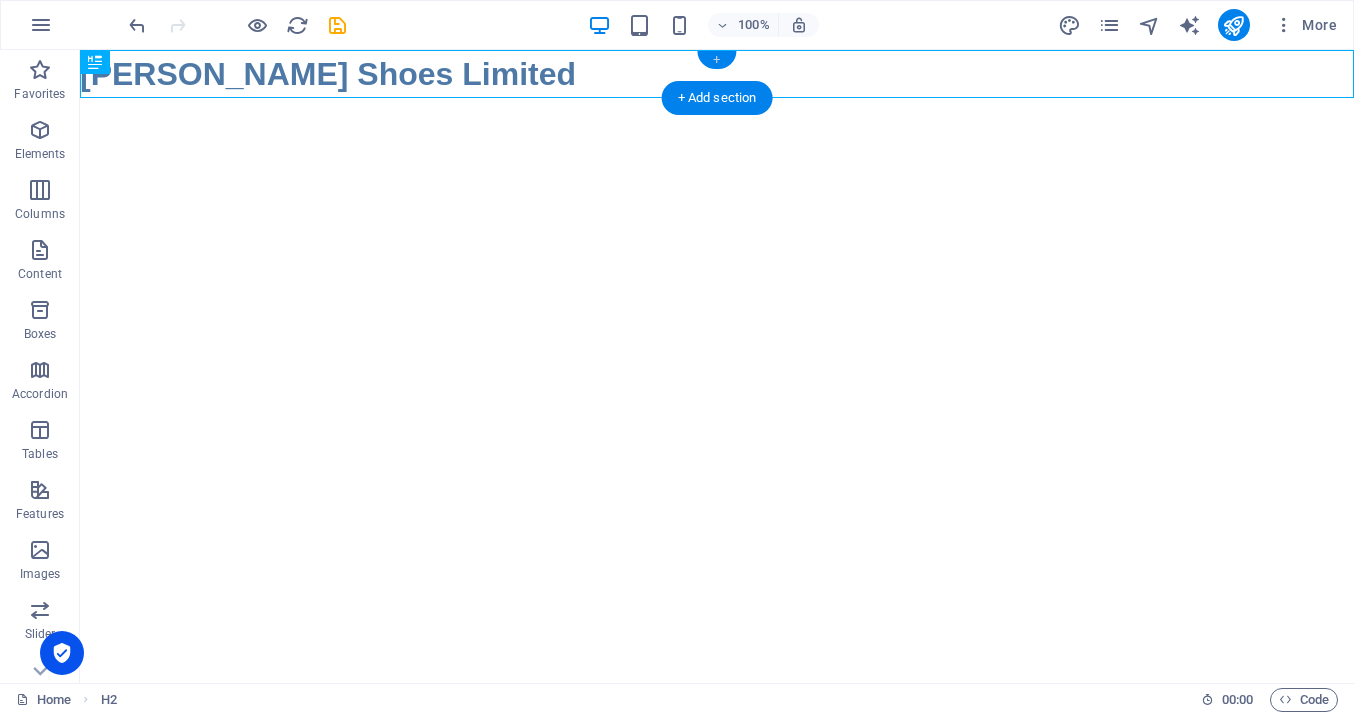 click on "+" at bounding box center [716, 60] 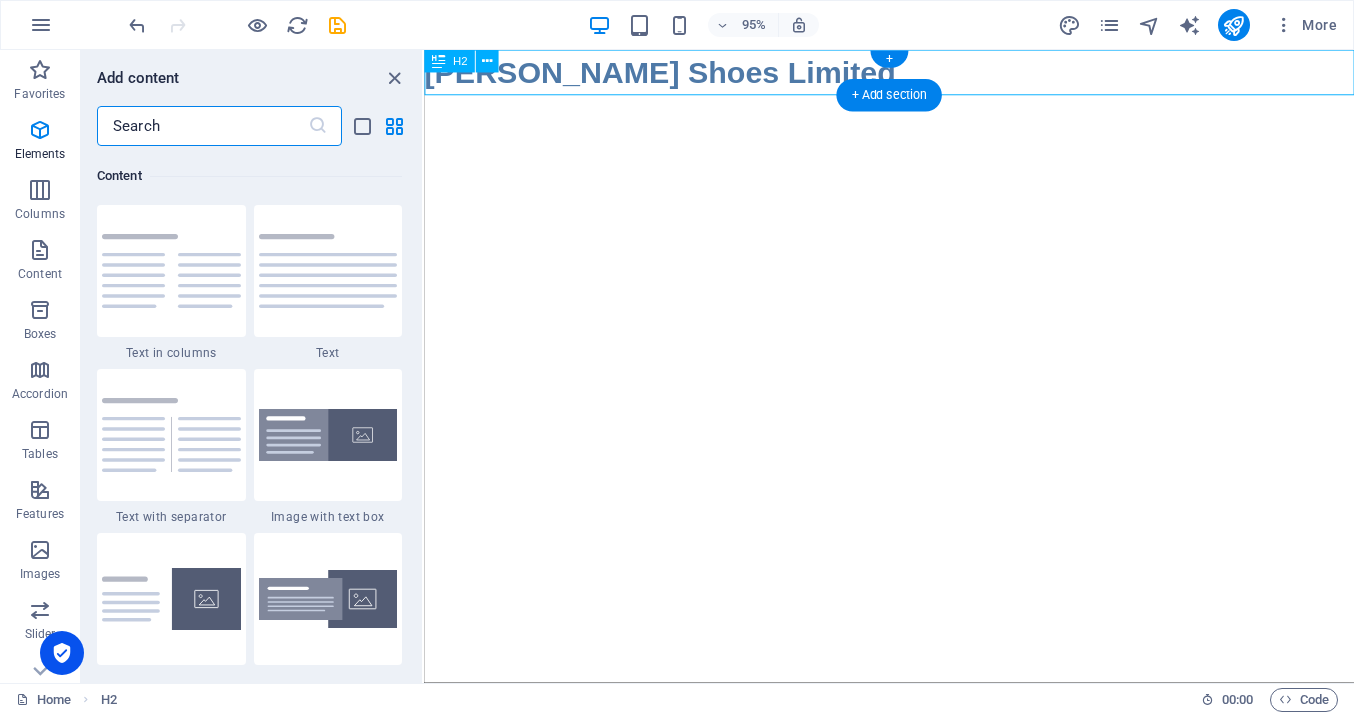 scroll, scrollTop: 3499, scrollLeft: 0, axis: vertical 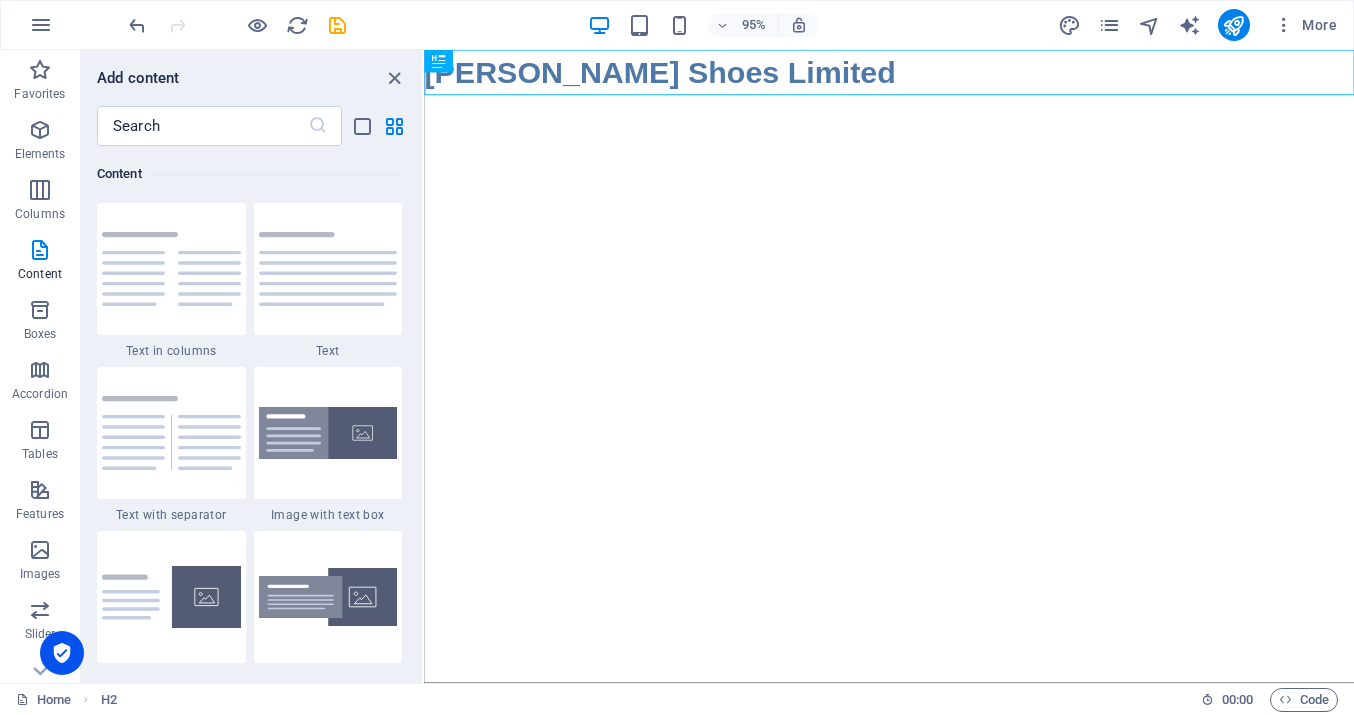 click on "Skip to main content
Yau Shing Shoes Limited" at bounding box center (913, 74) 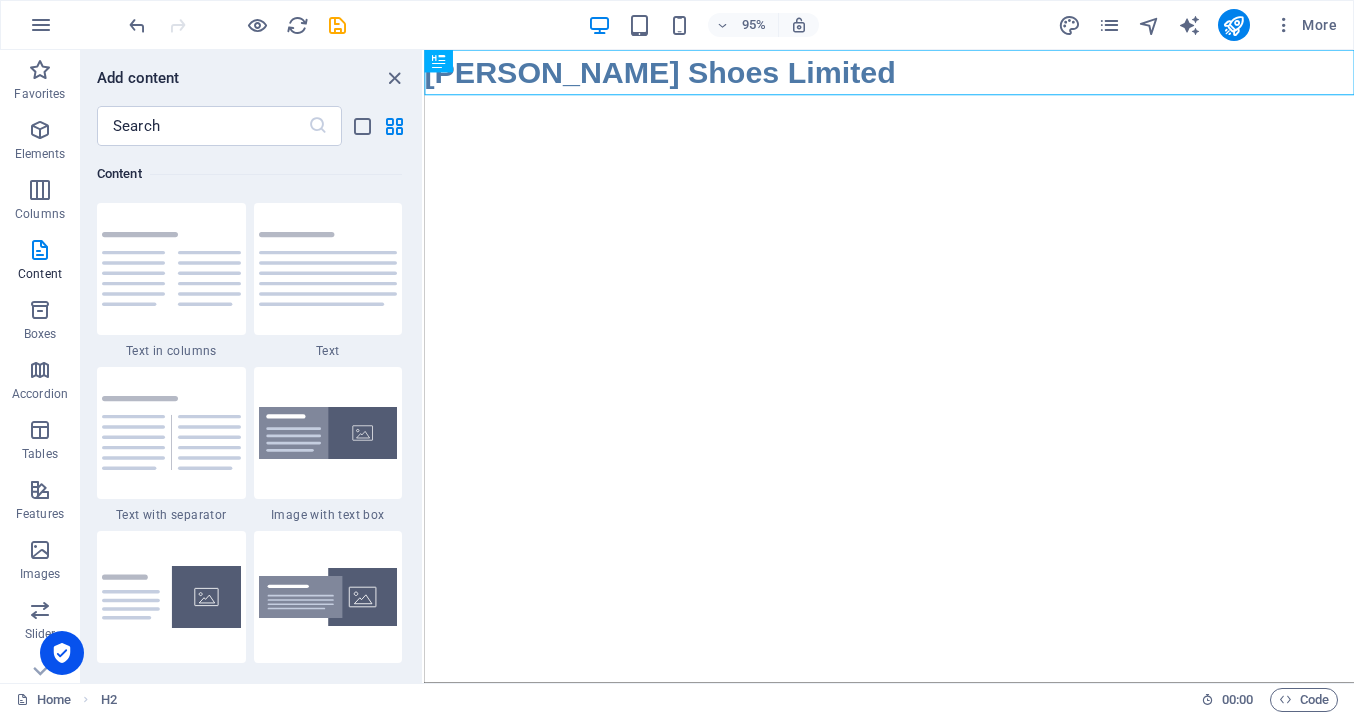 drag, startPoint x: 856, startPoint y: 116, endPoint x: 477, endPoint y: 175, distance: 383.56485 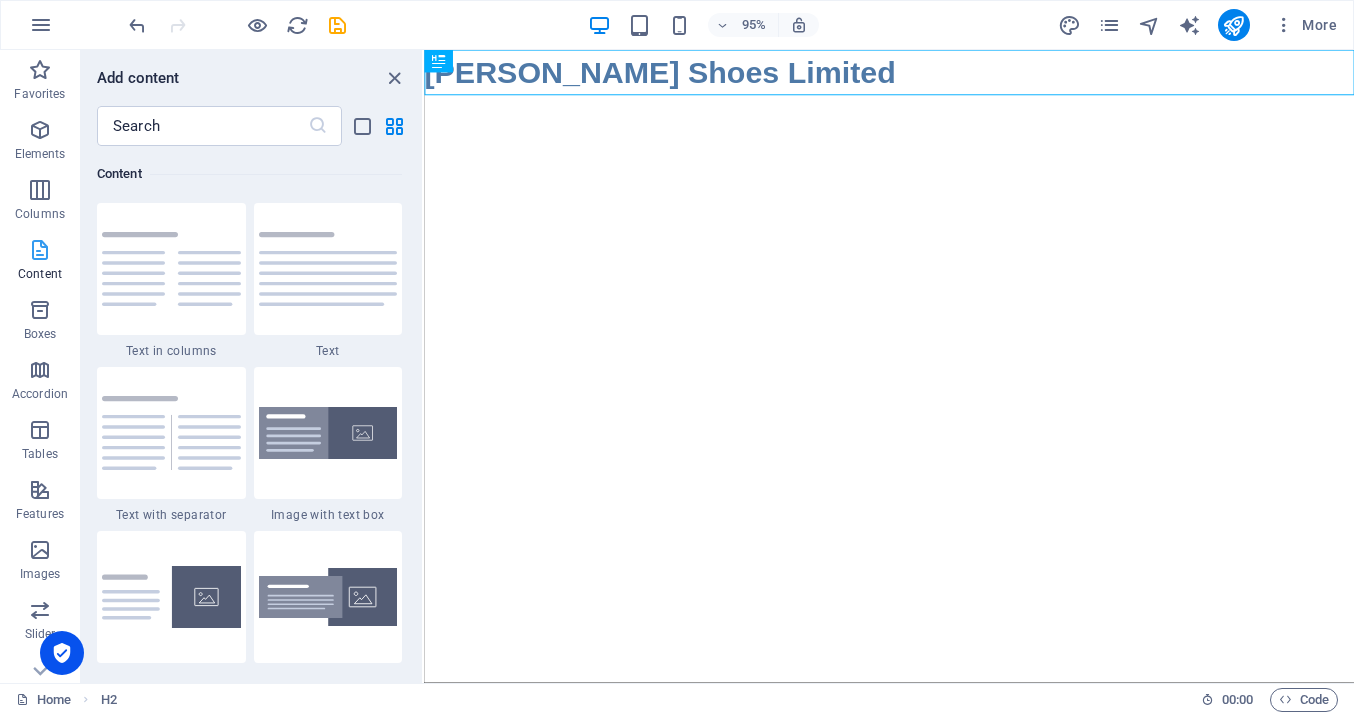 click on "Content" at bounding box center (40, 274) 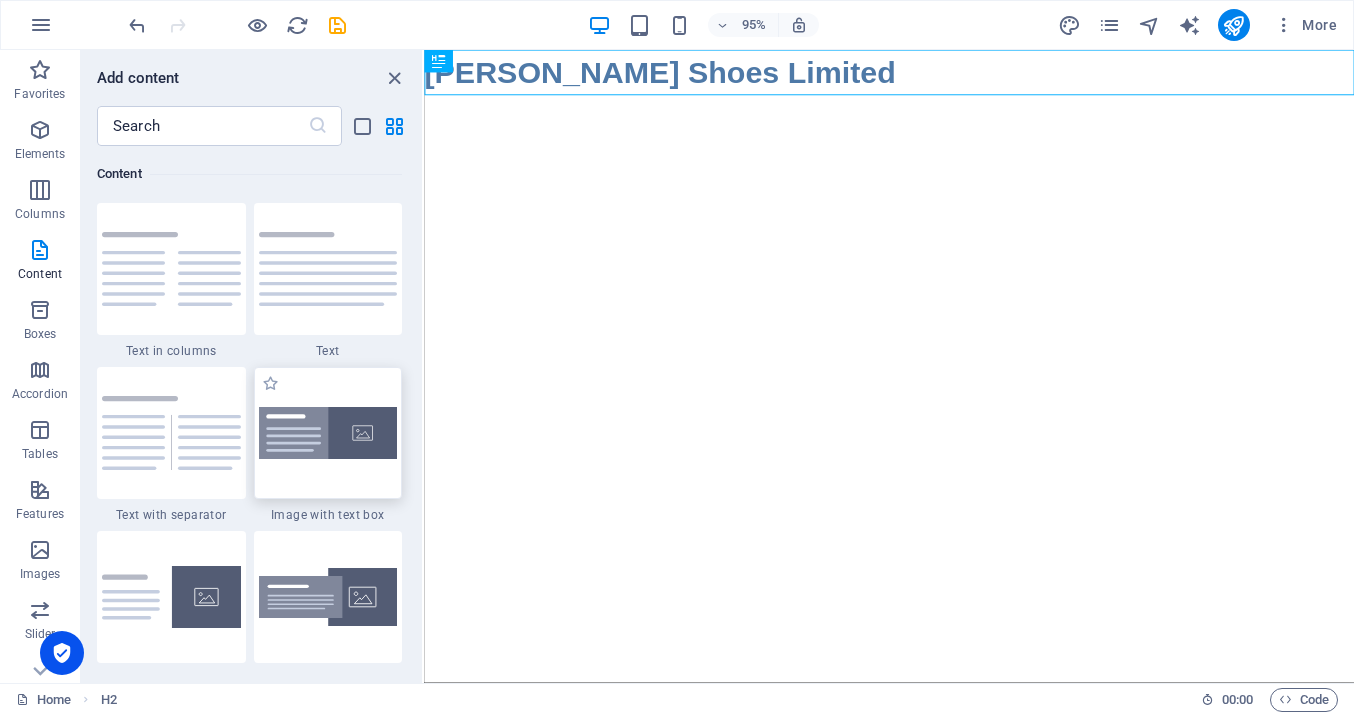 click at bounding box center (328, 433) 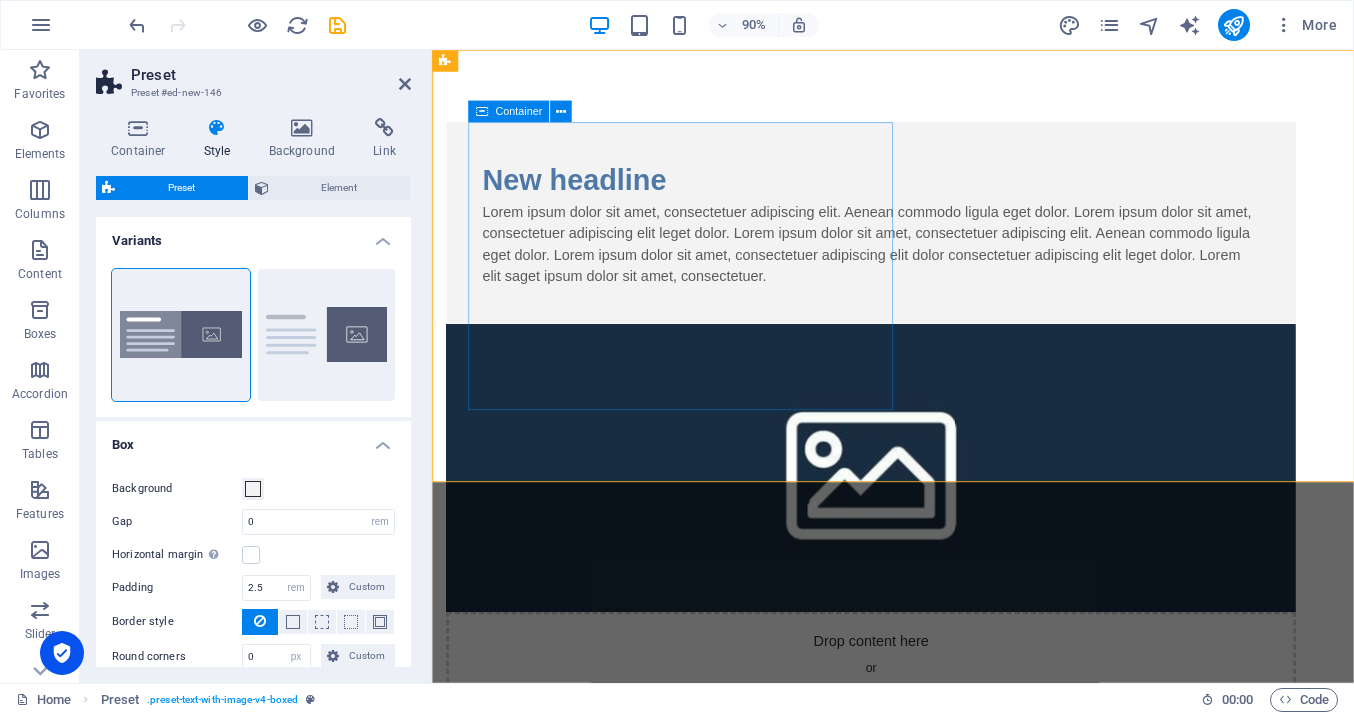 drag, startPoint x: 1080, startPoint y: 287, endPoint x: 891, endPoint y: 316, distance: 191.21193 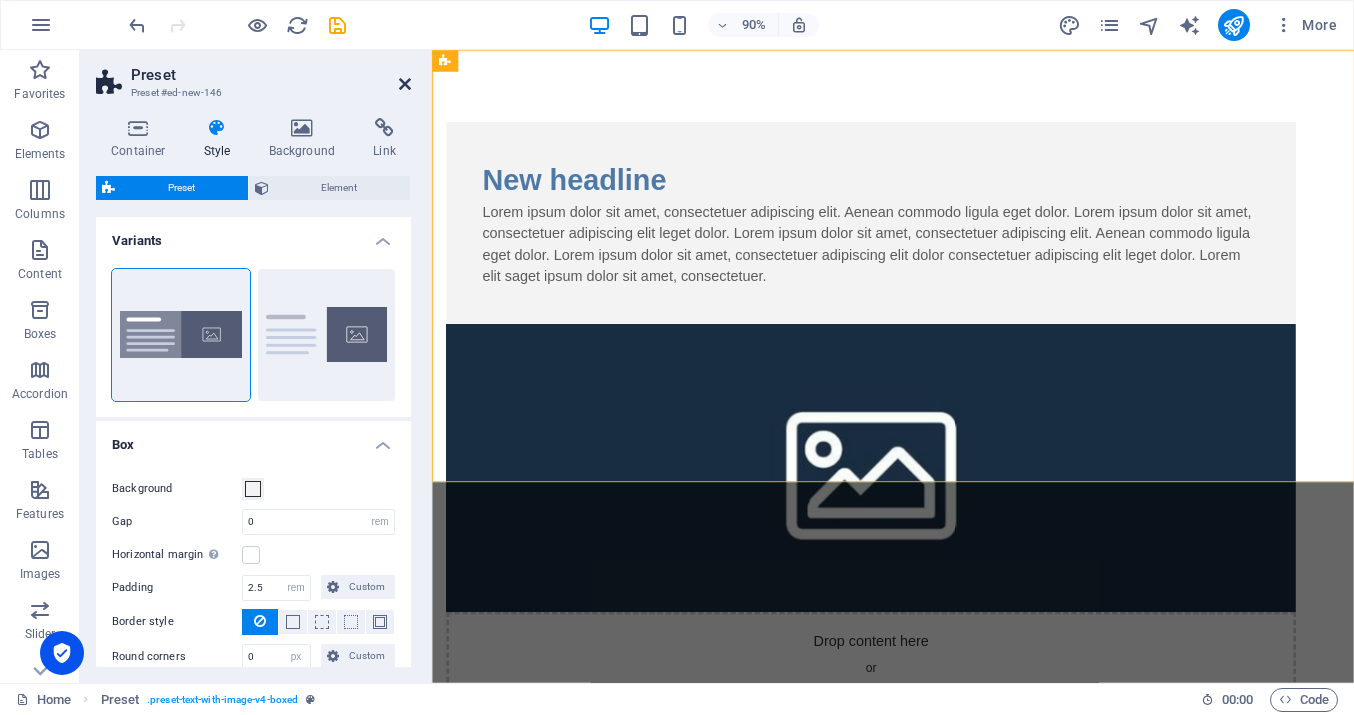 click at bounding box center (405, 84) 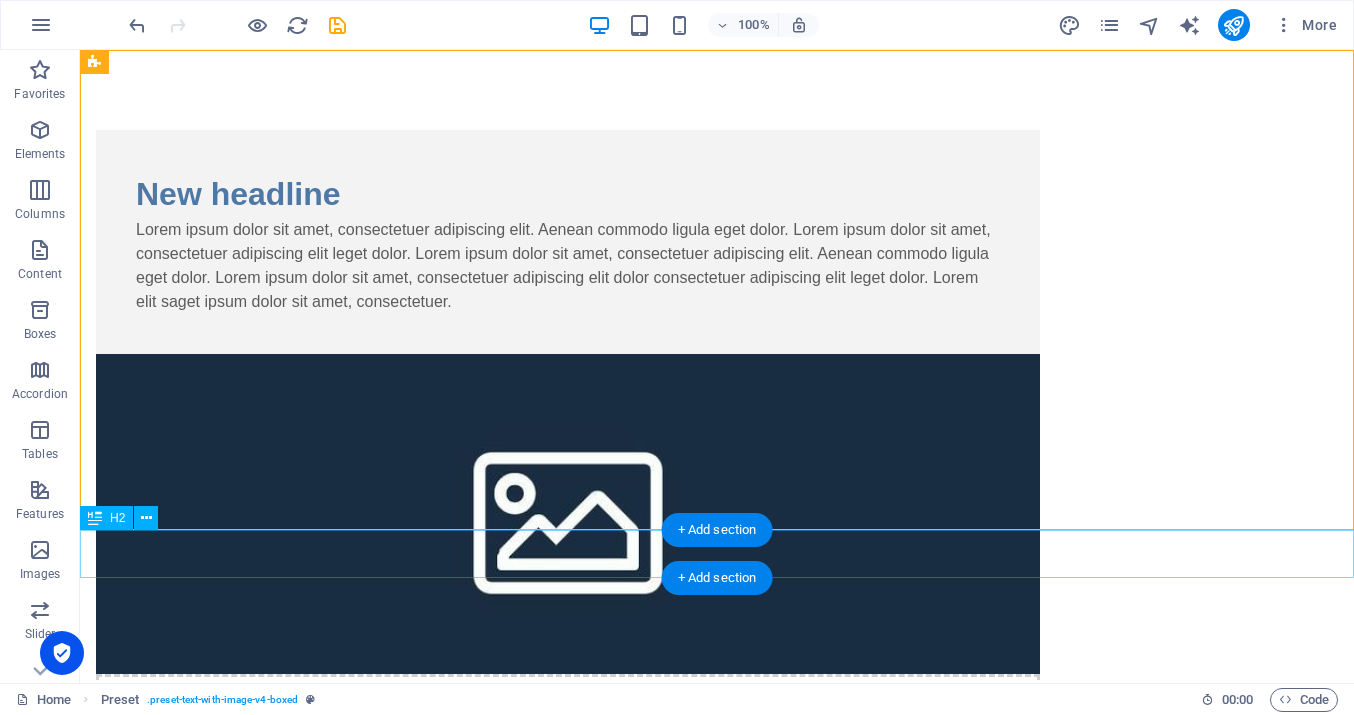 click on "[PERSON_NAME] Shoes Limited" at bounding box center (717, 920) 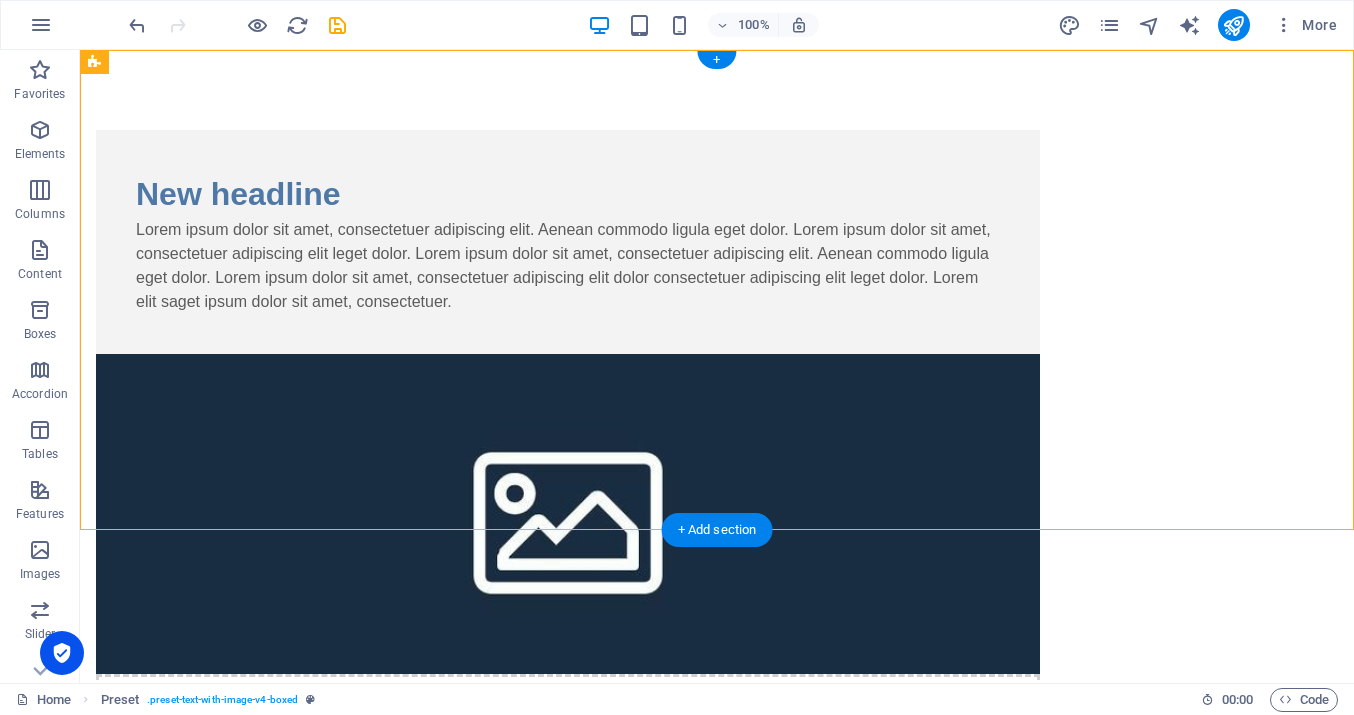 drag, startPoint x: 960, startPoint y: 269, endPoint x: 953, endPoint y: 321, distance: 52.46904 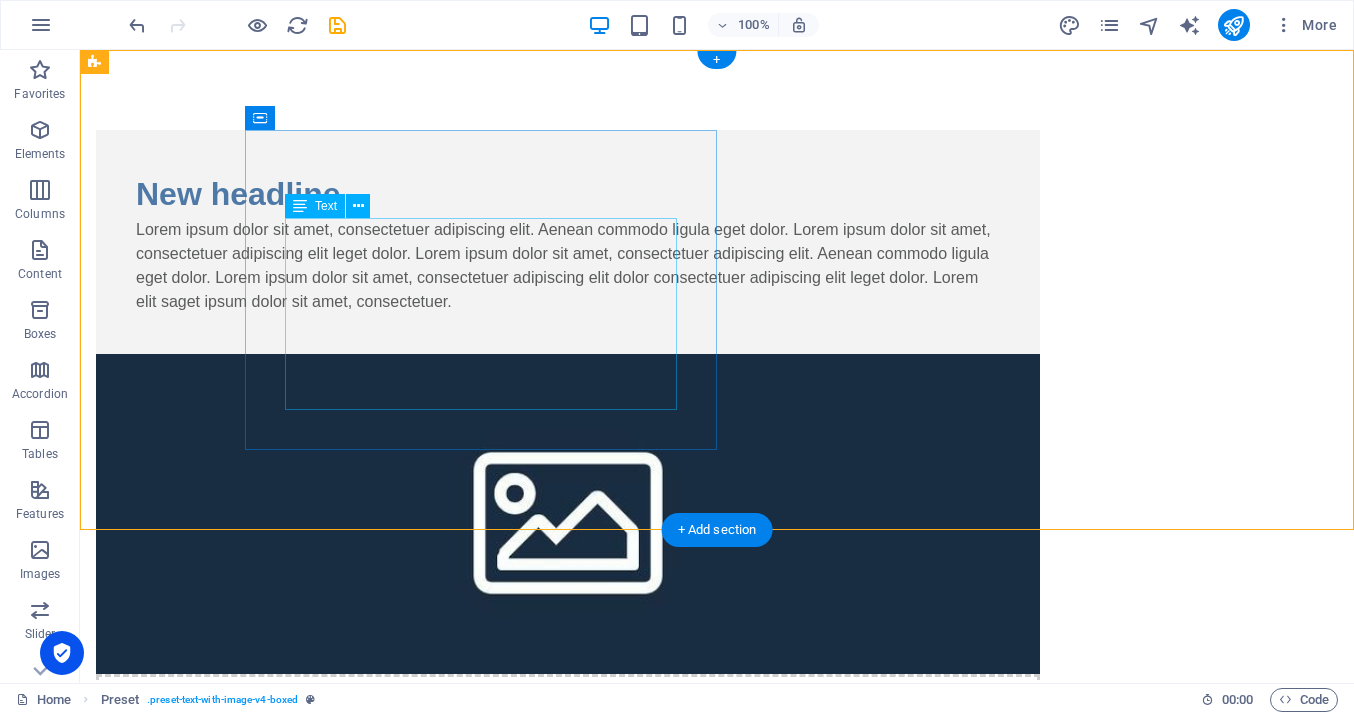 click on "Lorem ipsum dolor sit amet, consectetuer adipiscing elit. Aenean commodo ligula eget dolor. Lorem ipsum dolor sit amet, consectetuer adipiscing elit leget dolor. Lorem ipsum dolor sit amet, consectetuer adipiscing elit. Aenean commodo ligula eget dolor. Lorem ipsum dolor sit amet, consectetuer adipiscing elit dolor consectetuer adipiscing elit leget dolor. Lorem elit saget ipsum dolor sit amet, consectetuer." at bounding box center (568, 266) 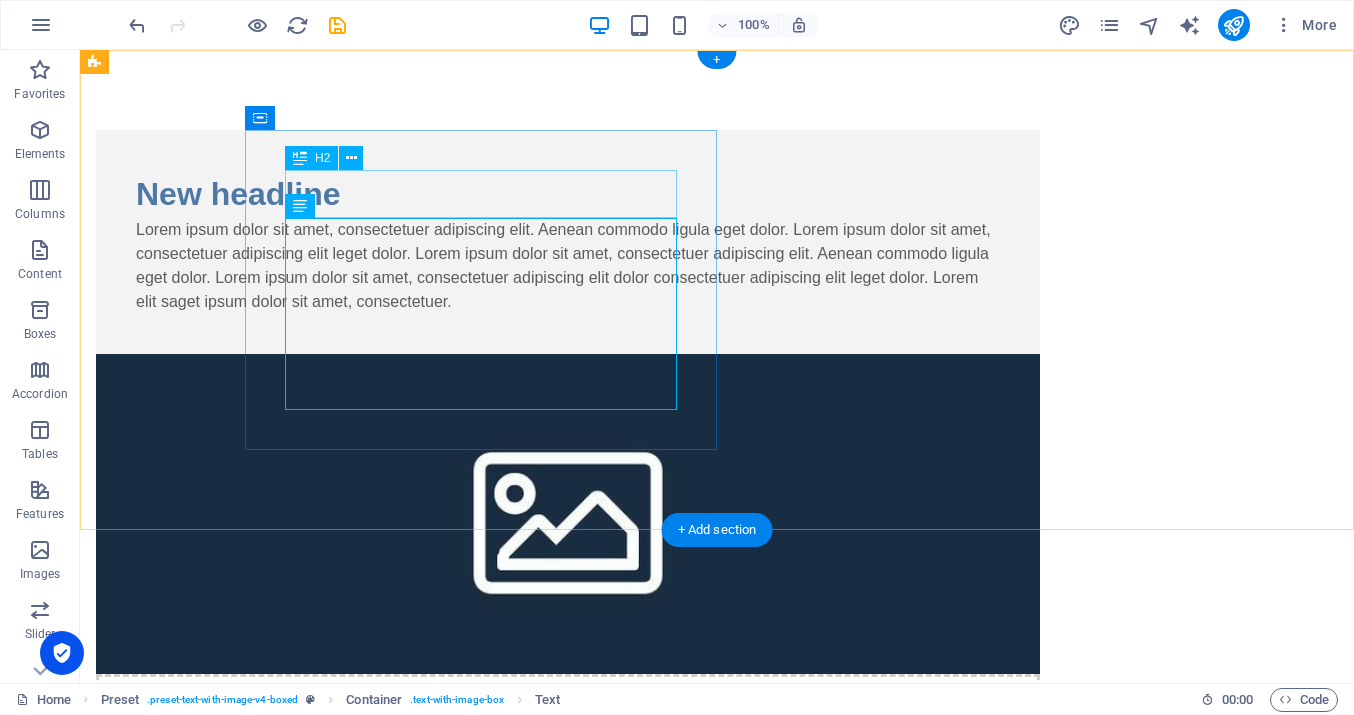 click on "New headline" at bounding box center [568, 194] 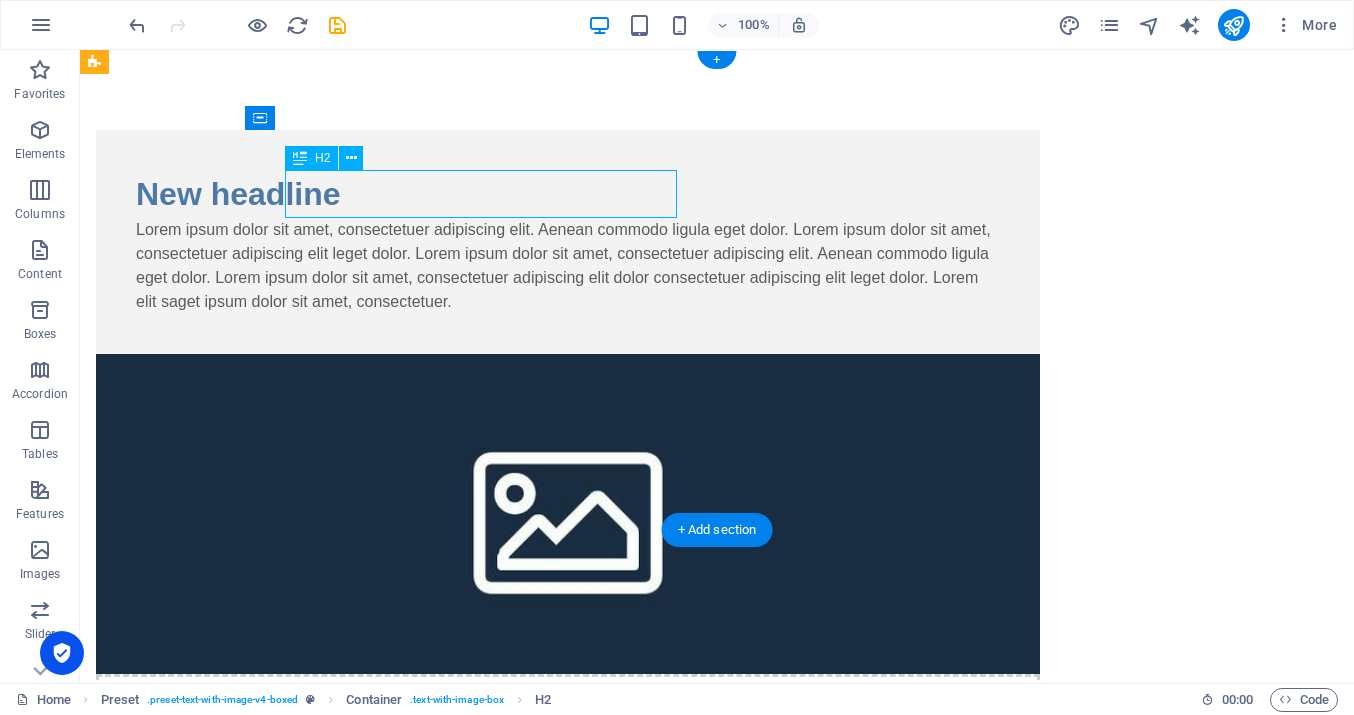 click on "New headline" at bounding box center [568, 194] 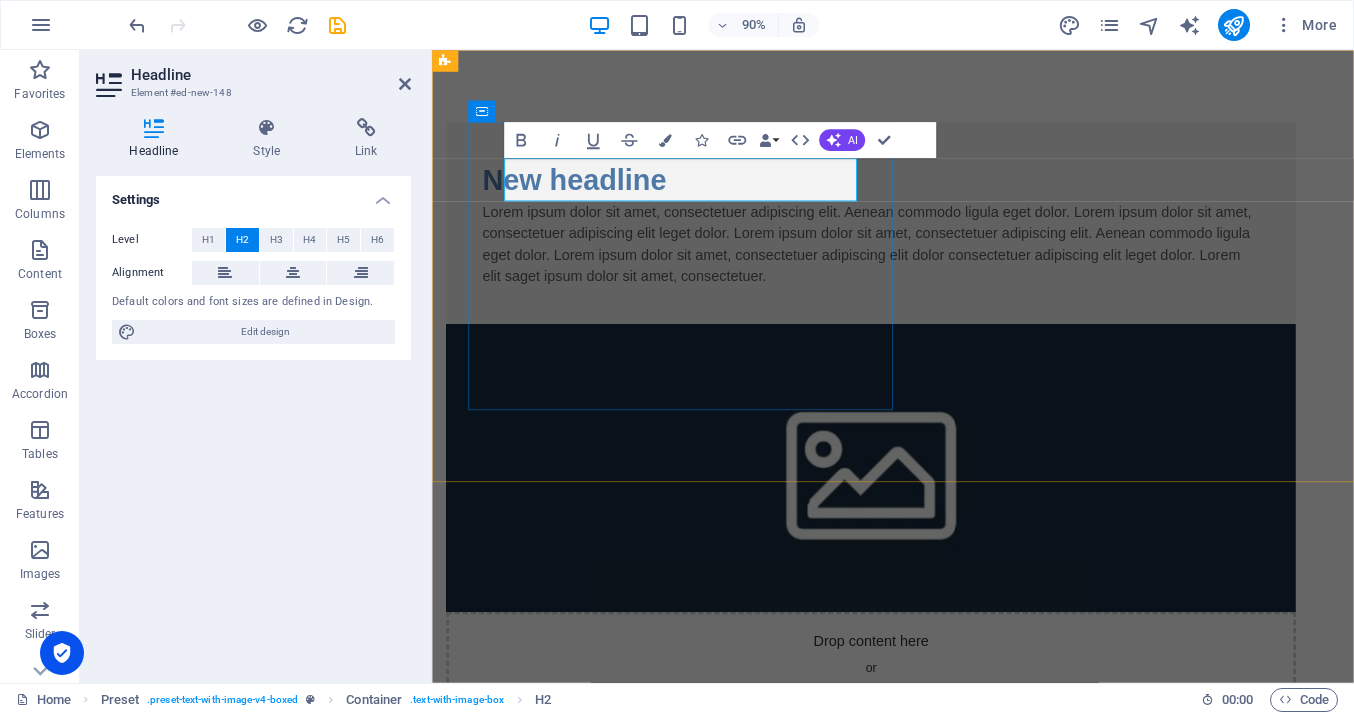 type 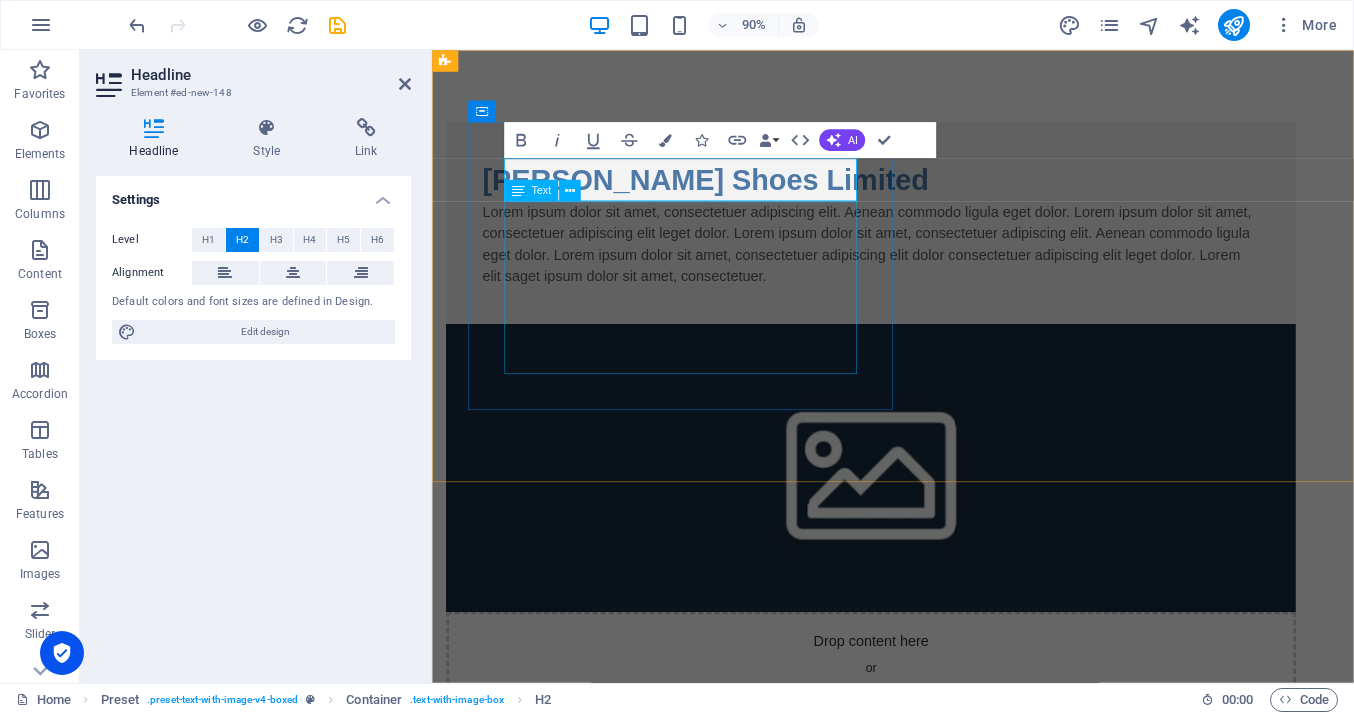 click on "Lorem ipsum dolor sit amet, consectetuer adipiscing elit. Aenean commodo ligula eget dolor. Lorem ipsum dolor sit amet, consectetuer adipiscing elit leget dolor. Lorem ipsum dolor sit amet, consectetuer adipiscing elit. Aenean commodo ligula eget dolor. Lorem ipsum dolor sit amet, consectetuer adipiscing elit dolor consectetuer adipiscing elit leget dolor. Lorem elit saget ipsum dolor sit amet, consectetuer." at bounding box center [920, 266] 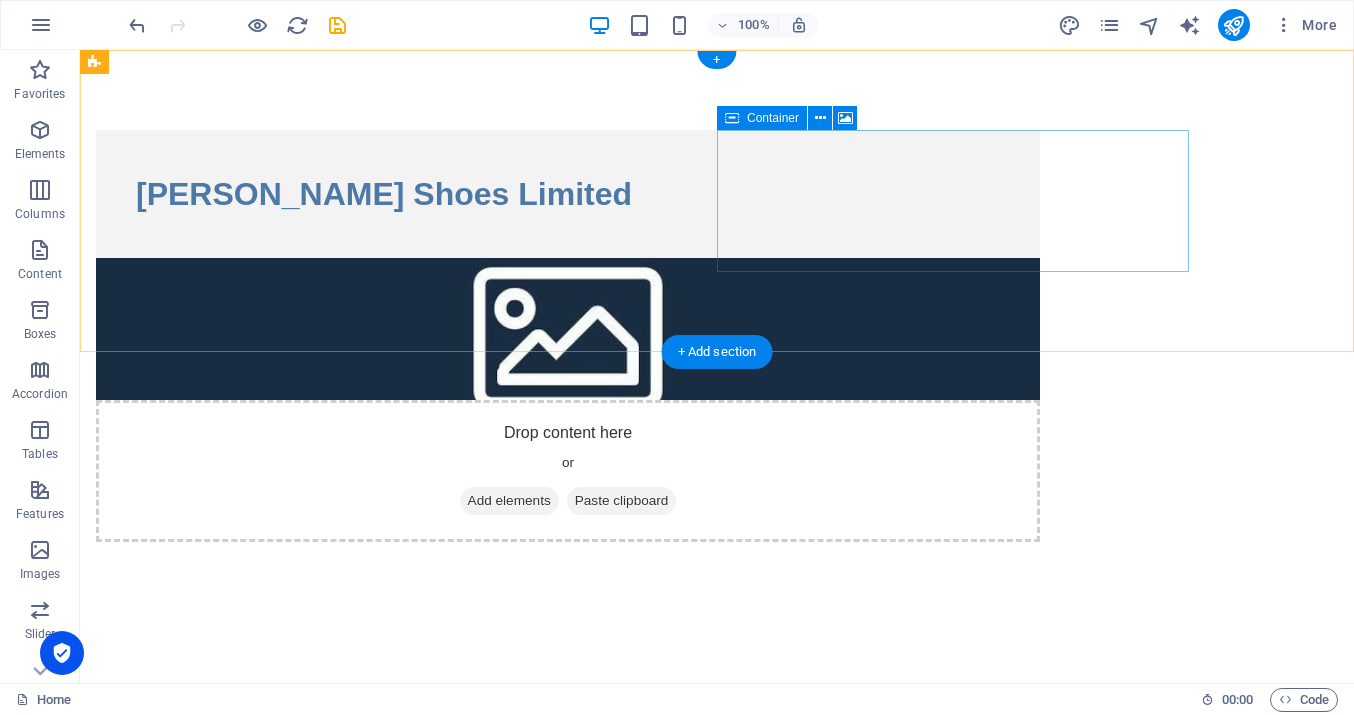 click on "Drop content here or  Add elements  Paste clipboard" at bounding box center (568, 471) 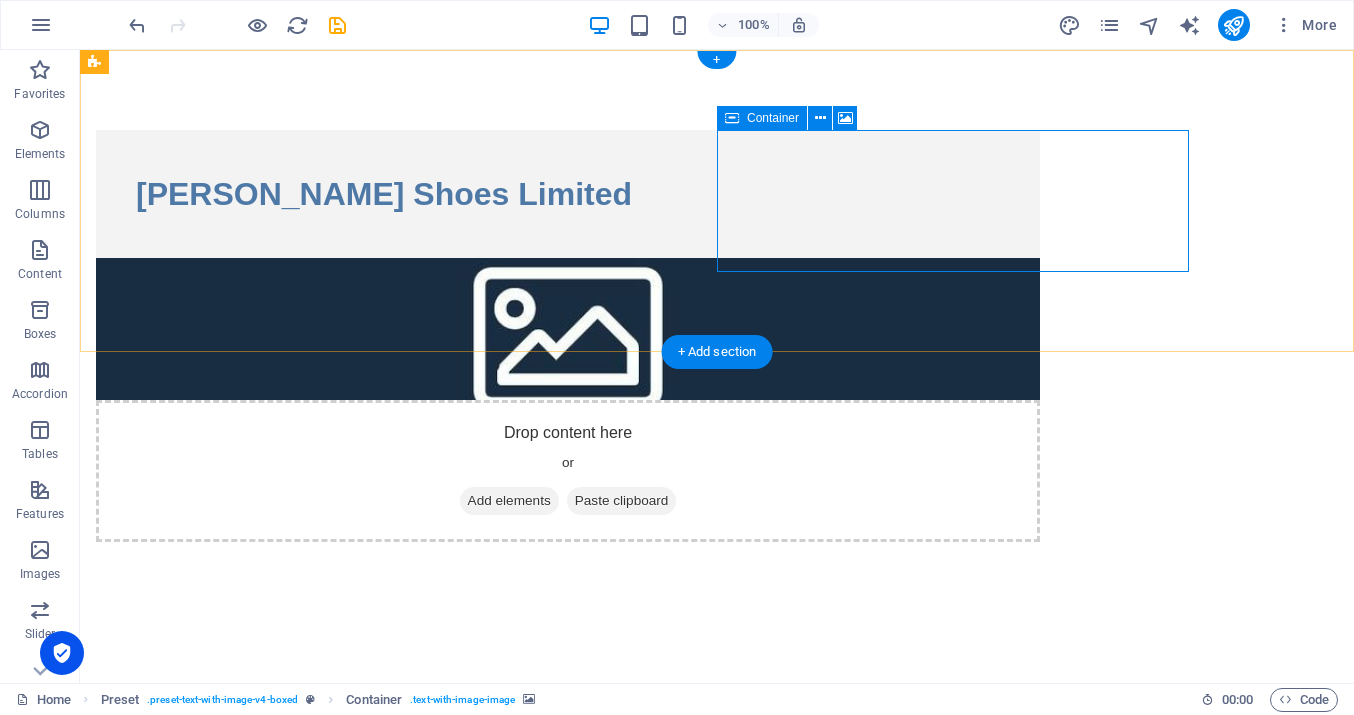 click on "Drop content here or  Add elements  Paste clipboard" at bounding box center [568, 471] 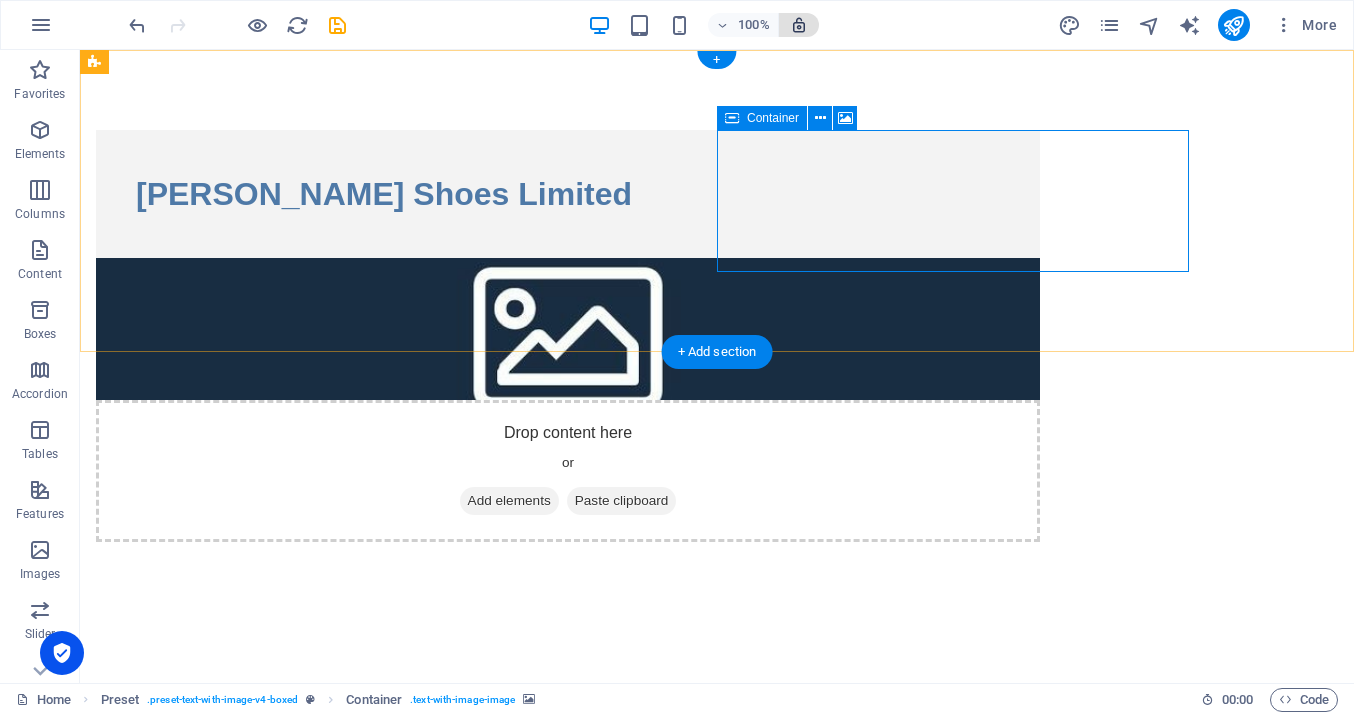 click on "Drop content here or  Add elements  Paste clipboard" at bounding box center (568, 471) 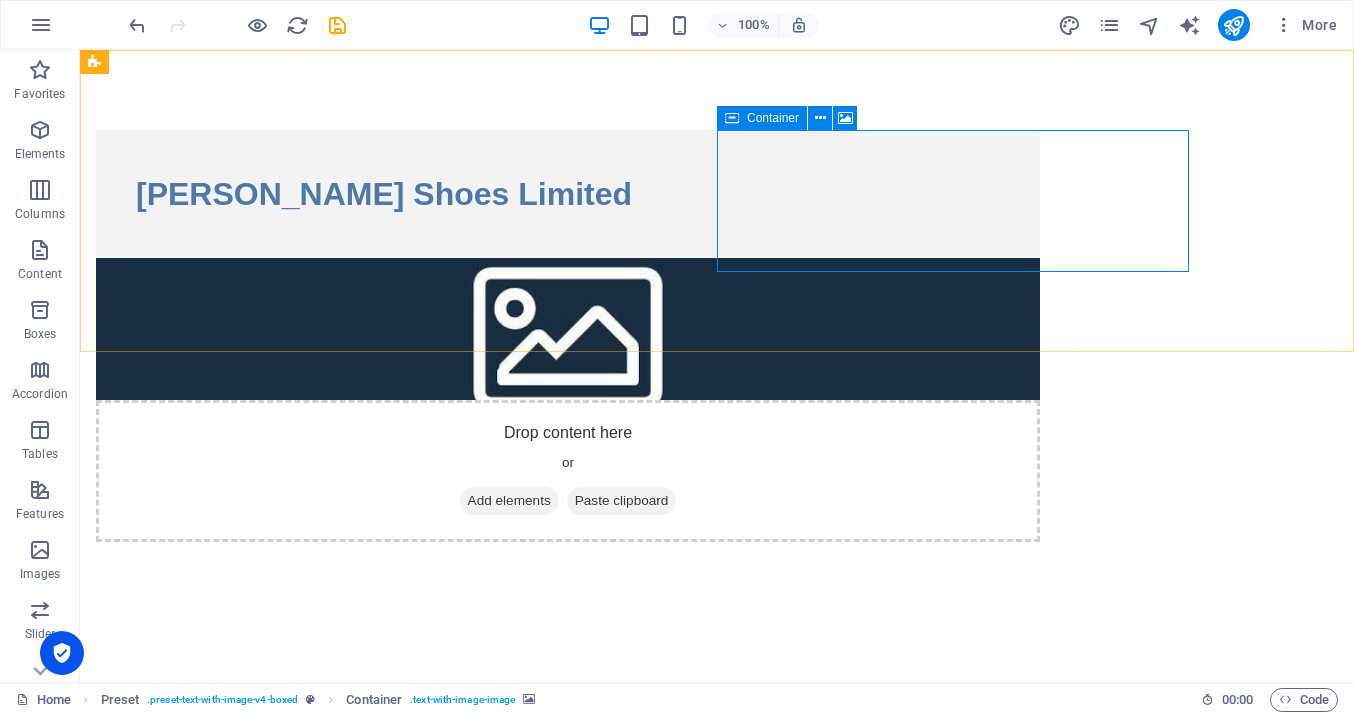 click on "Container" at bounding box center (773, 118) 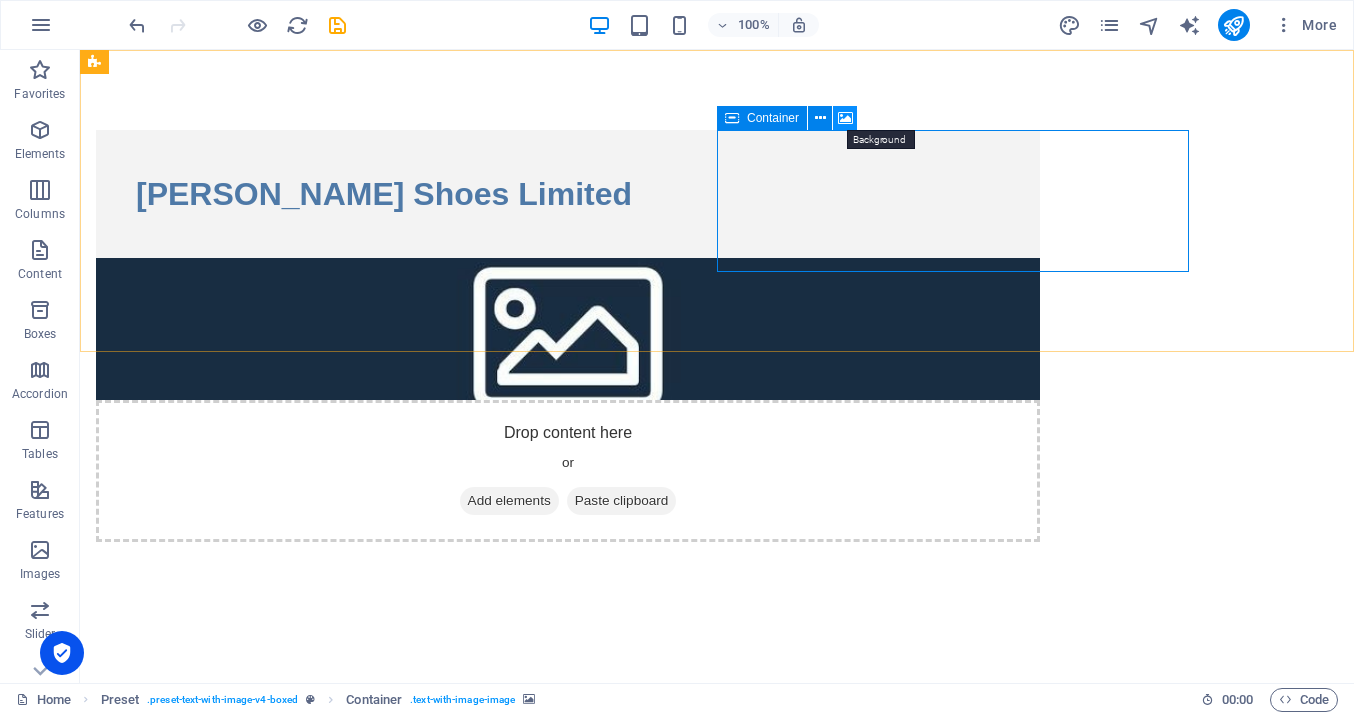 click at bounding box center [845, 118] 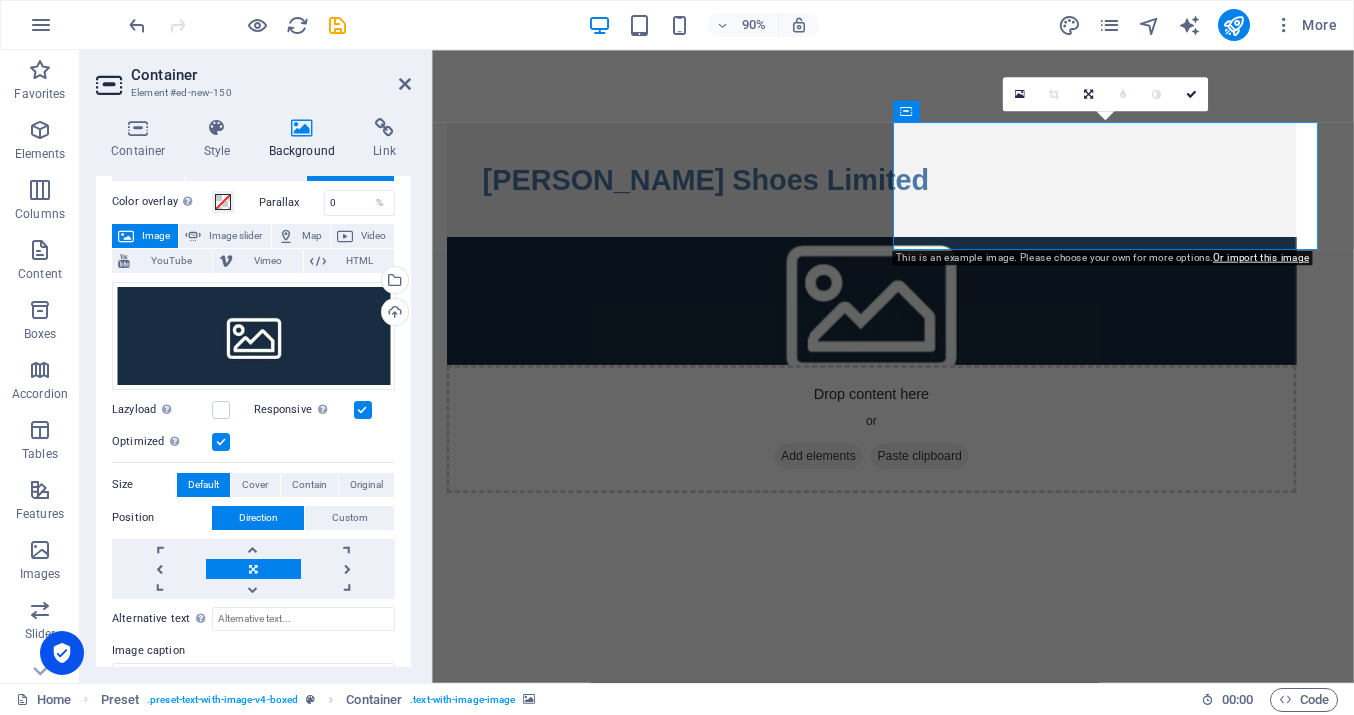 scroll, scrollTop: 97, scrollLeft: 0, axis: vertical 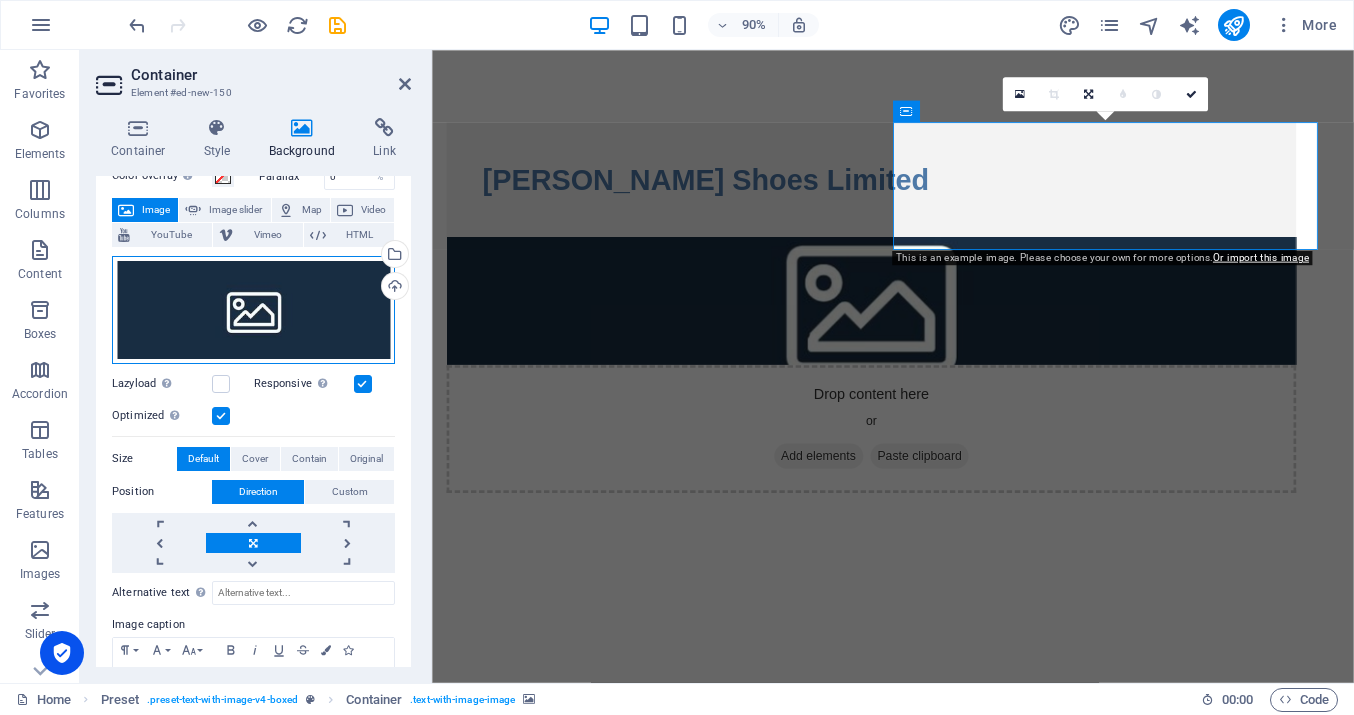 click on "Drag files here, click to choose files or select files from Files or our free stock photos & videos" at bounding box center (253, 310) 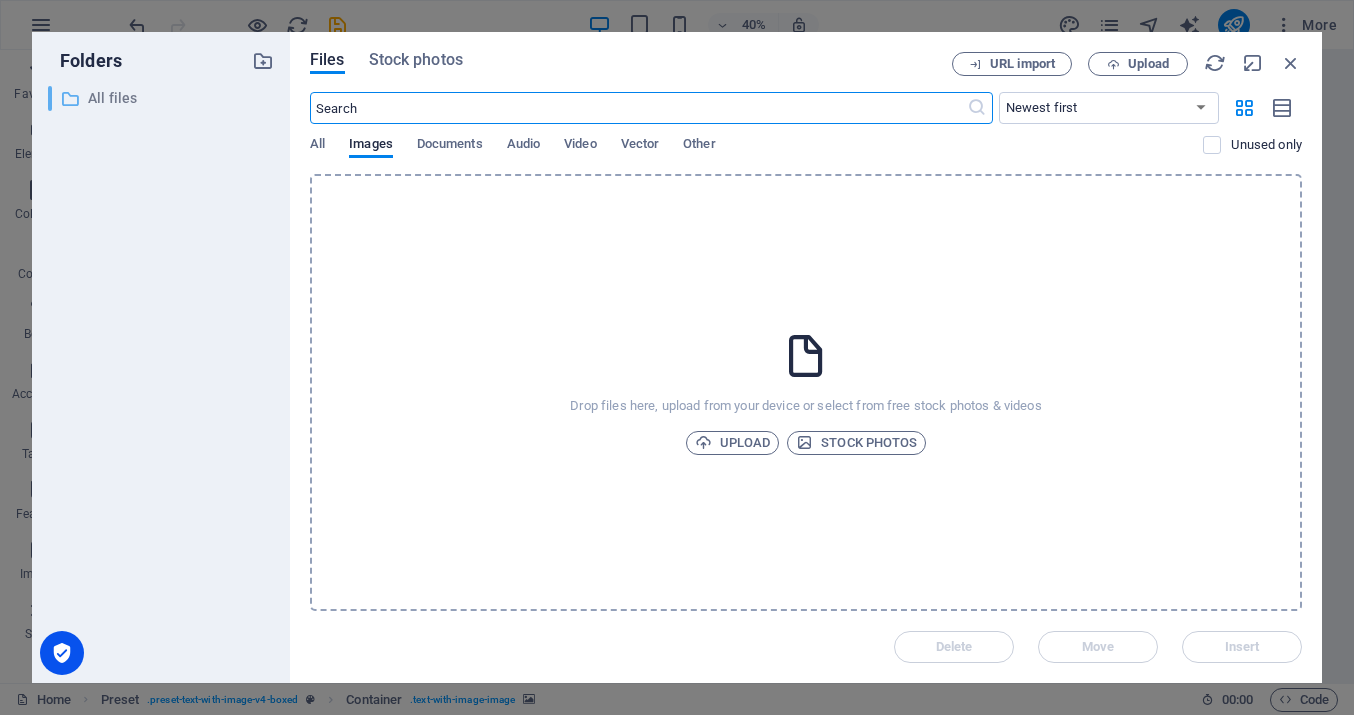 click on "All files" at bounding box center (162, 98) 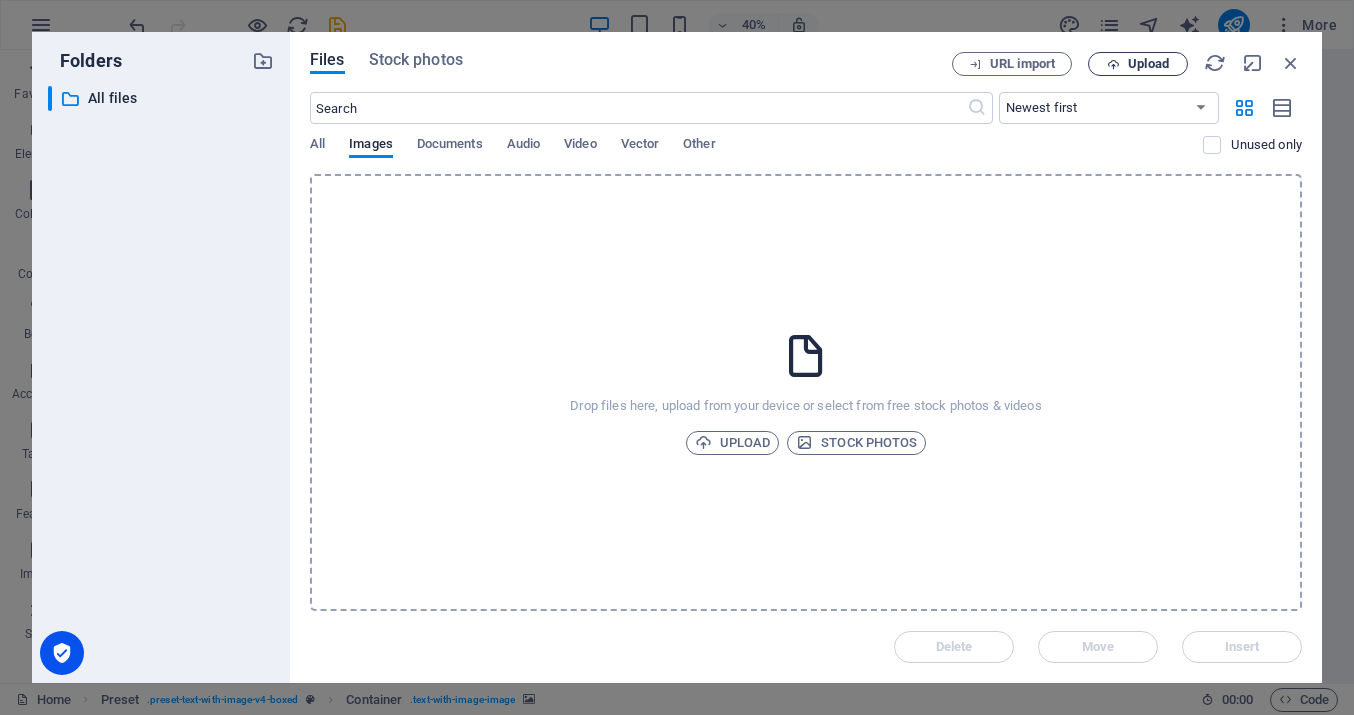 click on "Upload" at bounding box center (1148, 64) 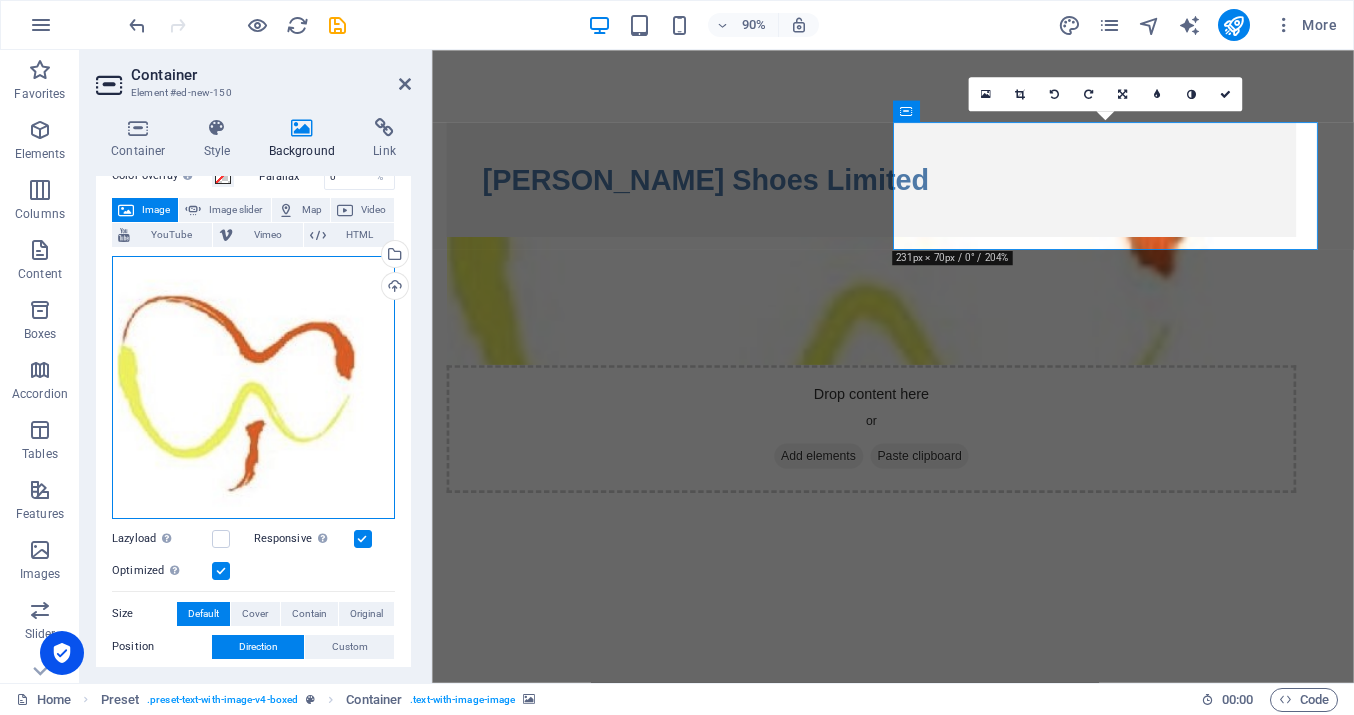 click on "Drag files here, click to choose files or select files from Files or our free stock photos & videos" at bounding box center (253, 387) 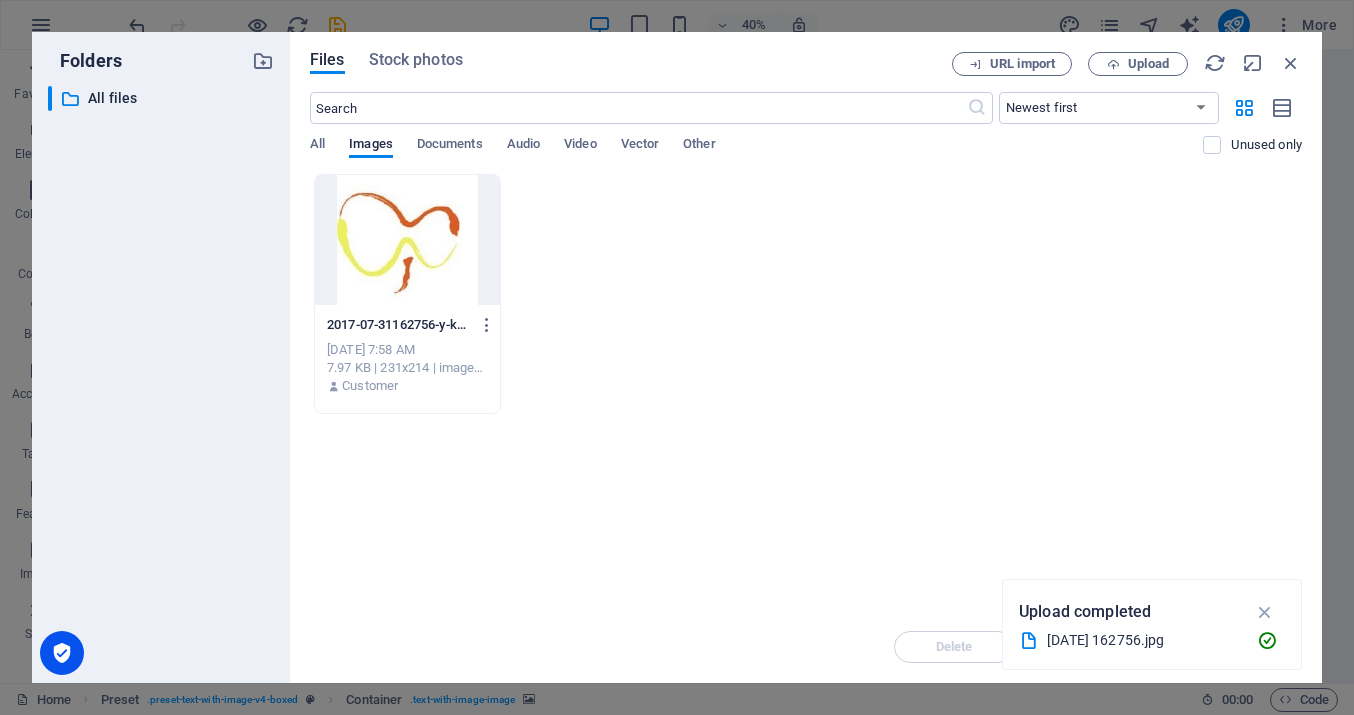 click at bounding box center [407, 240] 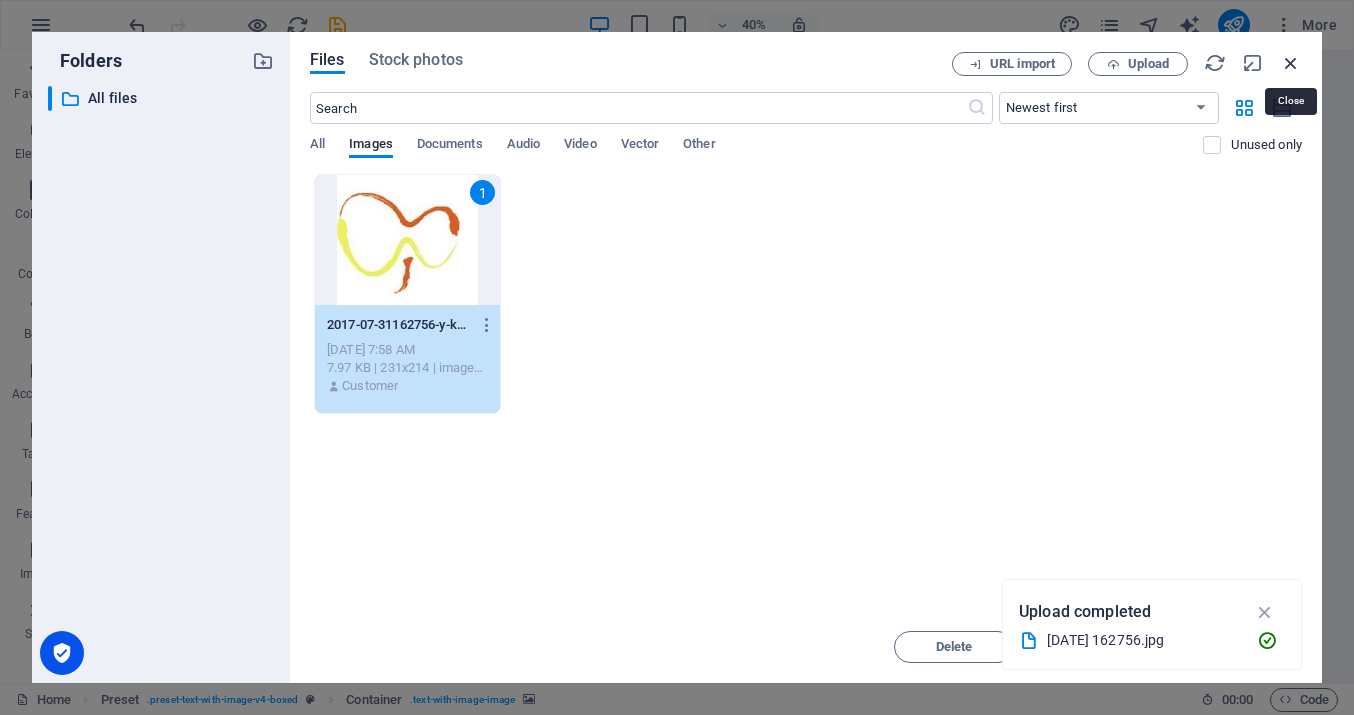 click at bounding box center [1291, 63] 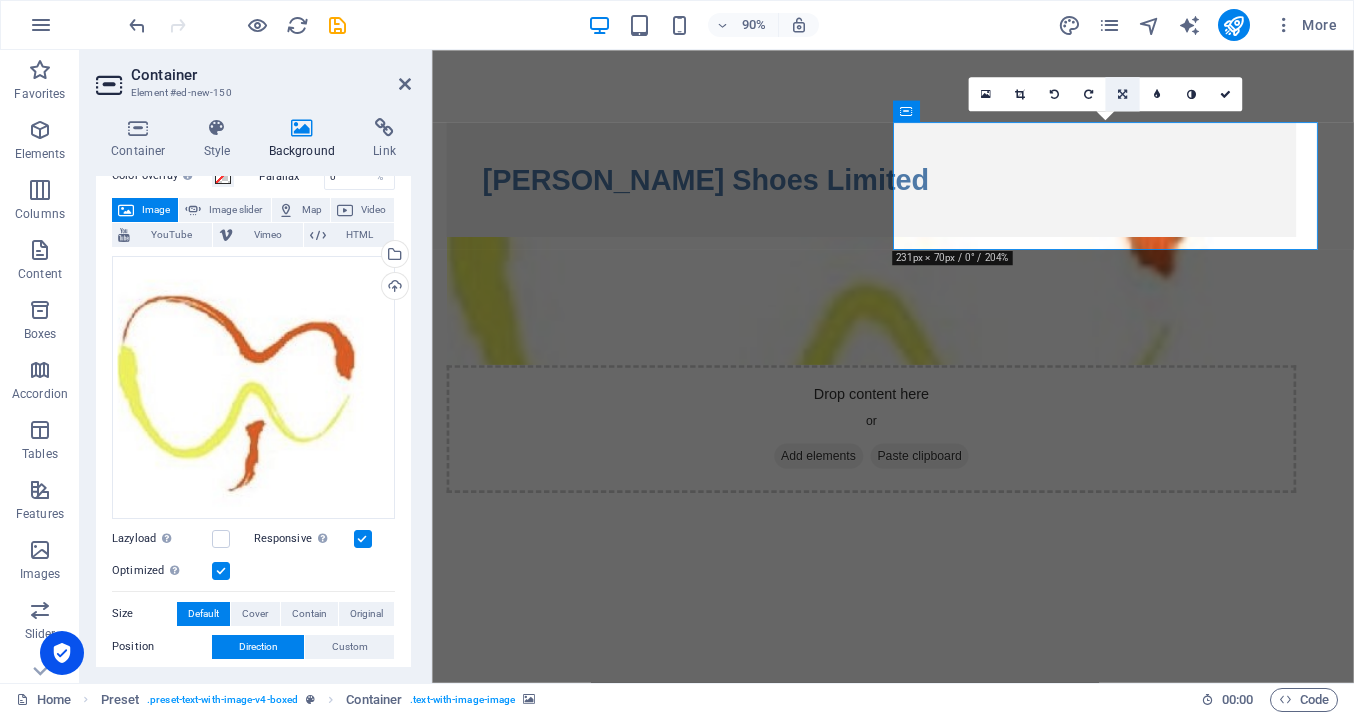 click at bounding box center [1122, 94] 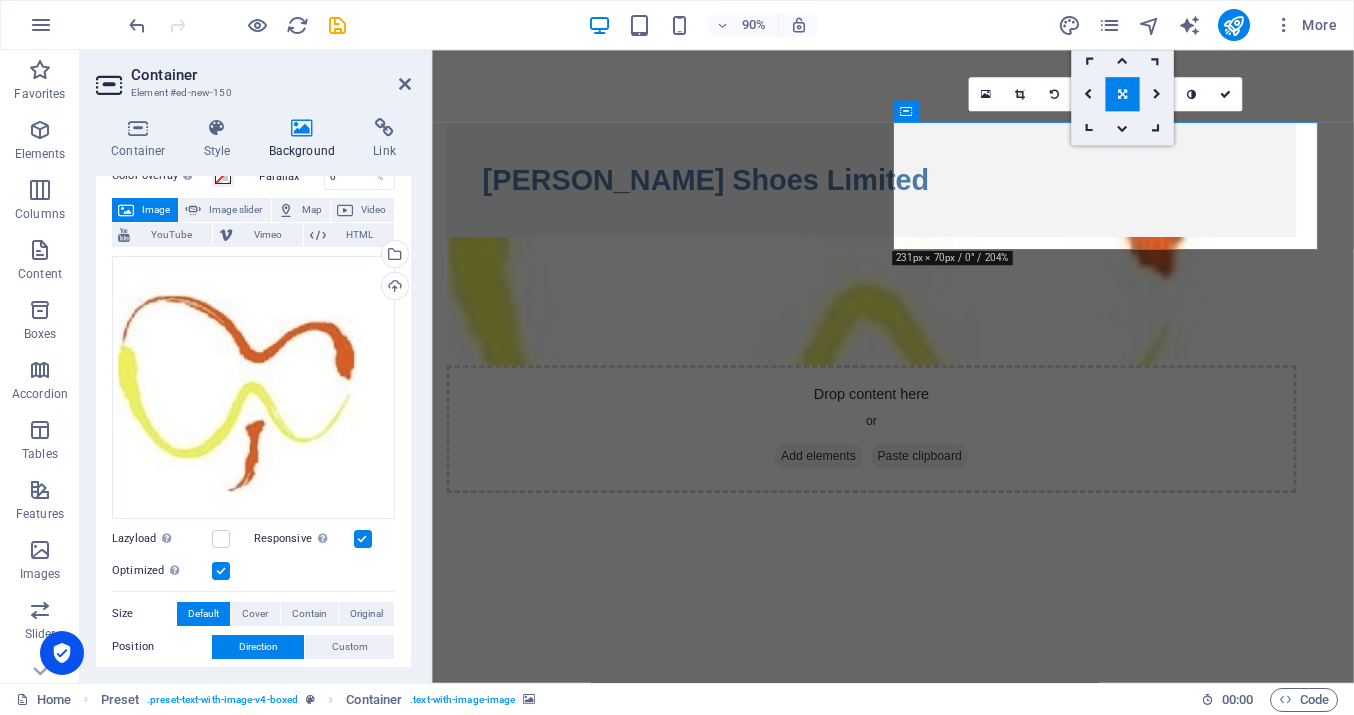 click at bounding box center [1122, 94] 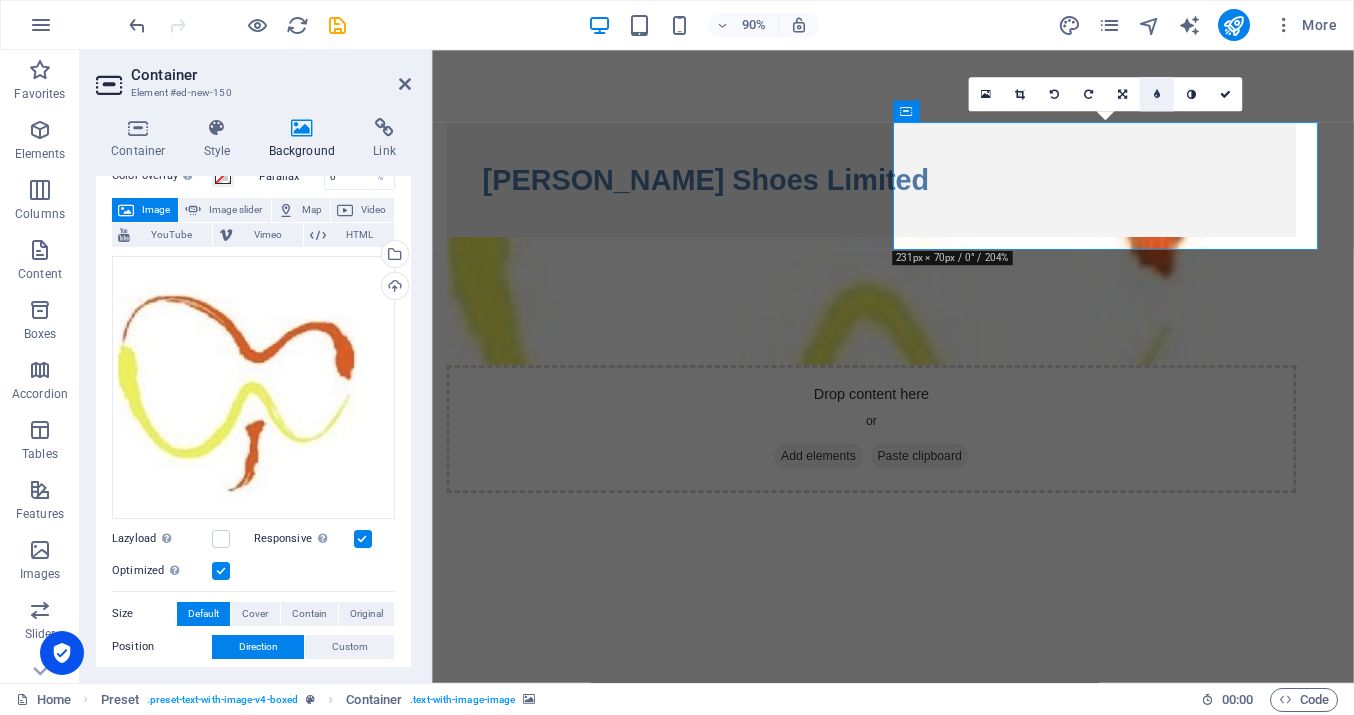 click at bounding box center (1157, 94) 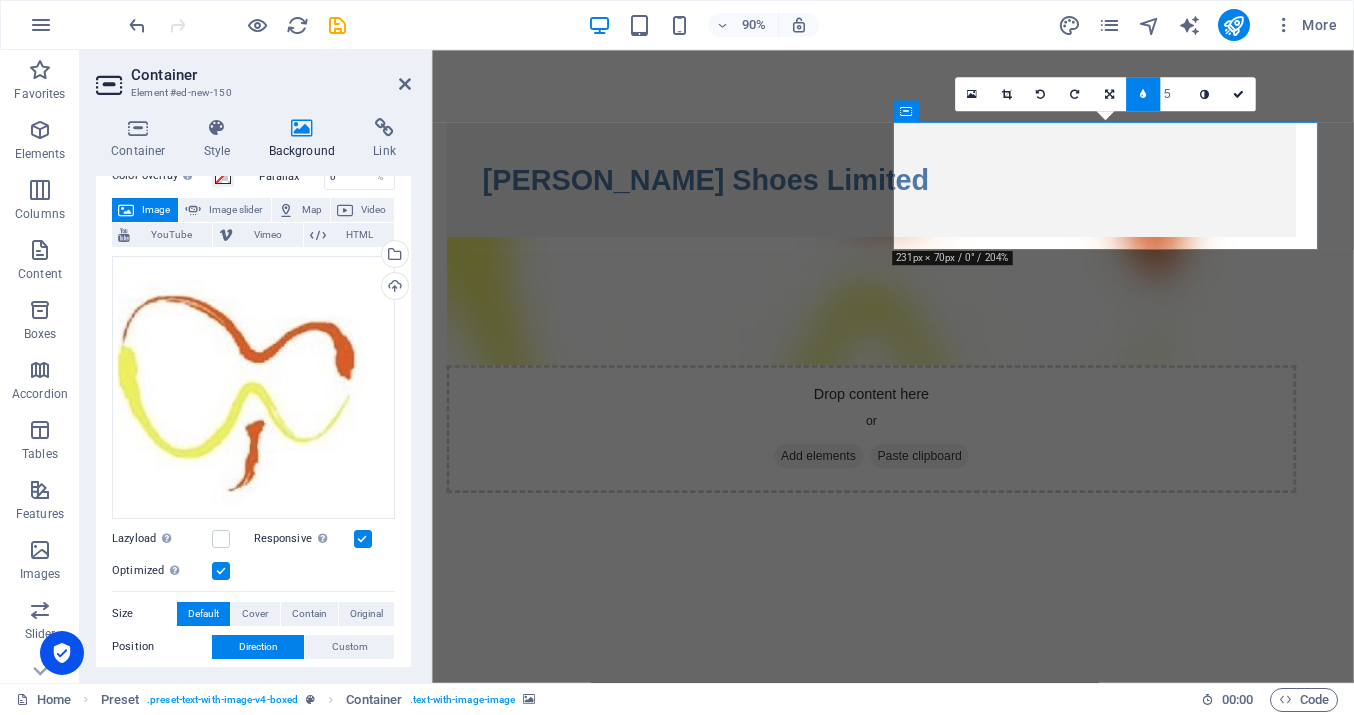 click at bounding box center (1143, 94) 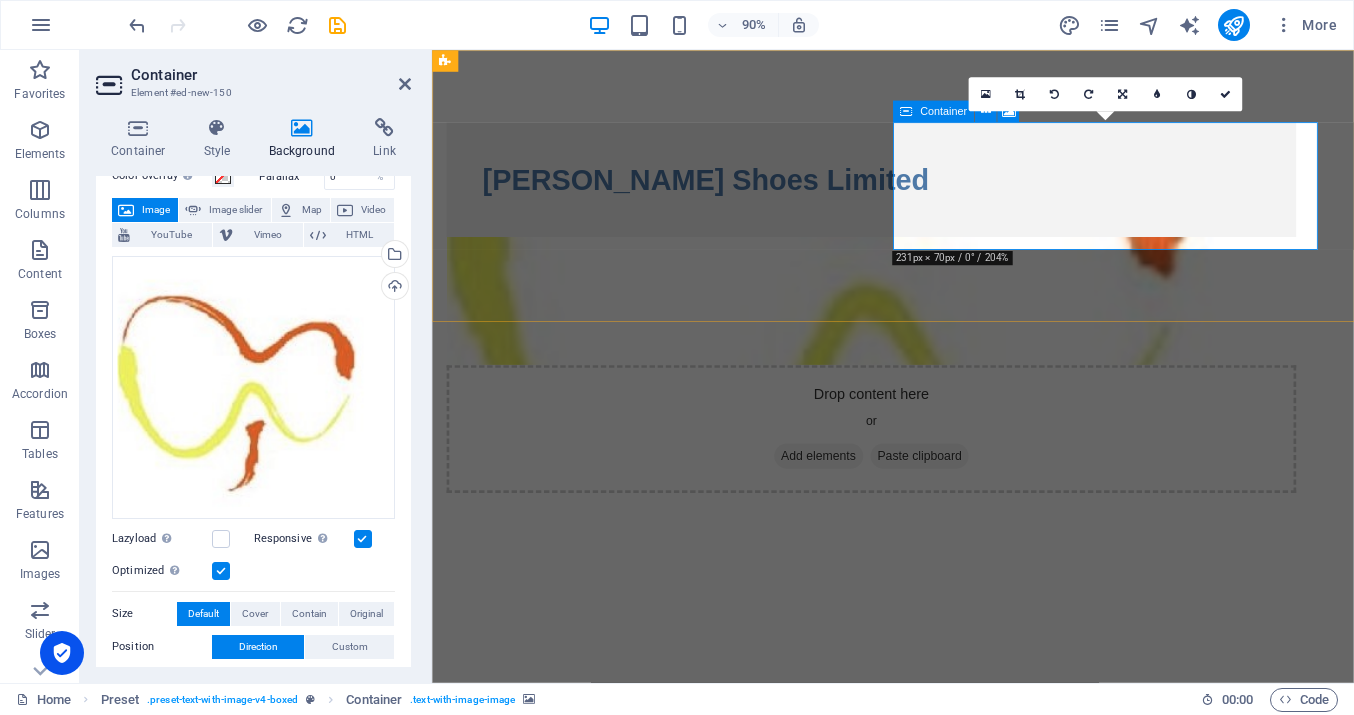 click at bounding box center (906, 111) 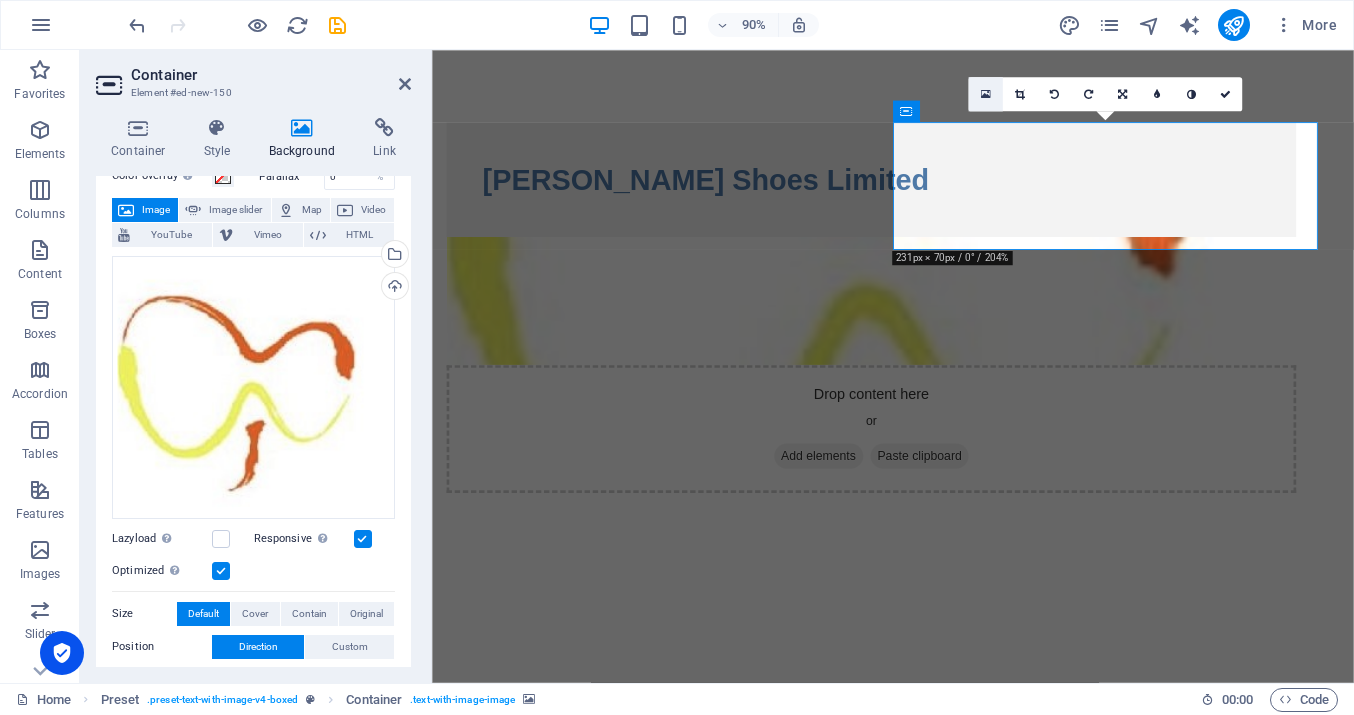 click at bounding box center [986, 94] 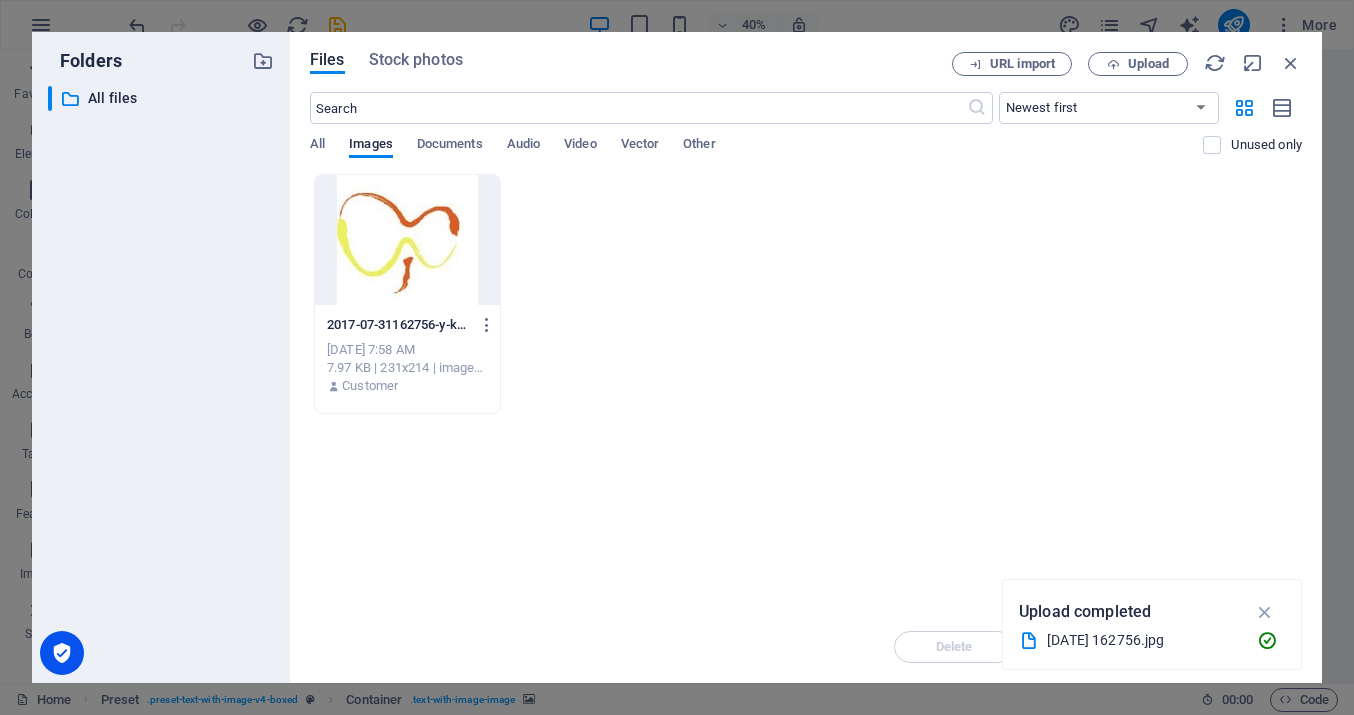 click at bounding box center (407, 240) 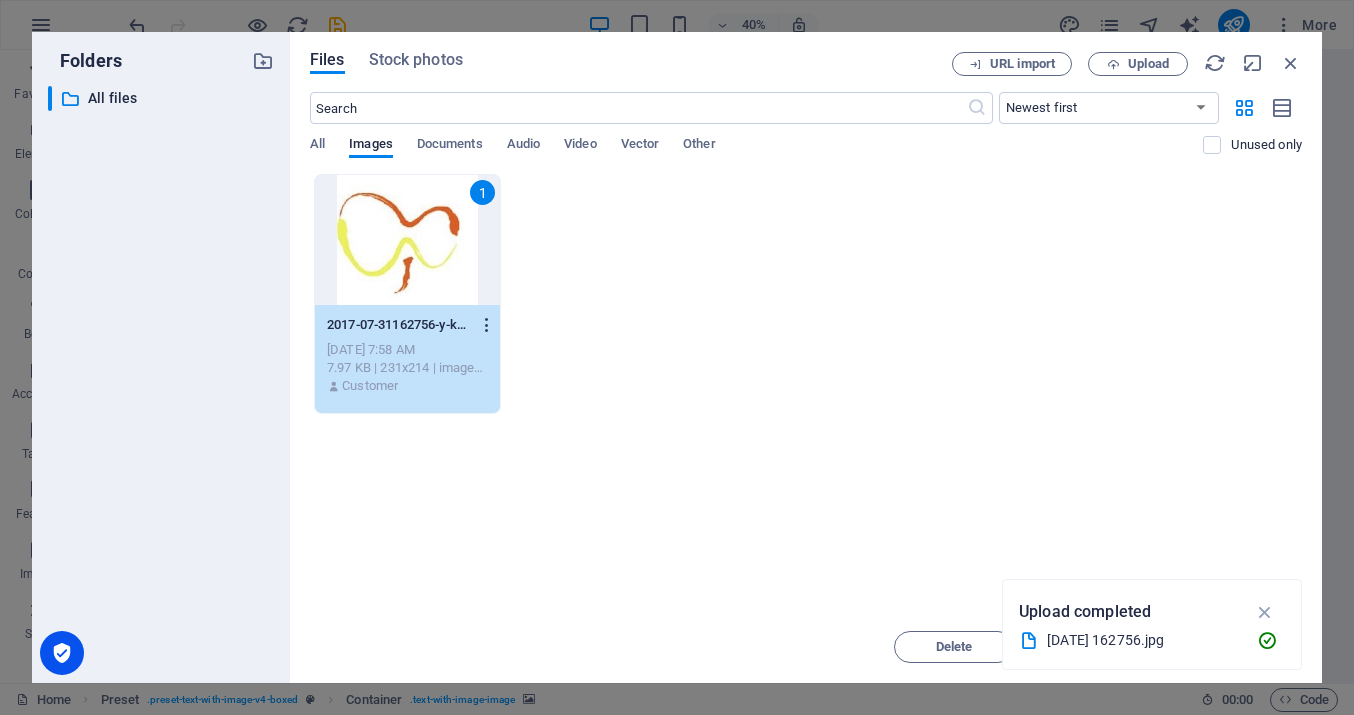 click at bounding box center [487, 325] 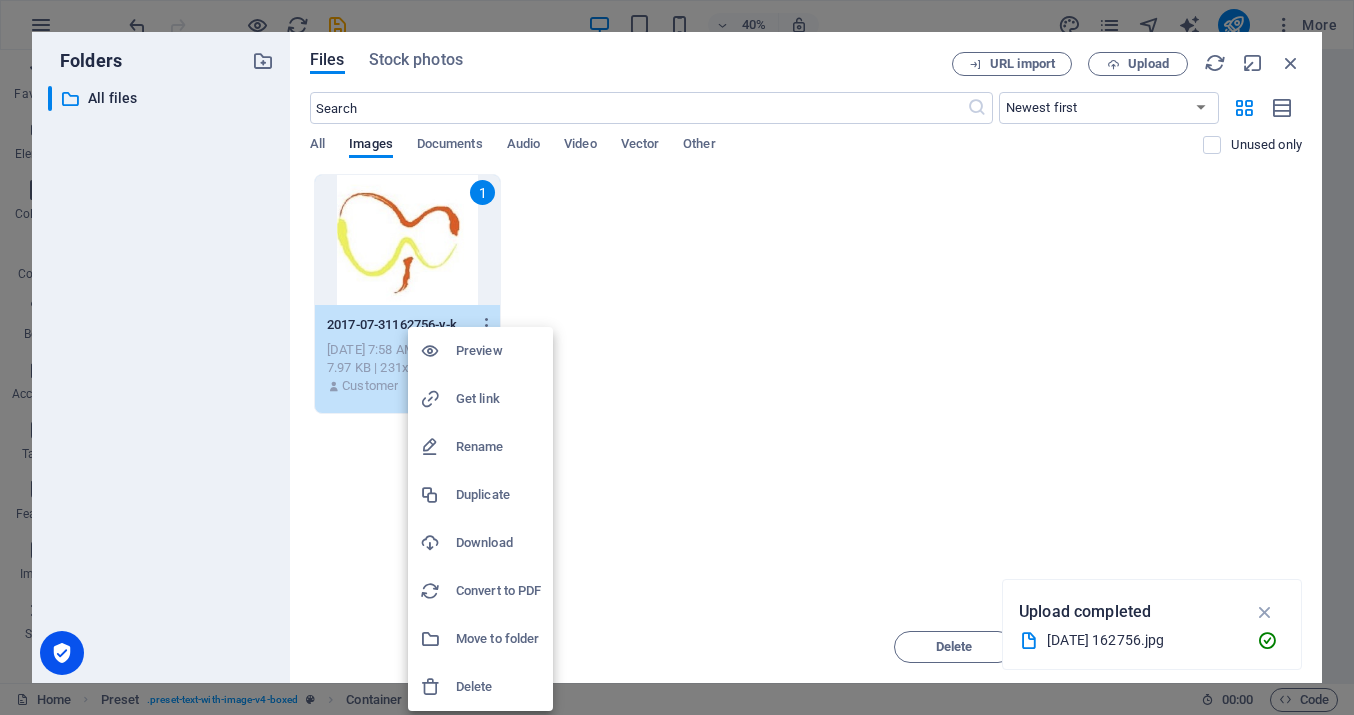click at bounding box center (677, 357) 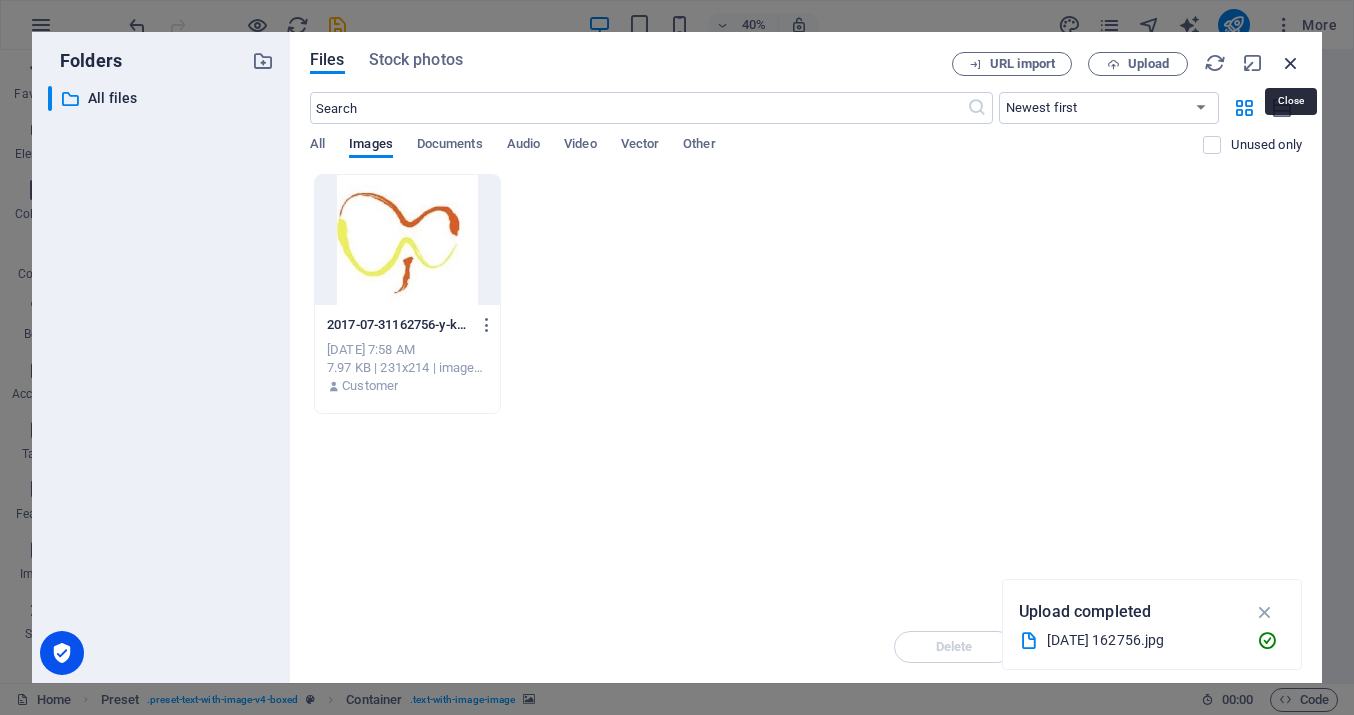 click at bounding box center [1291, 63] 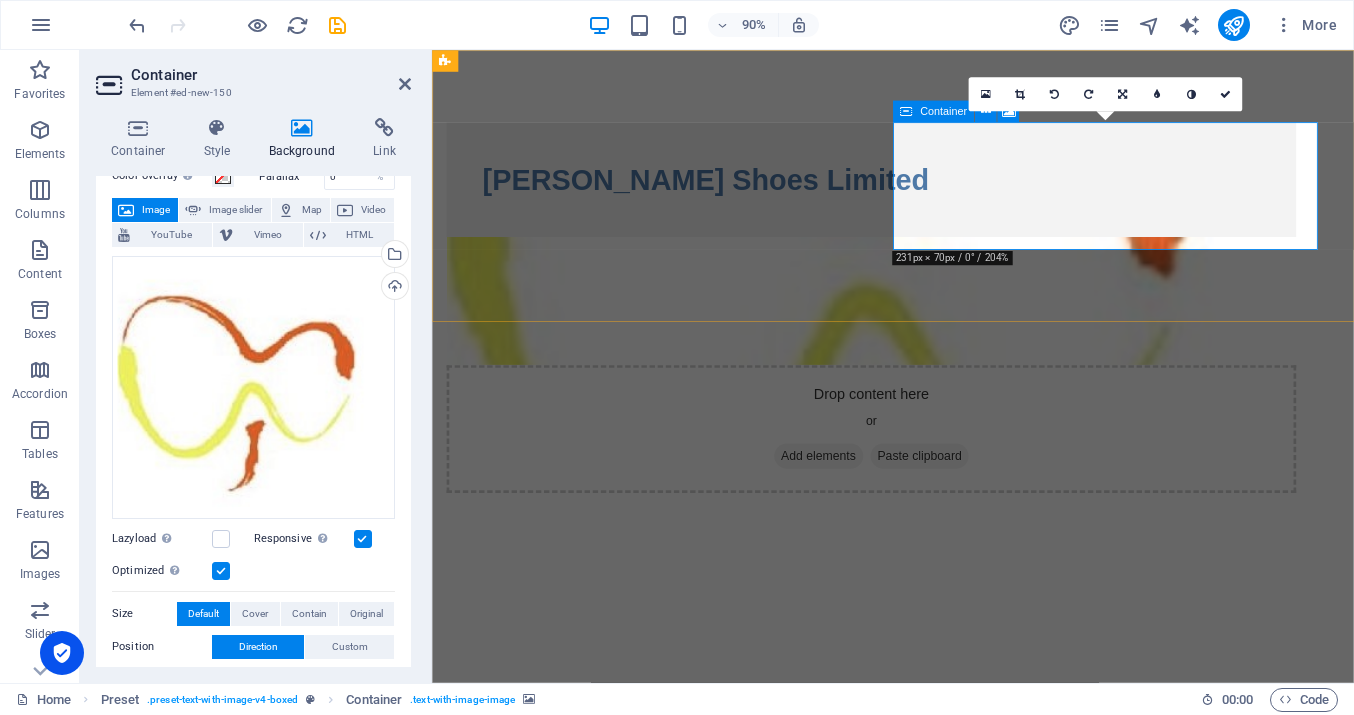 click on "Drop content here or  Add elements  Paste clipboard" at bounding box center [920, 471] 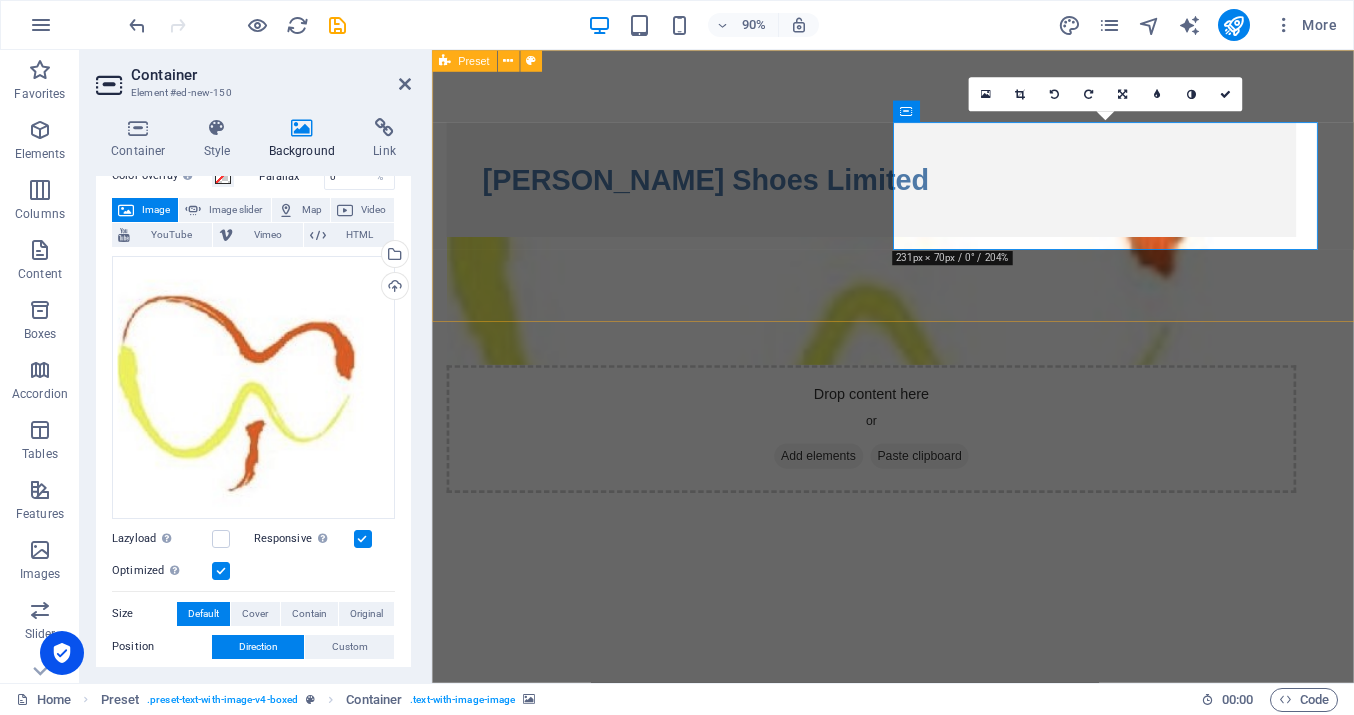 drag, startPoint x: 1162, startPoint y: 271, endPoint x: 1156, endPoint y: 298, distance: 27.658634 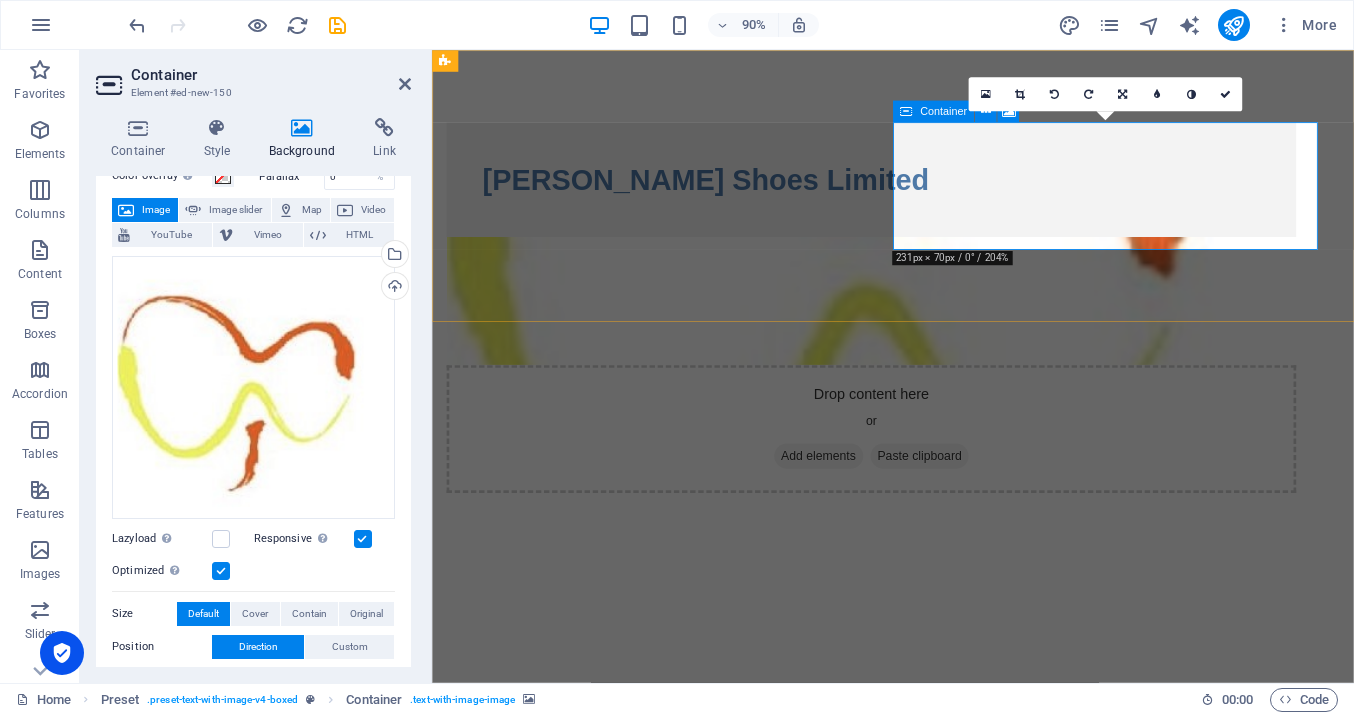 click on "Drop content here or  Add elements  Paste clipboard" at bounding box center (920, 471) 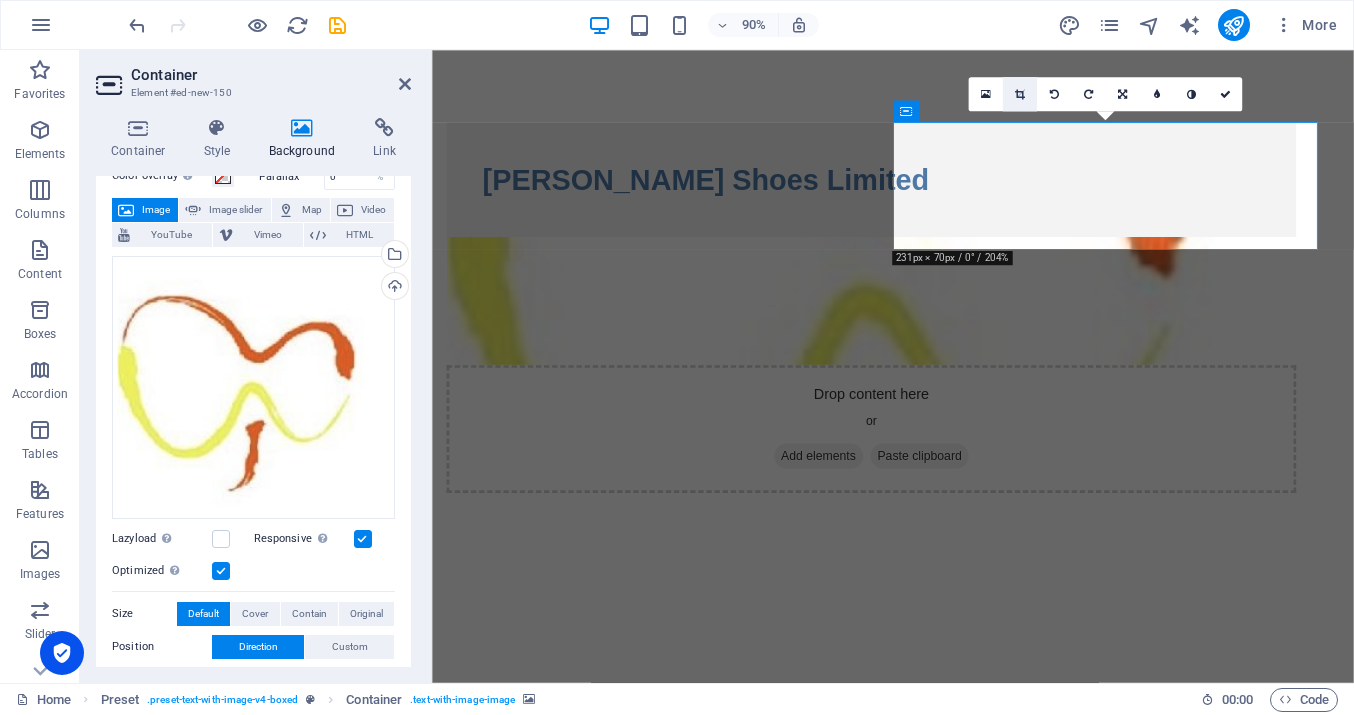 click at bounding box center (1020, 94) 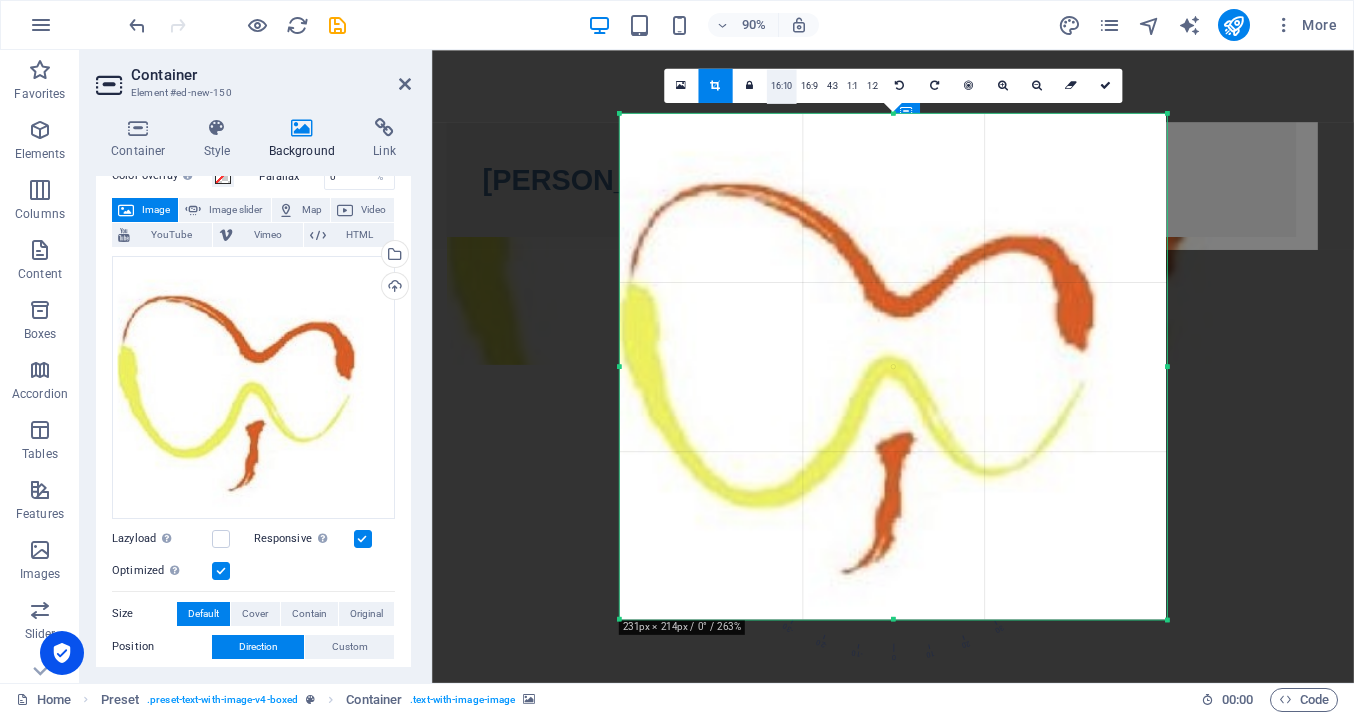 click on "16:10" at bounding box center [782, 86] 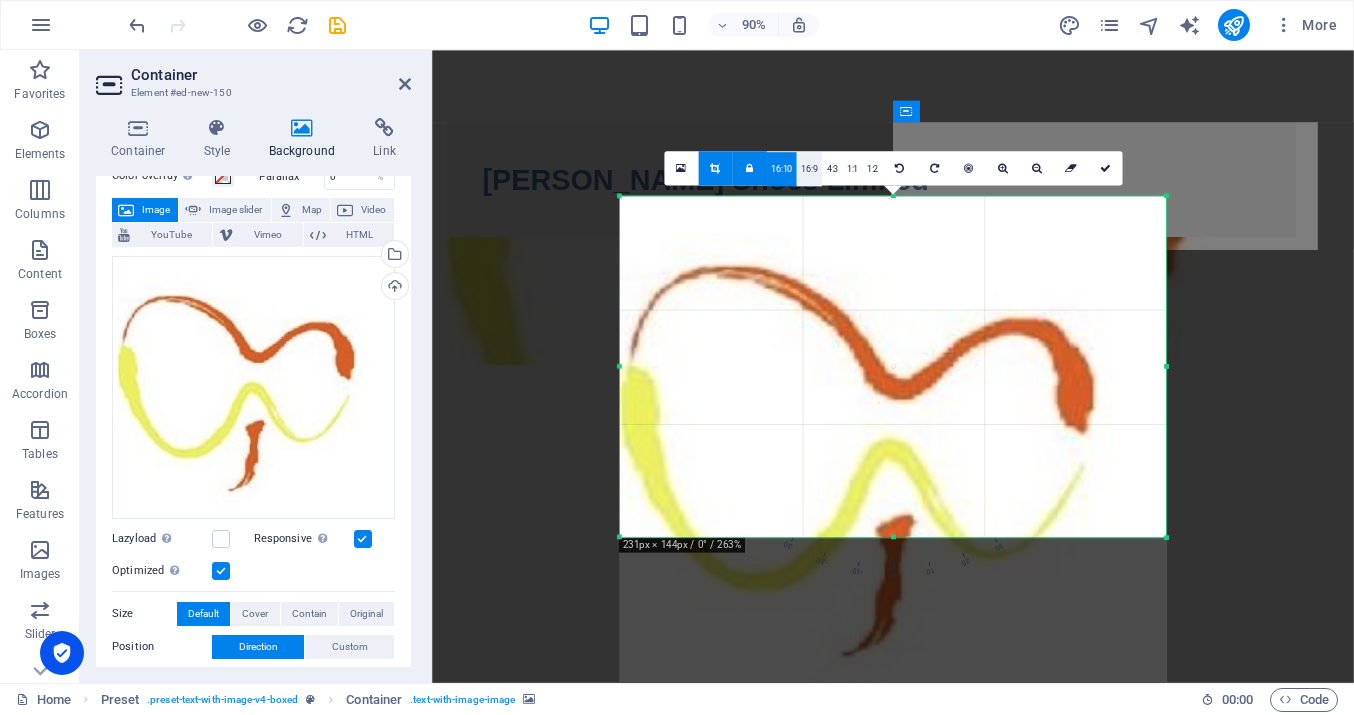 click on "16:9" at bounding box center (809, 169) 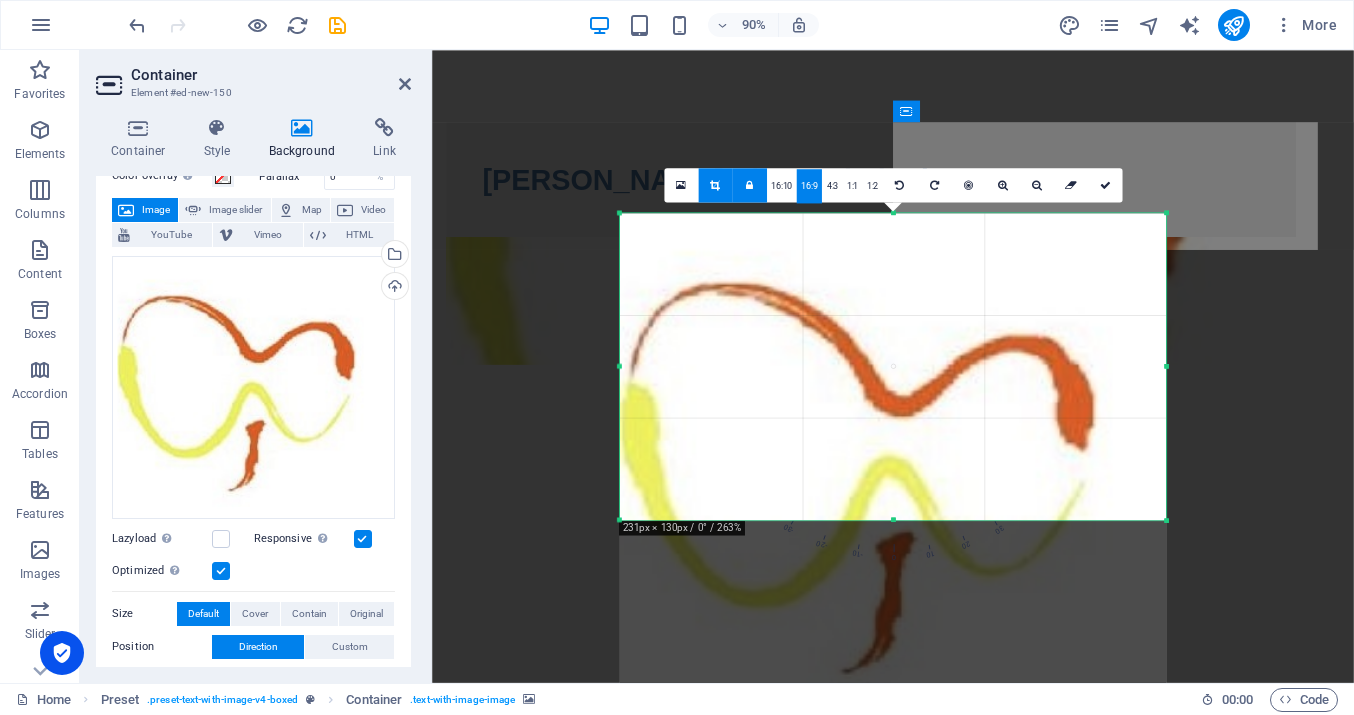 click on "16:9" at bounding box center (809, 186) 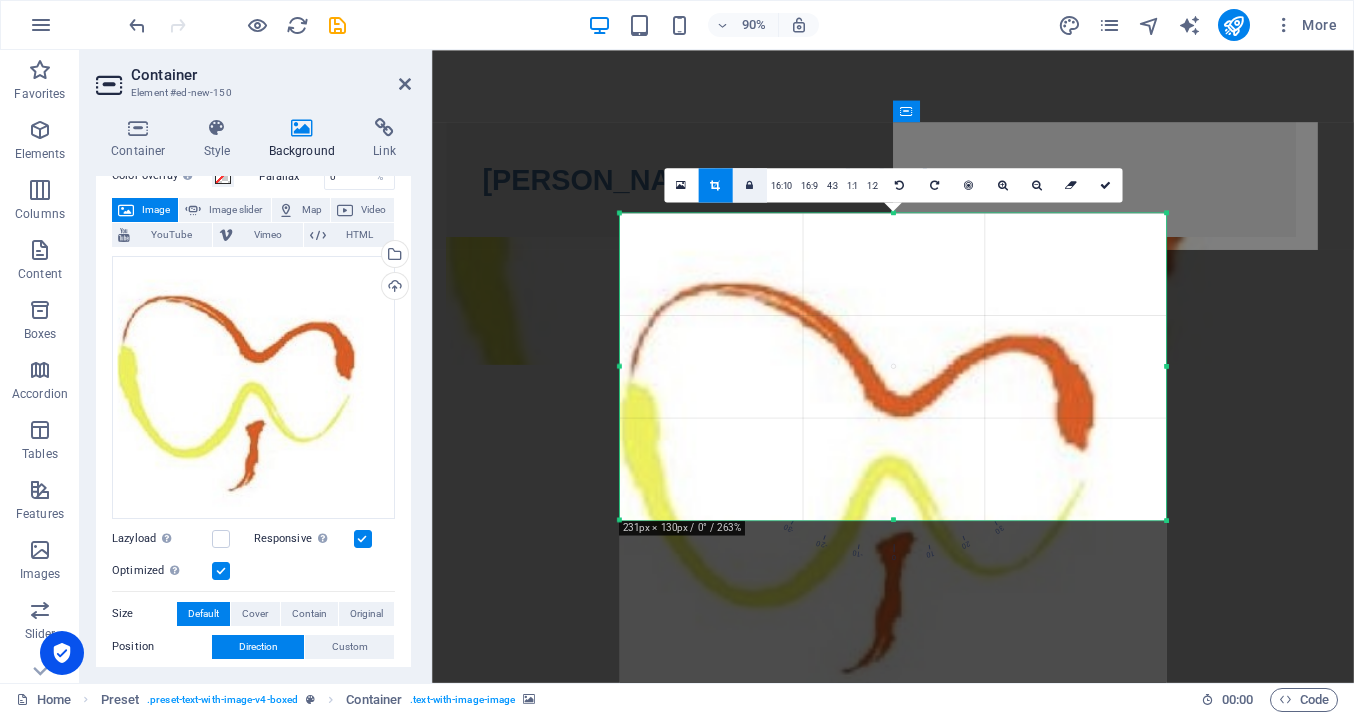 click at bounding box center (749, 185) 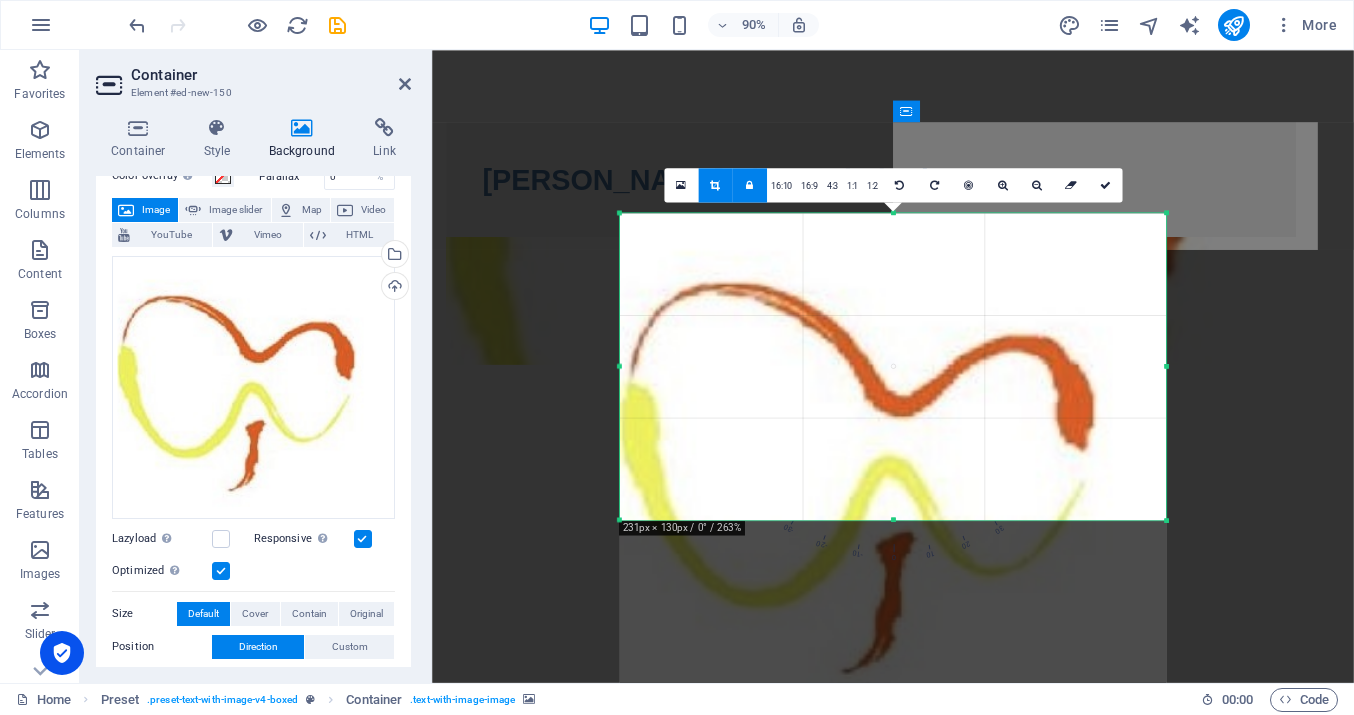click at bounding box center (749, 185) 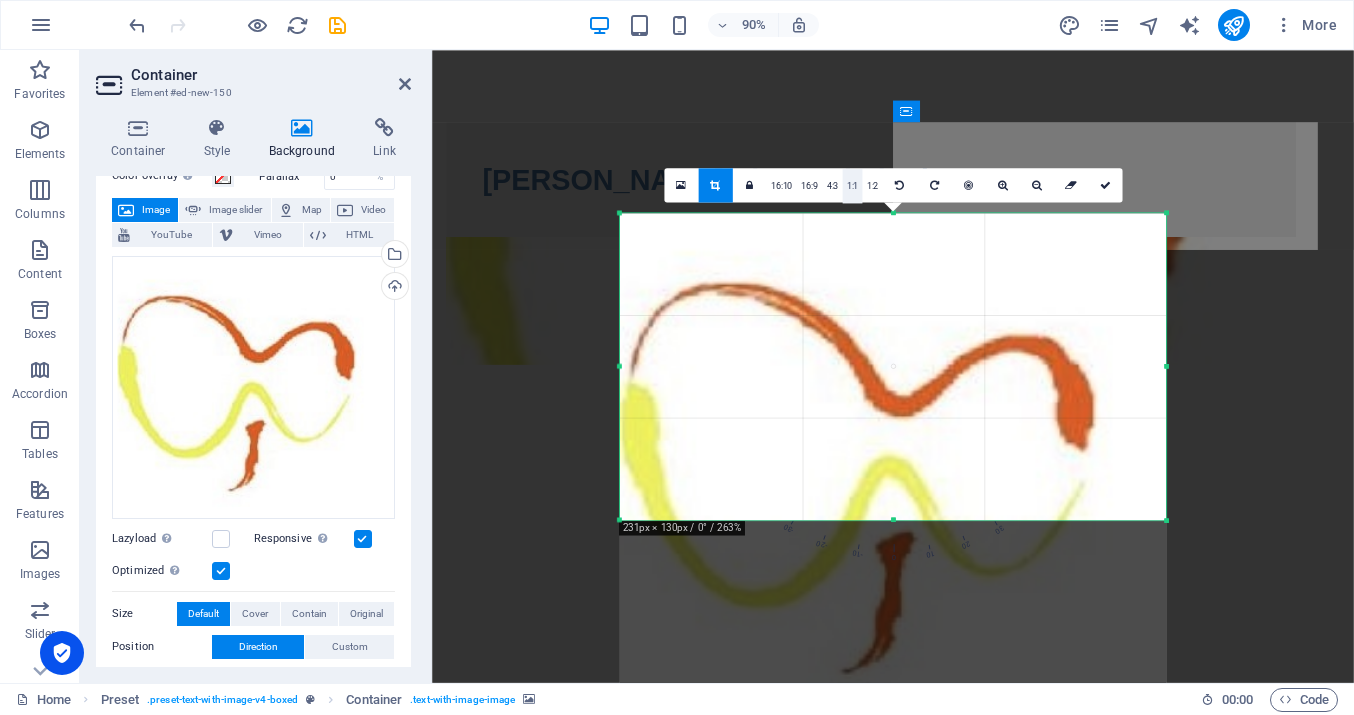 click on "1:1" at bounding box center [852, 186] 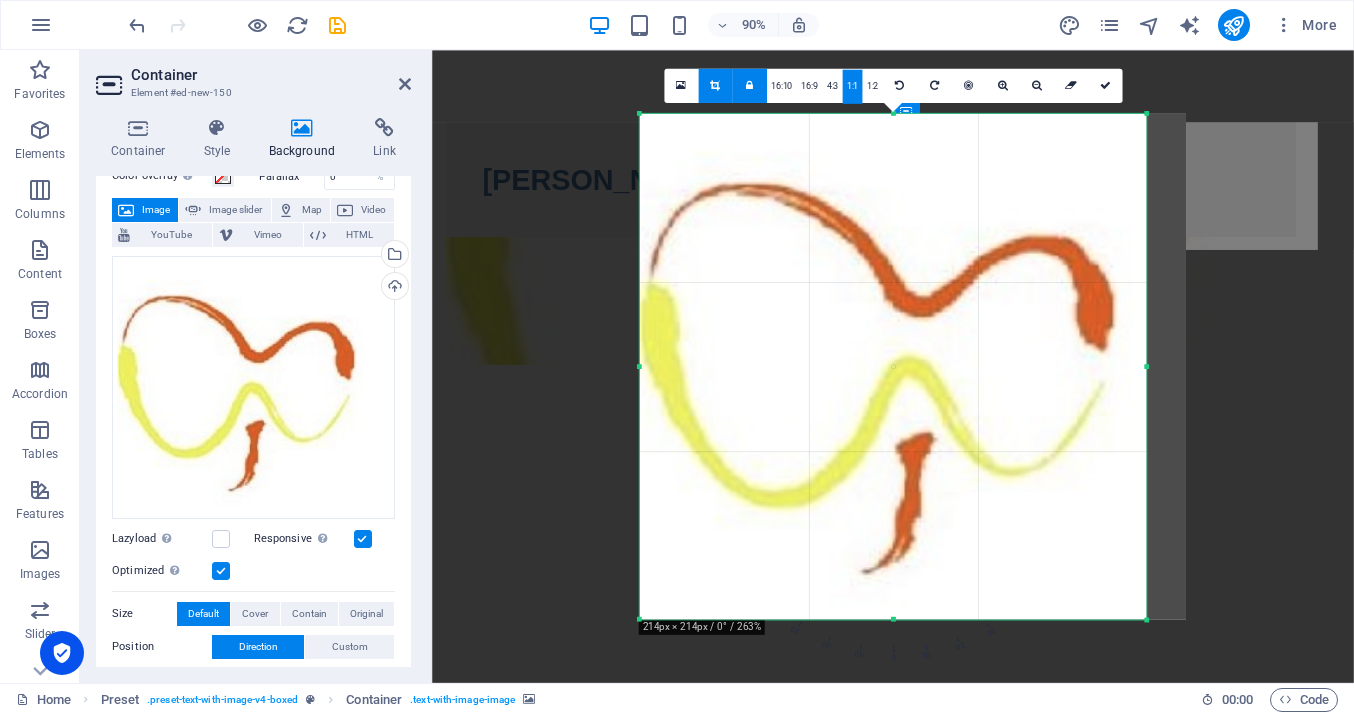 click at bounding box center (749, 85) 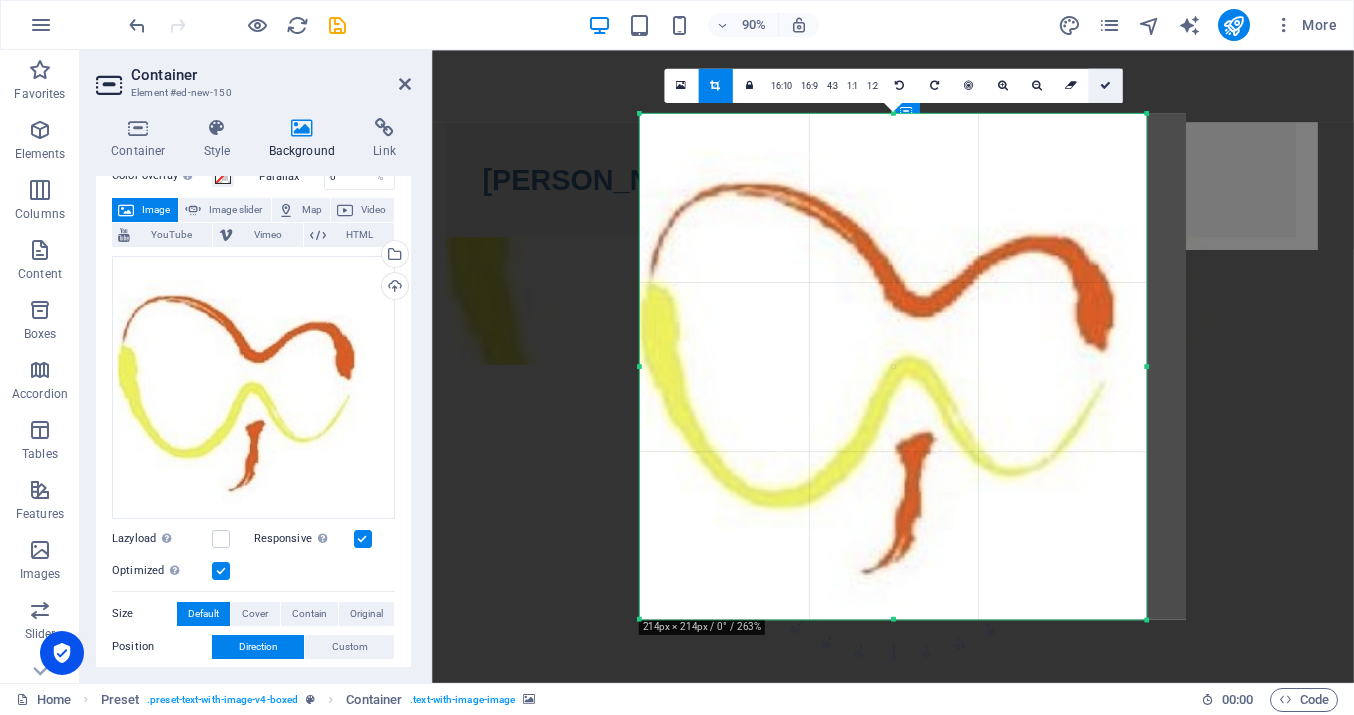 click at bounding box center (1104, 85) 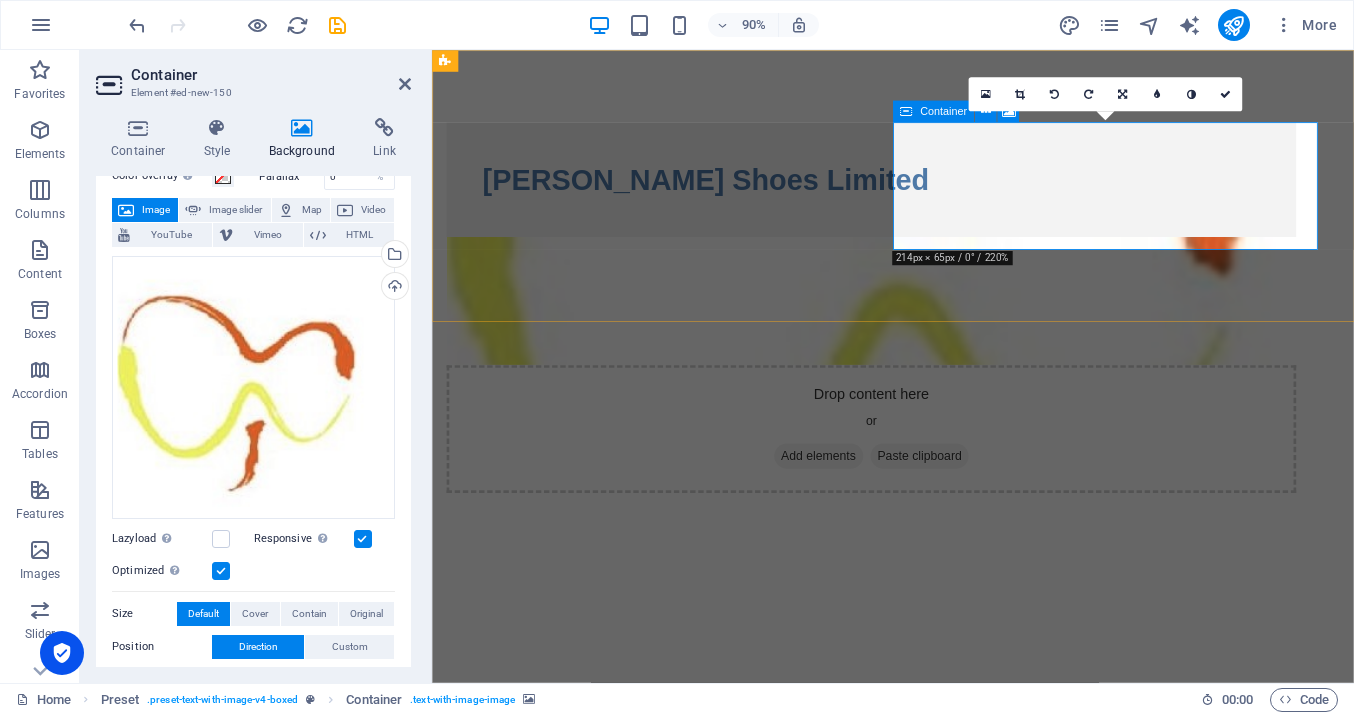 click on "Drop content here or  Add elements  Paste clipboard" at bounding box center (920, 471) 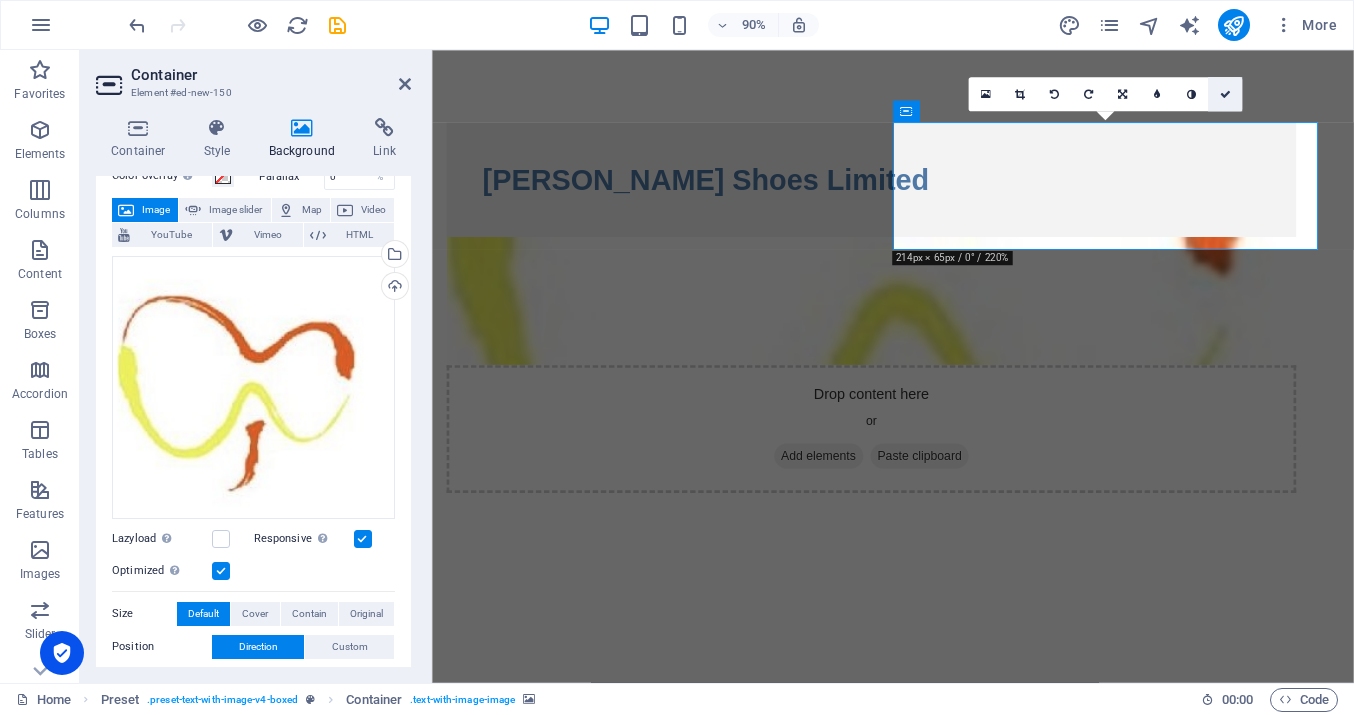 click at bounding box center (1225, 94) 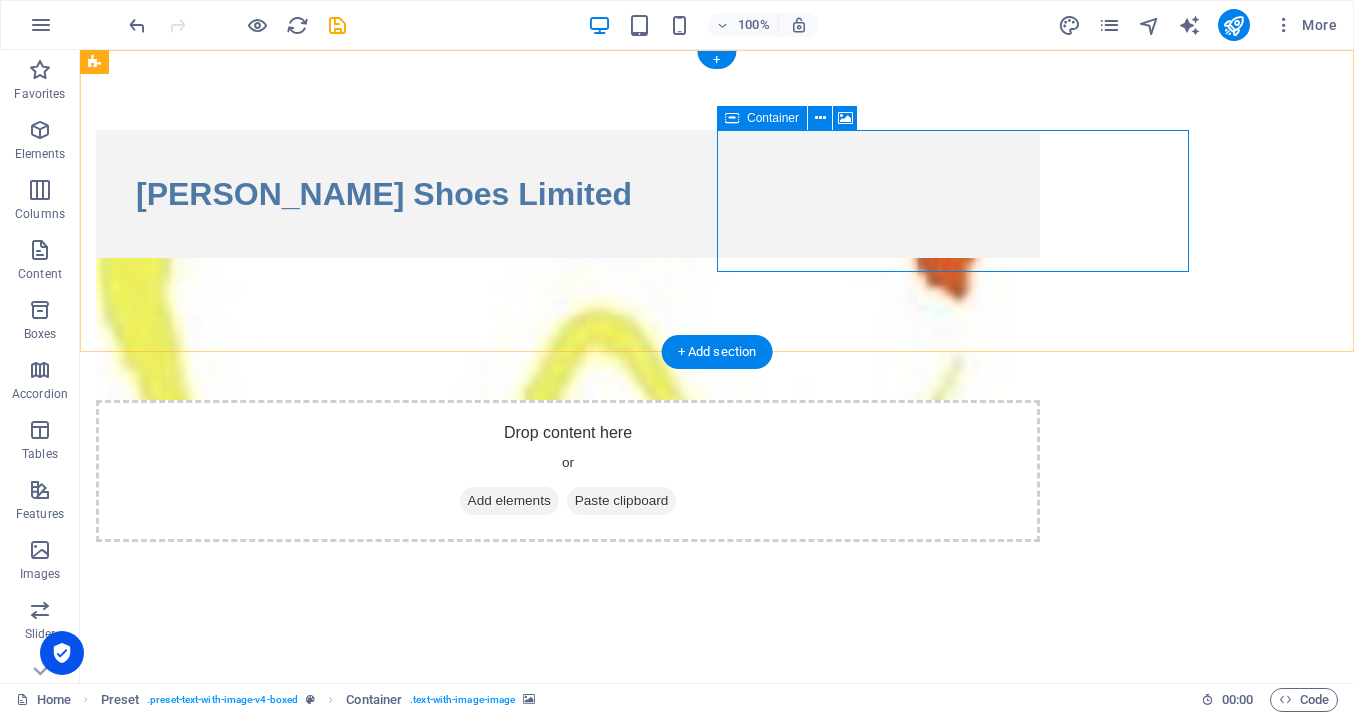 click on "Drop content here or  Add elements  Paste clipboard" at bounding box center [568, 471] 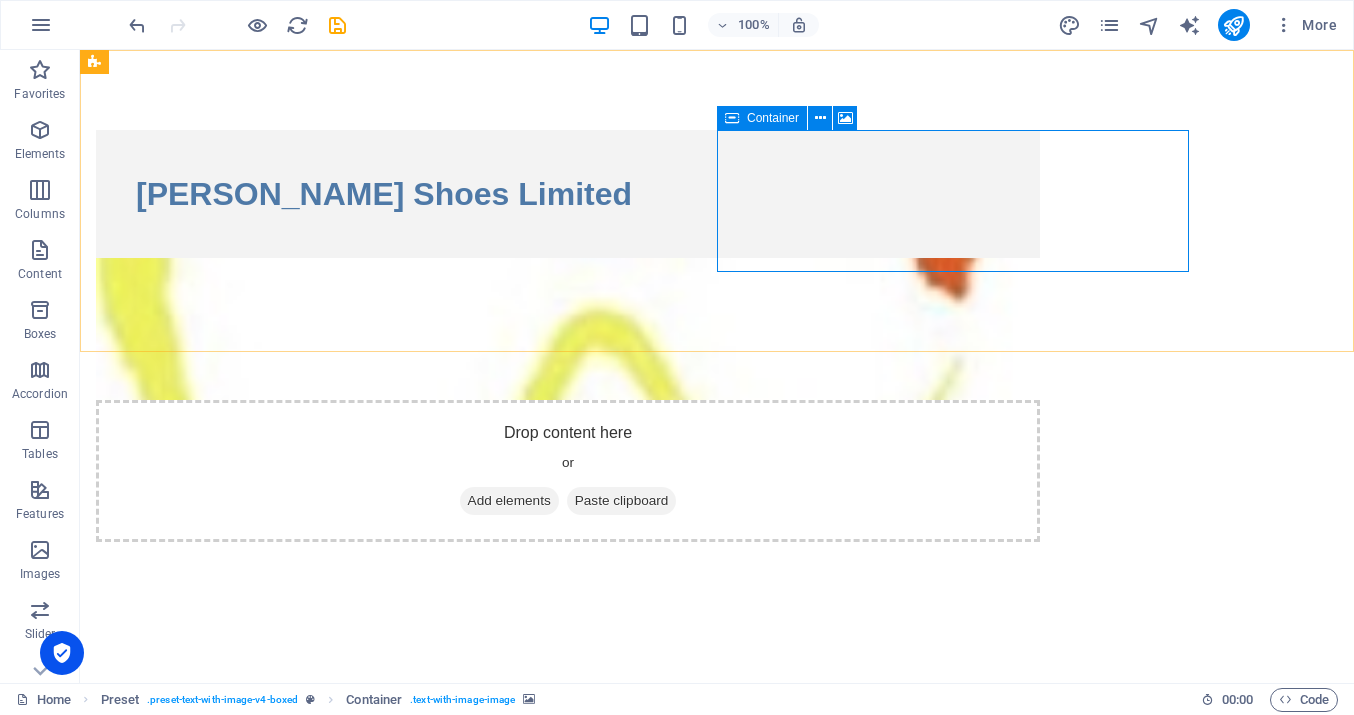 click on "Container" at bounding box center [773, 118] 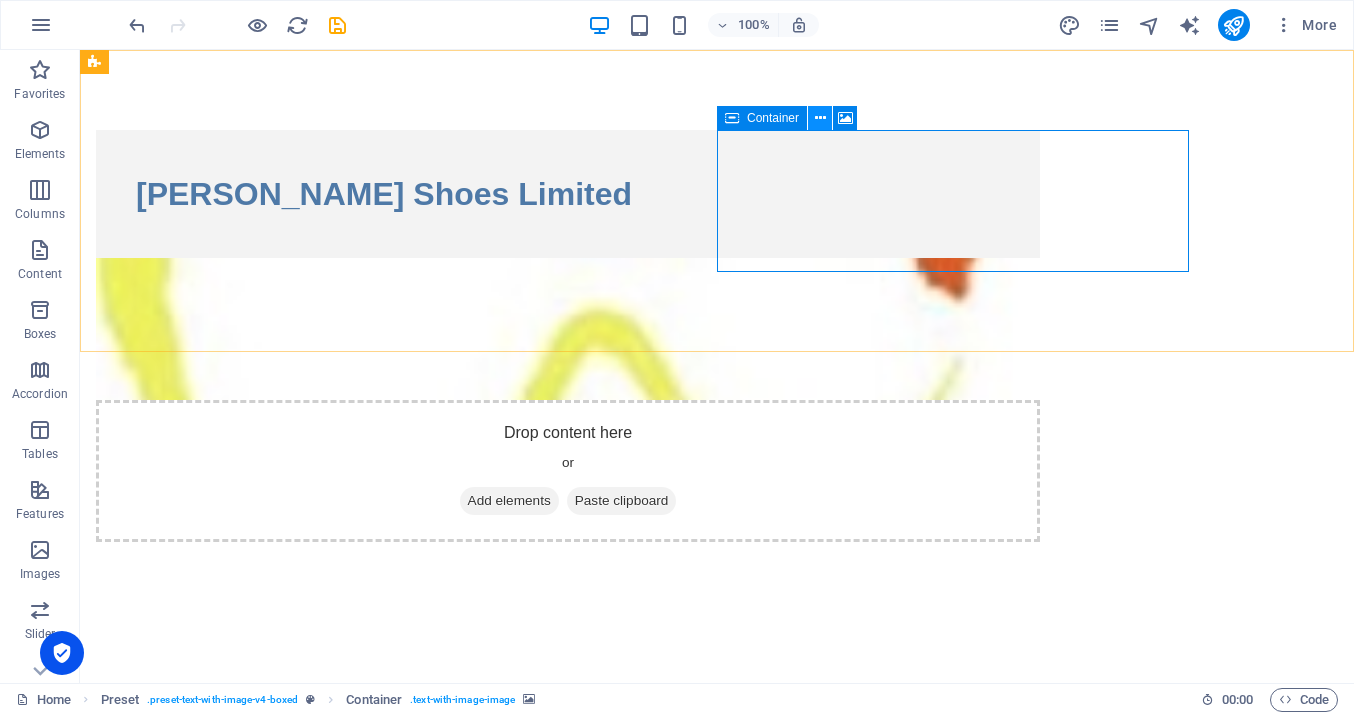 click at bounding box center [820, 118] 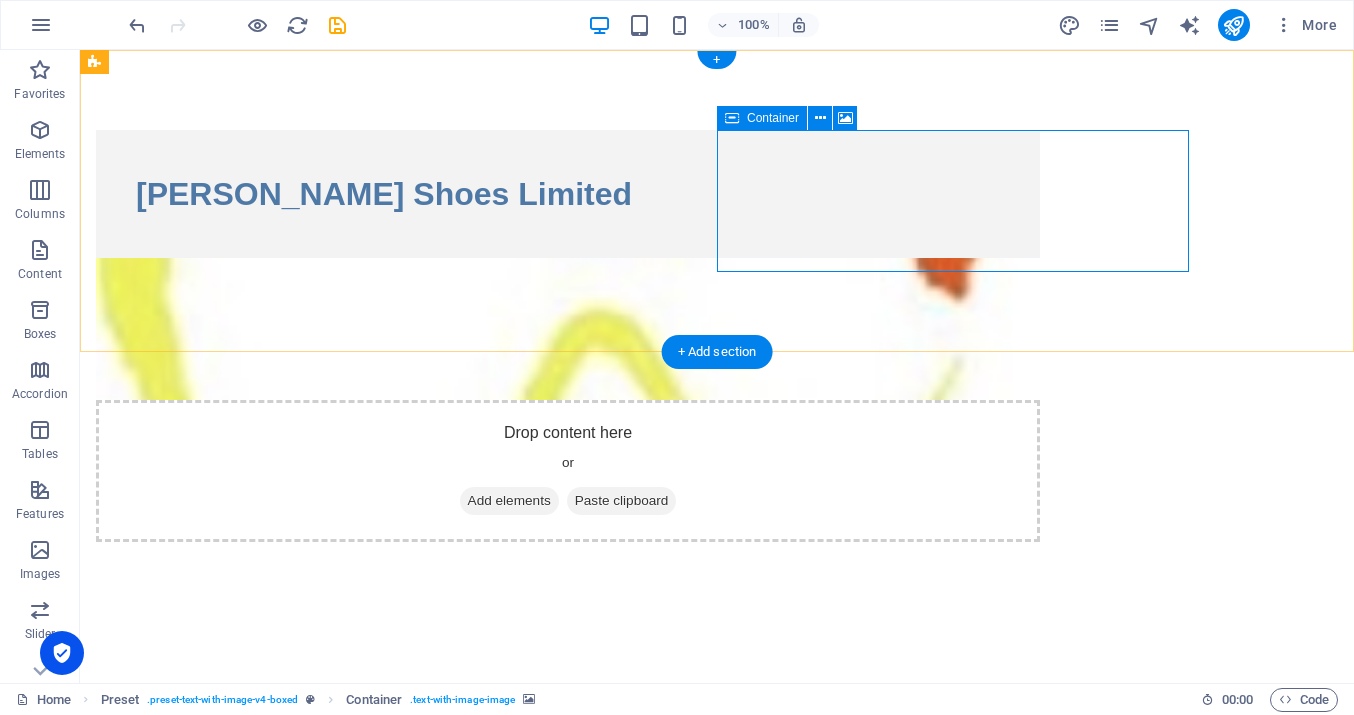 click on "Drop content here or  Add elements  Paste clipboard" at bounding box center [568, 471] 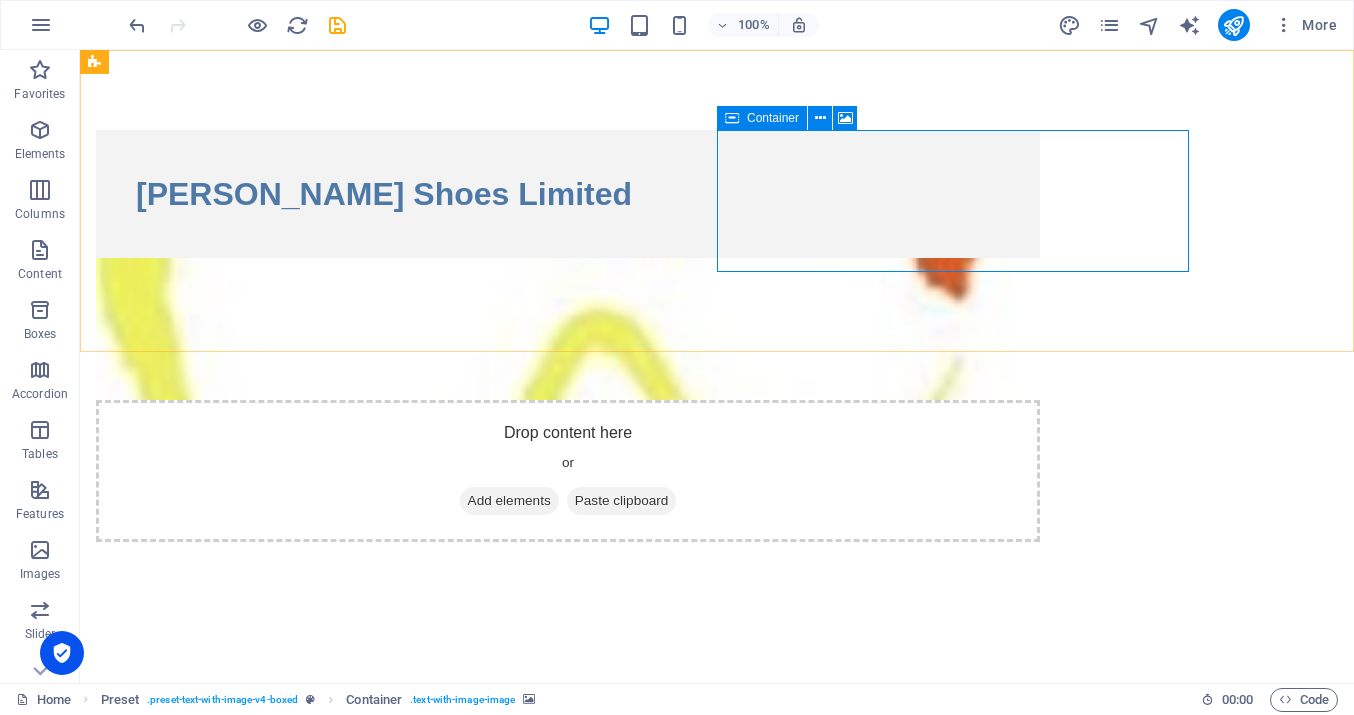 click on "Container" at bounding box center (773, 118) 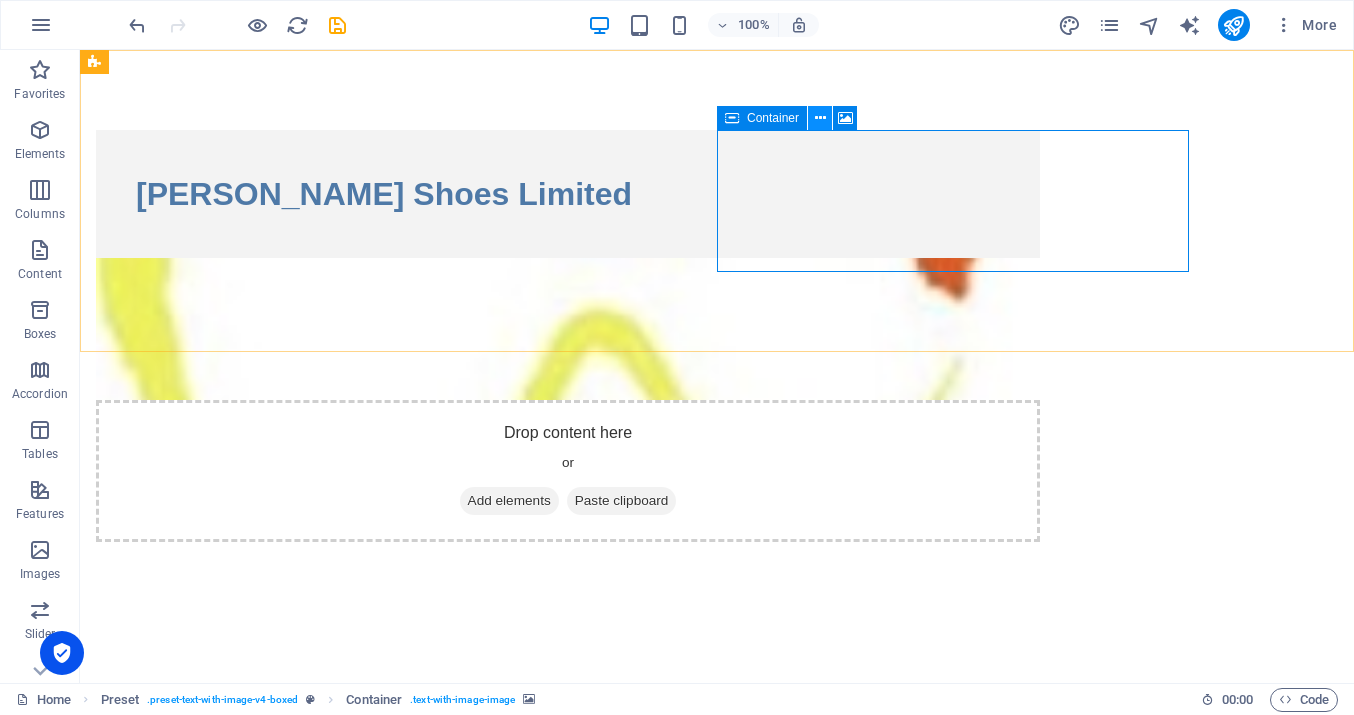click at bounding box center (820, 118) 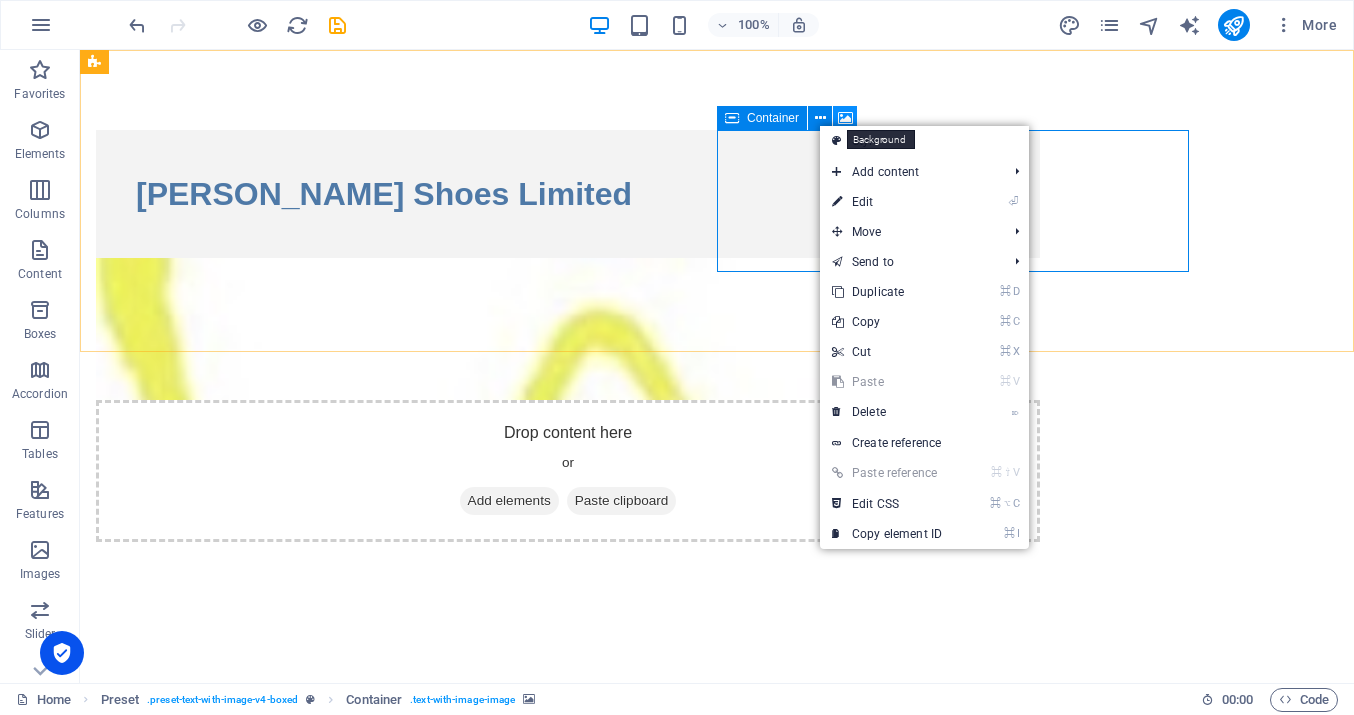 click at bounding box center (845, 118) 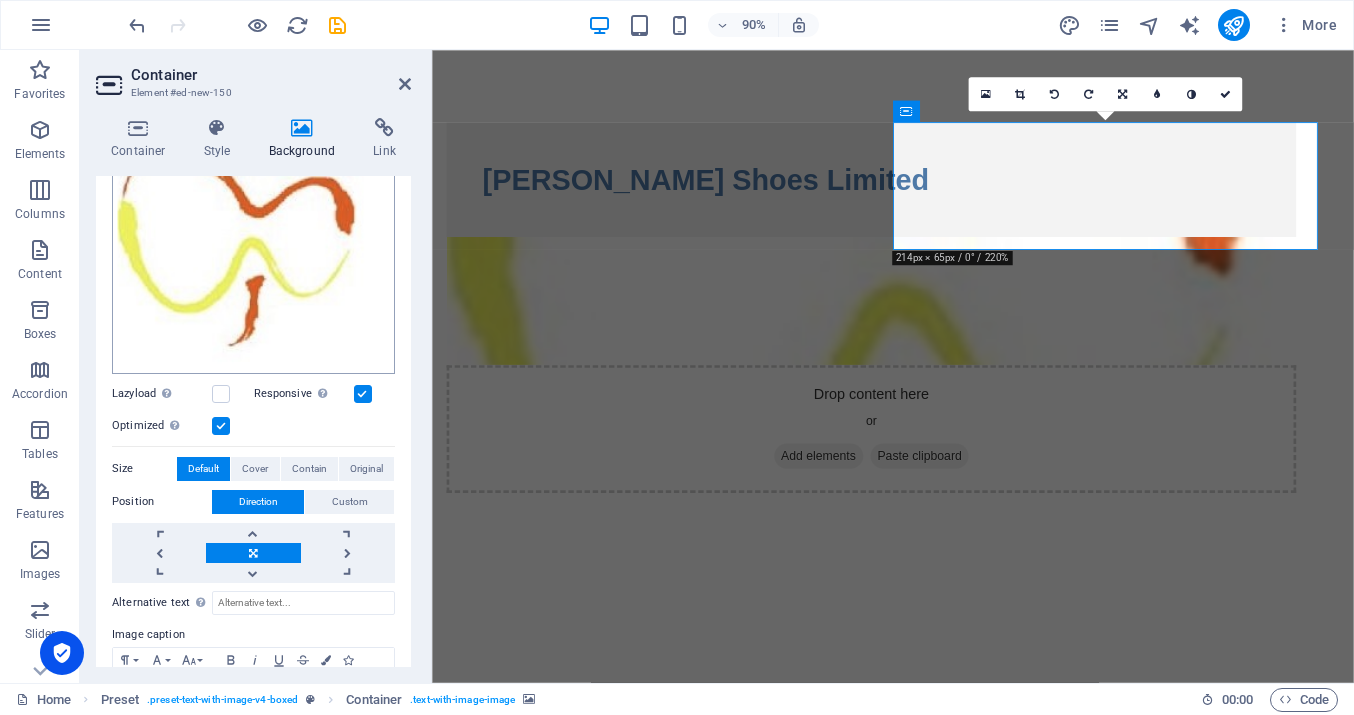 scroll, scrollTop: 345, scrollLeft: 0, axis: vertical 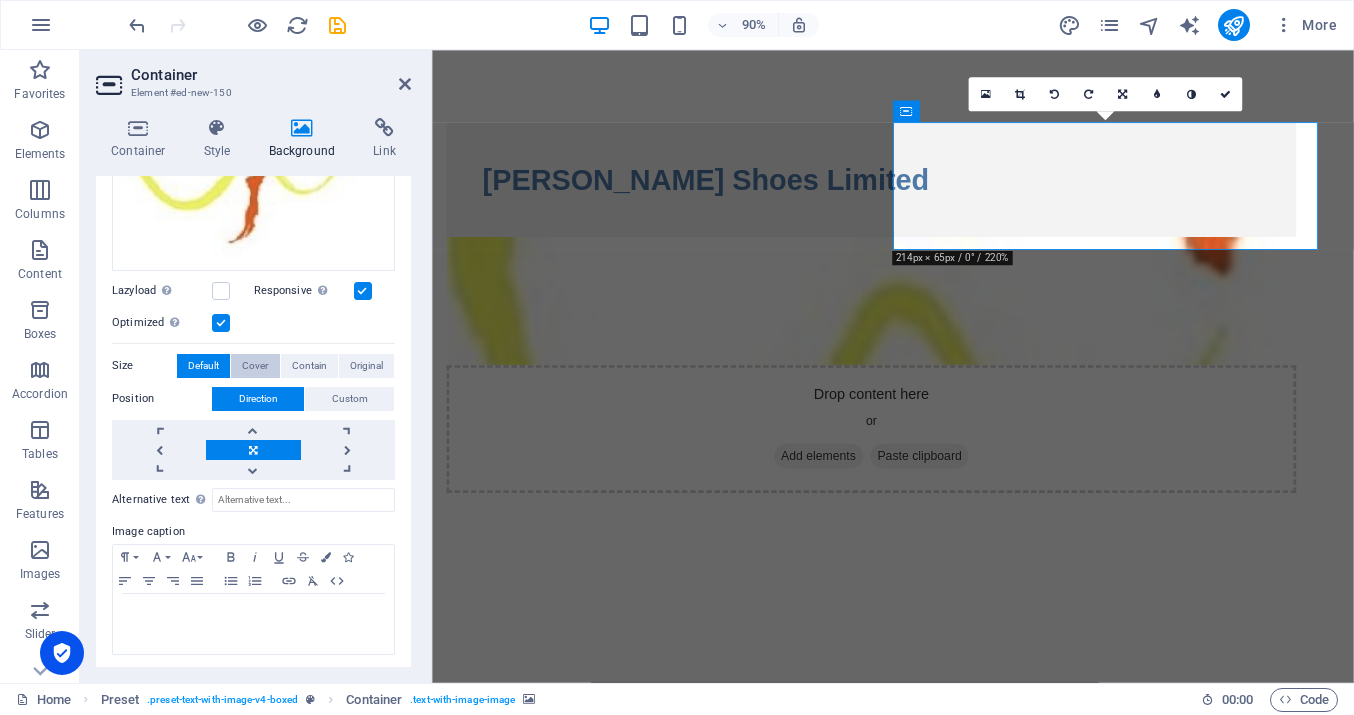 click on "Cover" at bounding box center [255, 366] 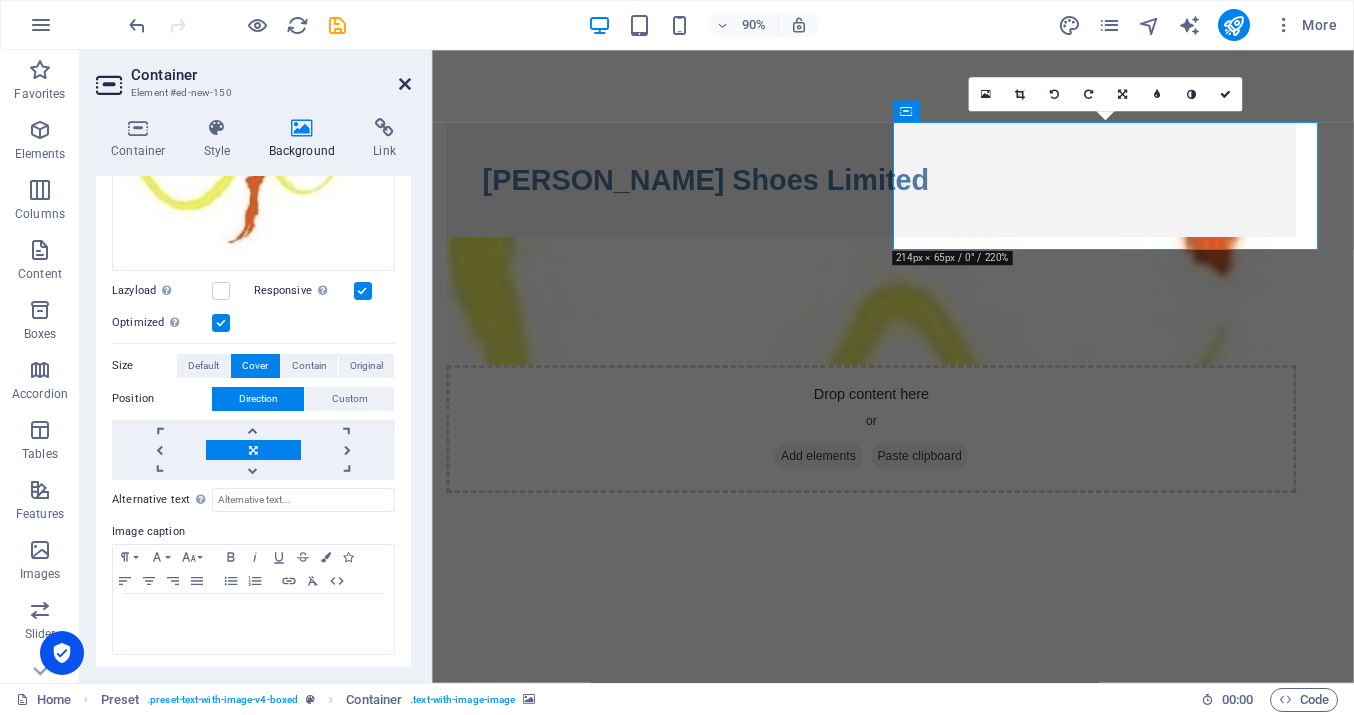 click at bounding box center (405, 84) 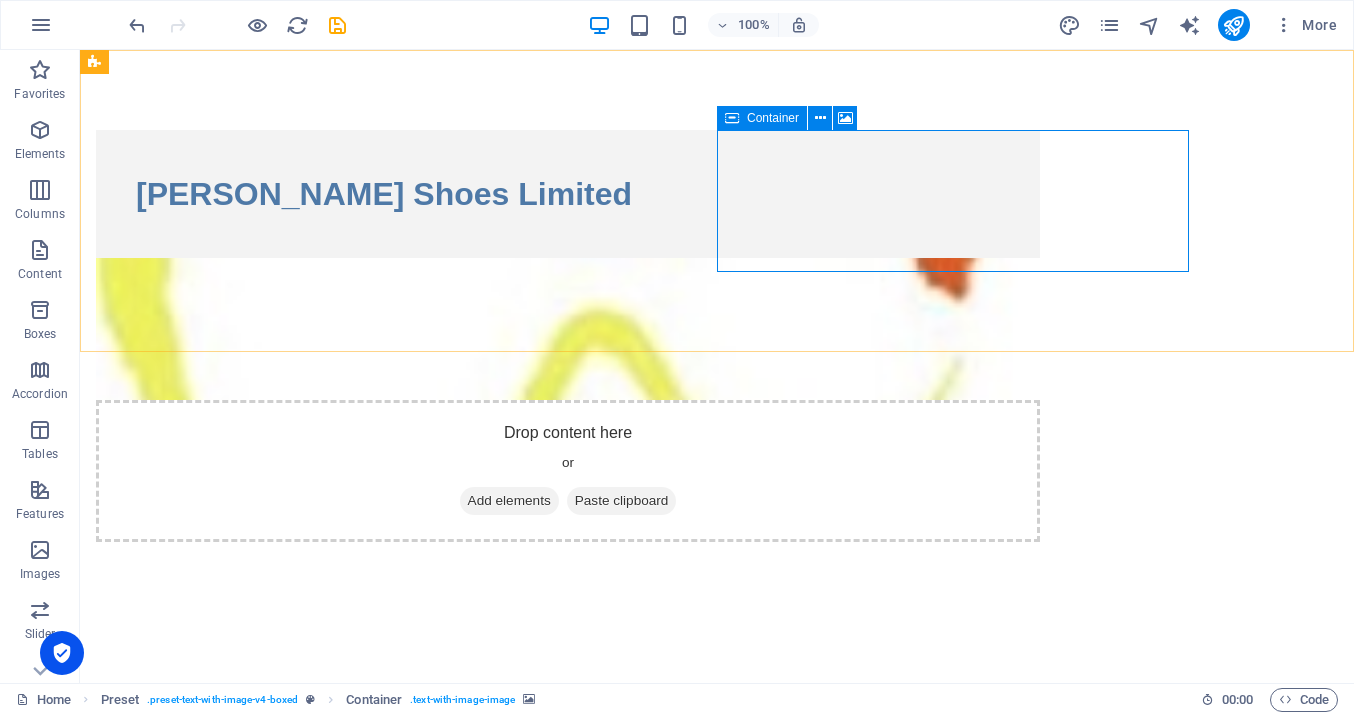 click on "Container" at bounding box center (773, 118) 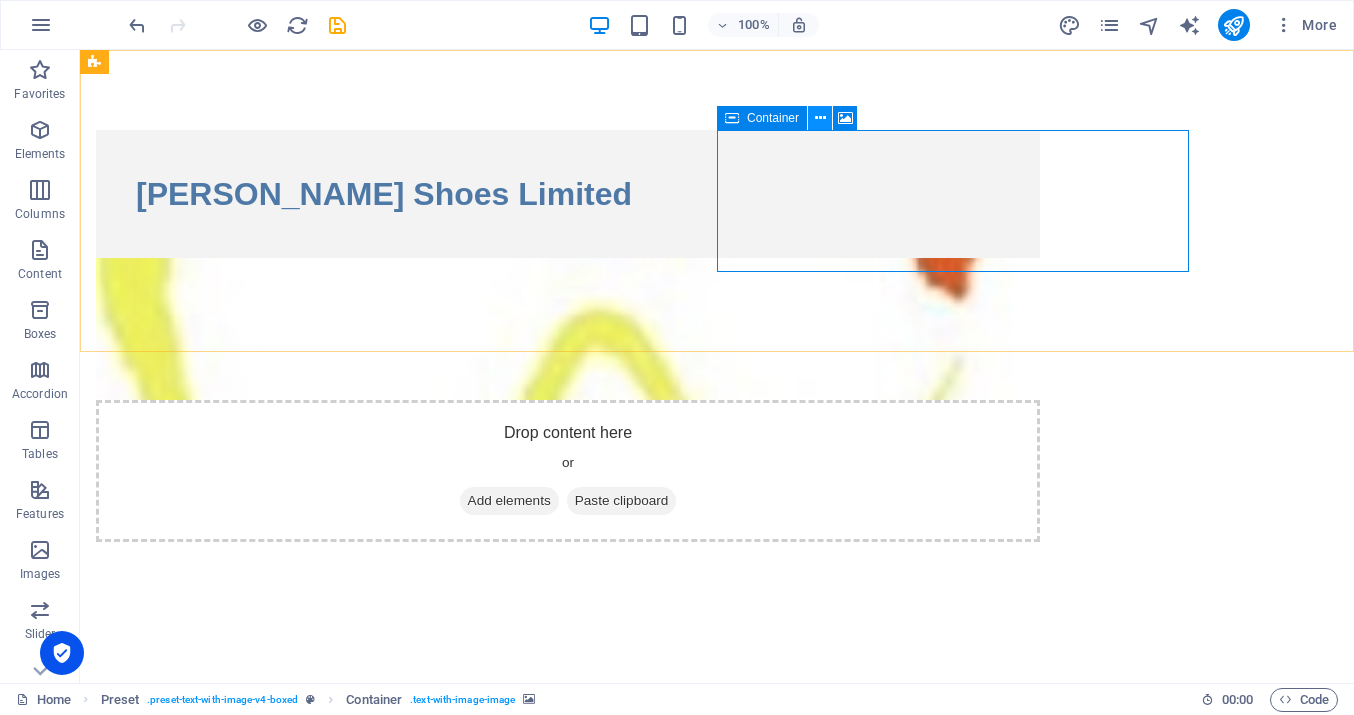 click at bounding box center (820, 118) 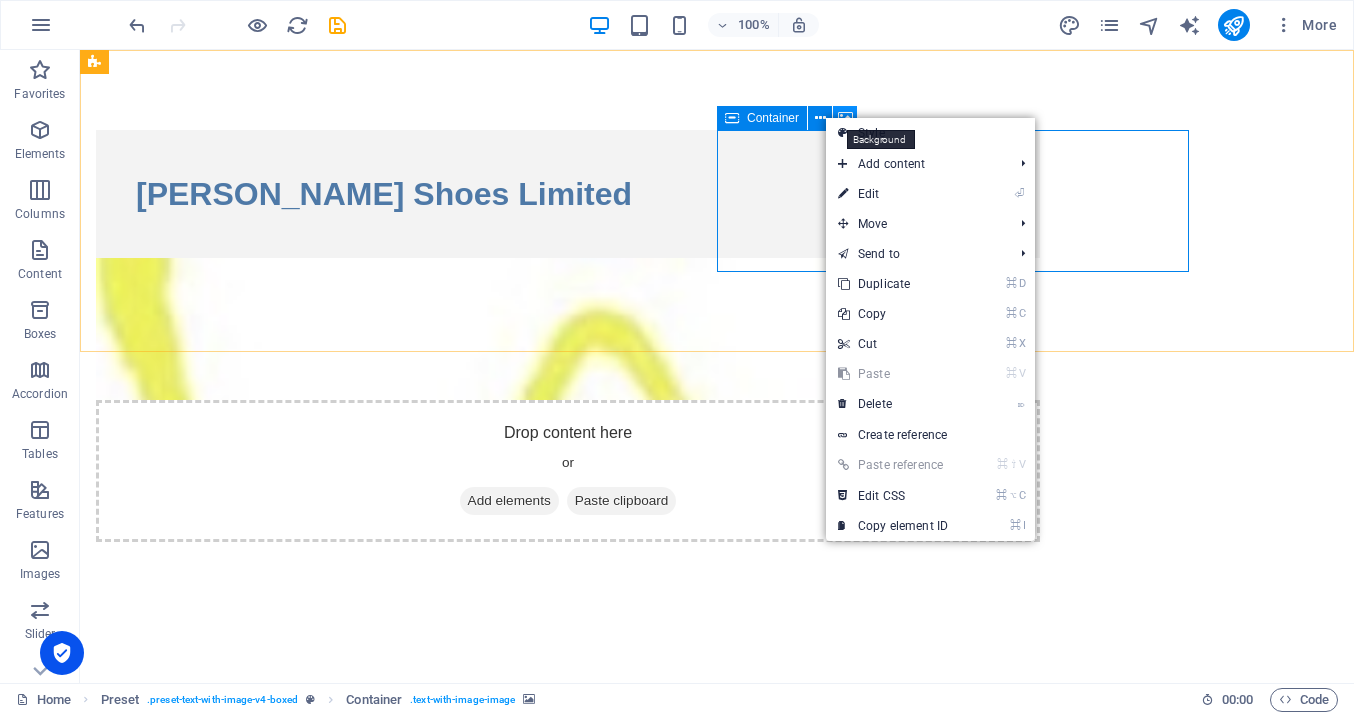 click at bounding box center (845, 118) 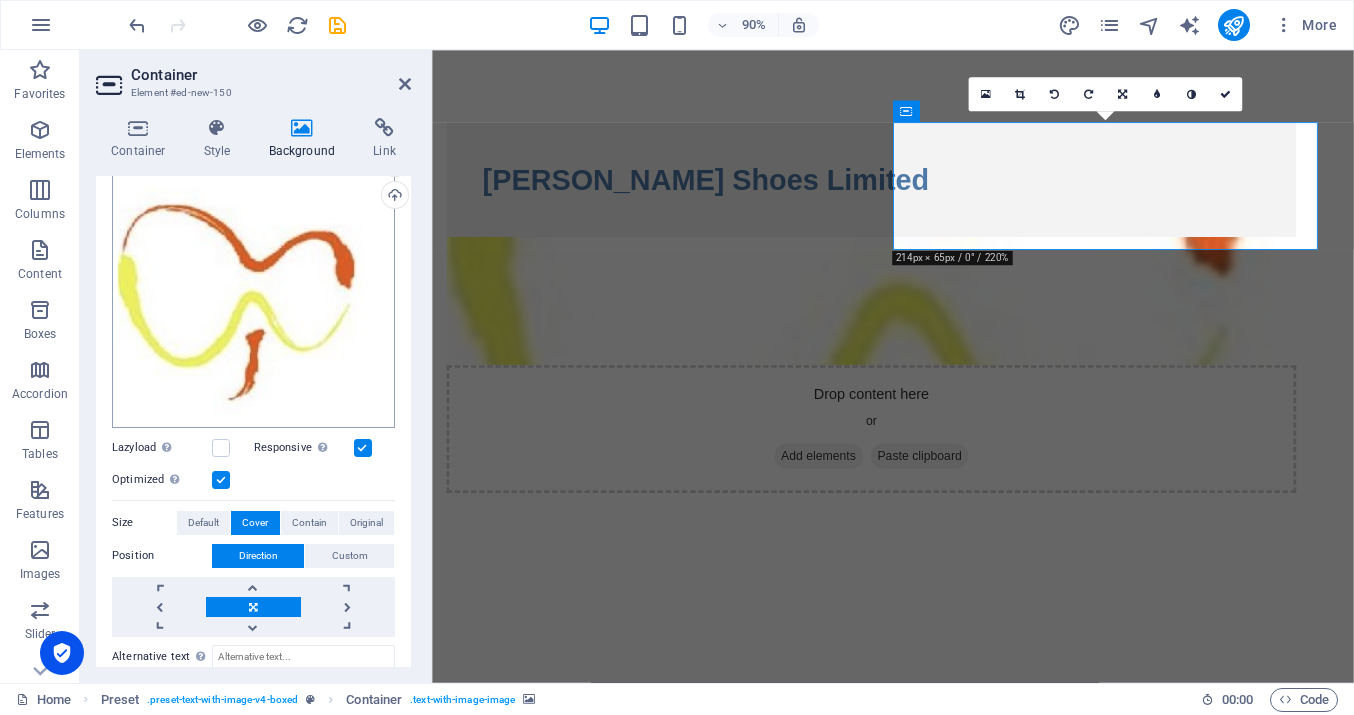 scroll, scrollTop: 345, scrollLeft: 0, axis: vertical 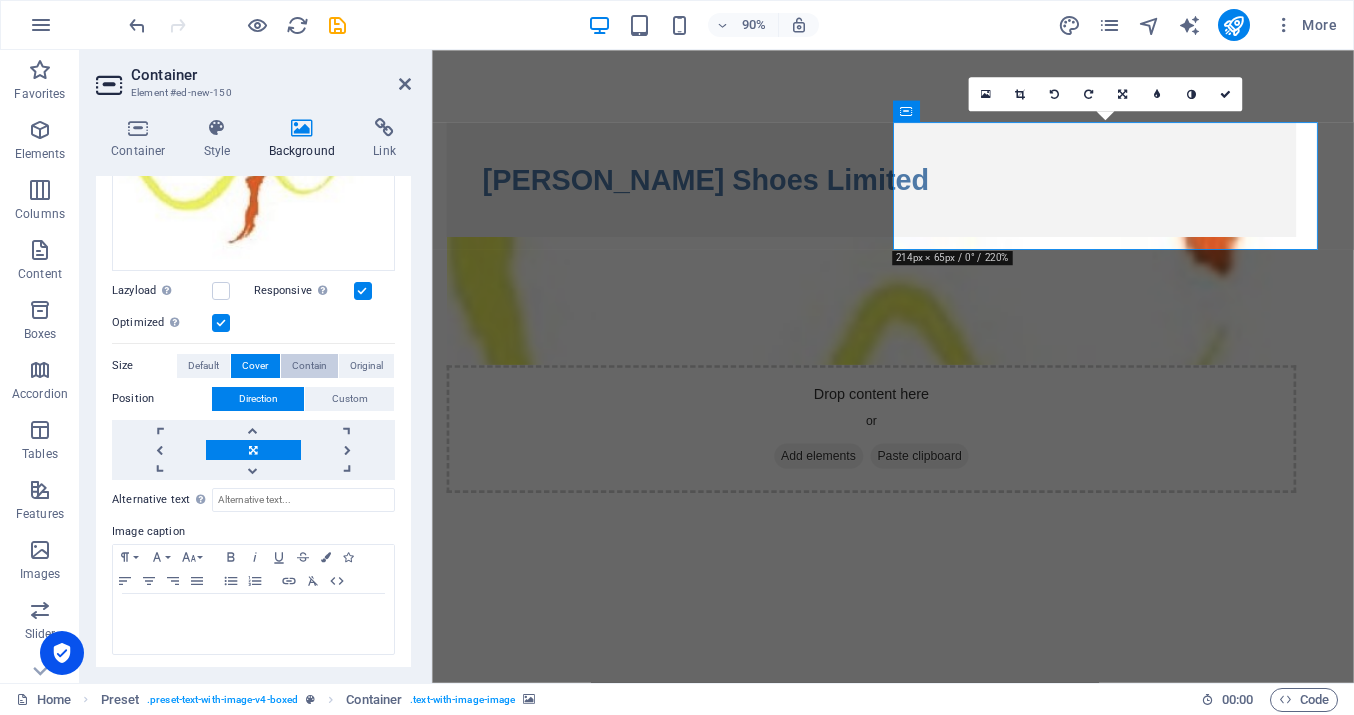 click on "Contain" at bounding box center [309, 366] 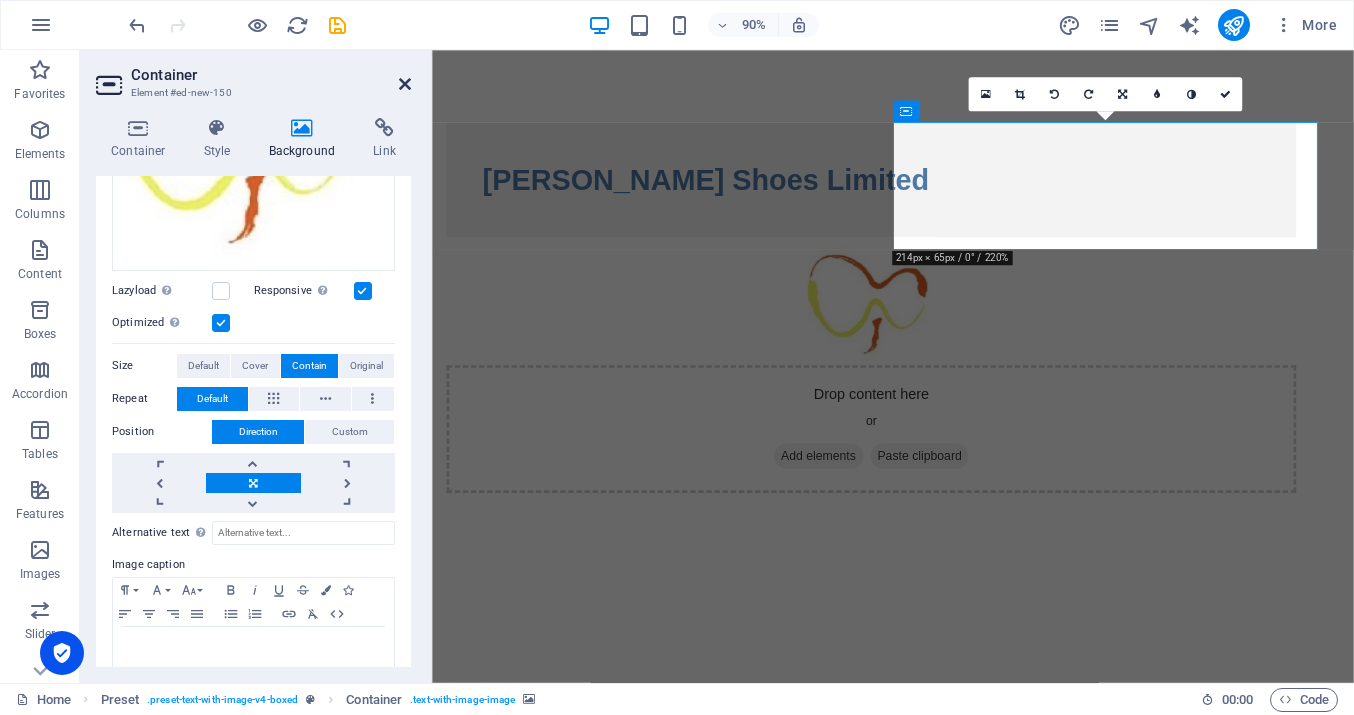 click at bounding box center [405, 84] 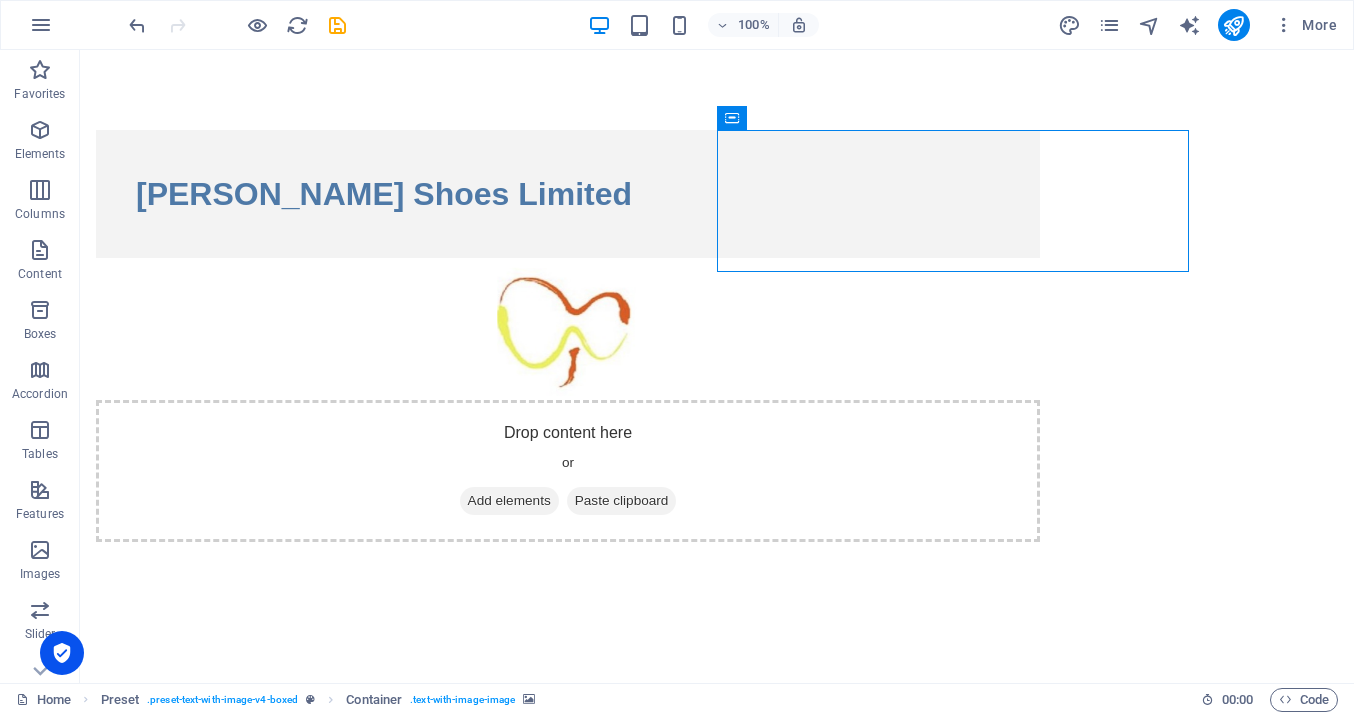 click on "Skip to main content
Yau Shing Shoes Limited Drop content here or  Add elements  Paste clipboard" at bounding box center [717, 336] 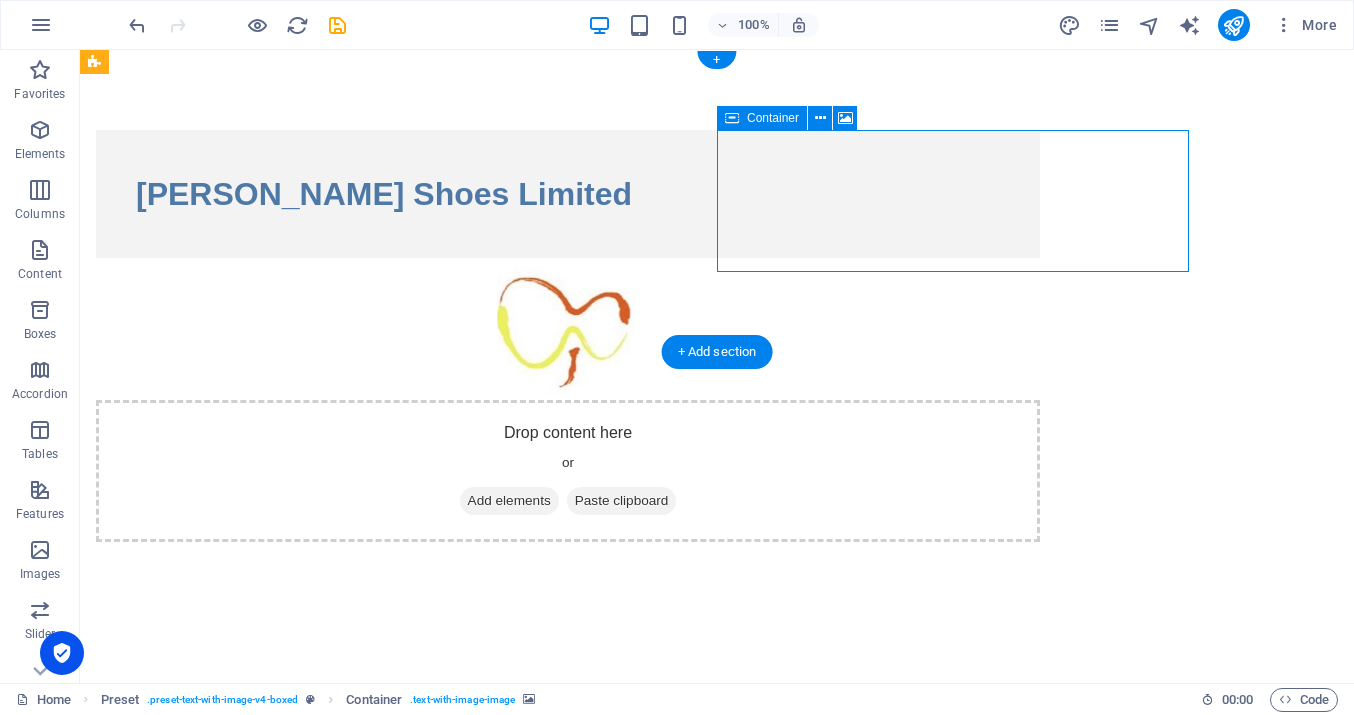 drag, startPoint x: 963, startPoint y: 187, endPoint x: 844, endPoint y: 186, distance: 119.0042 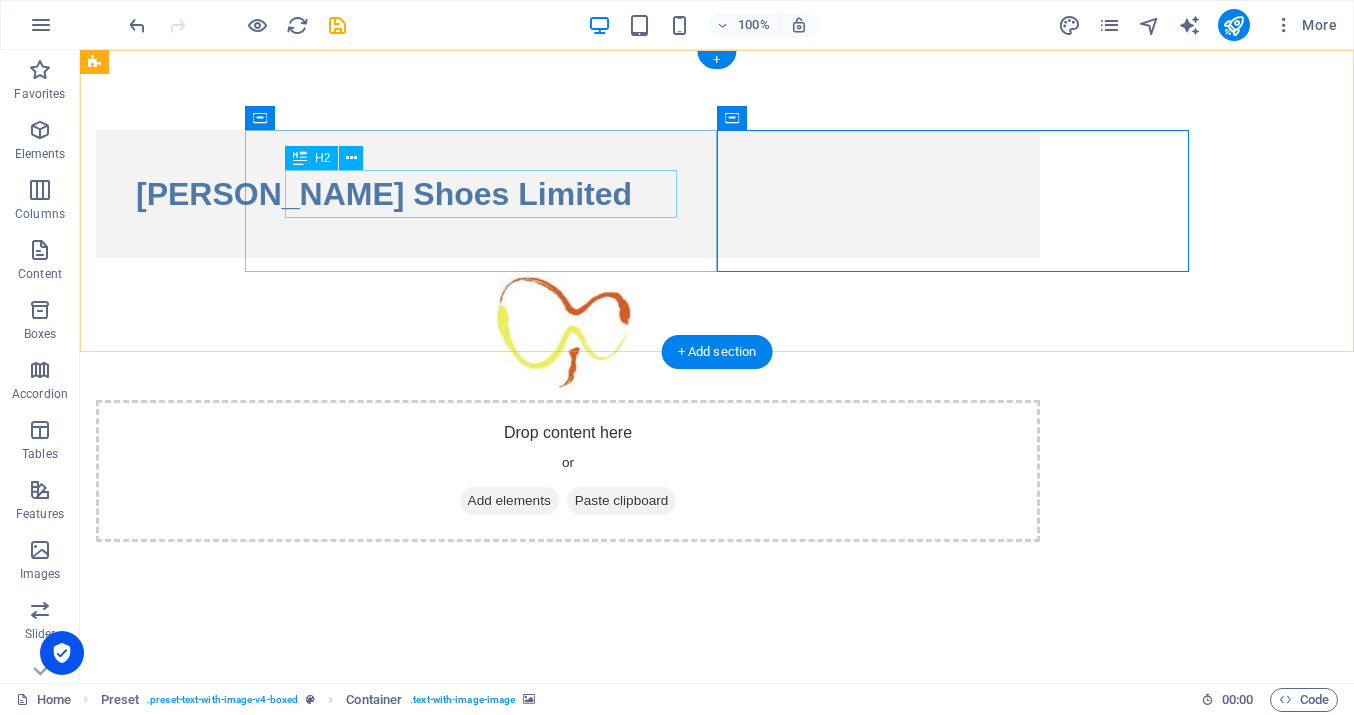 click on "[PERSON_NAME] Shoes Limited" at bounding box center [568, 194] 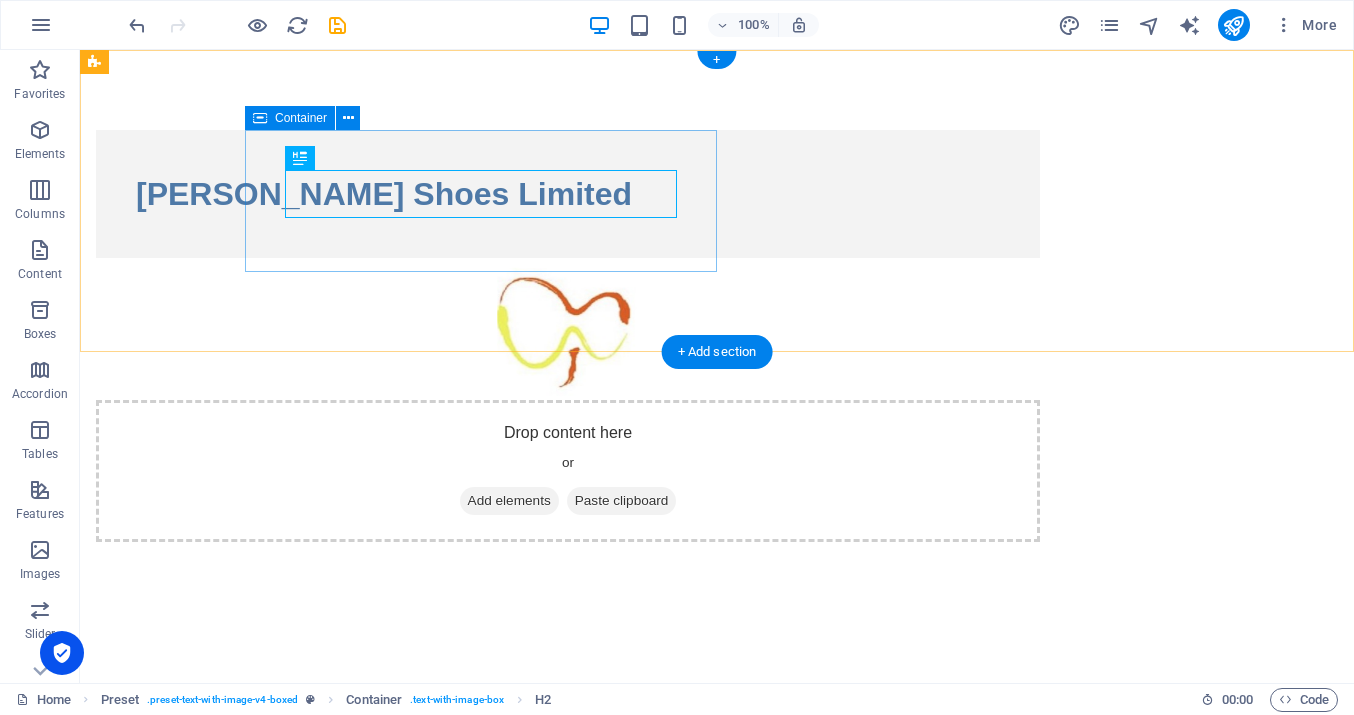 click on "[PERSON_NAME] Shoes Limited" at bounding box center (568, 194) 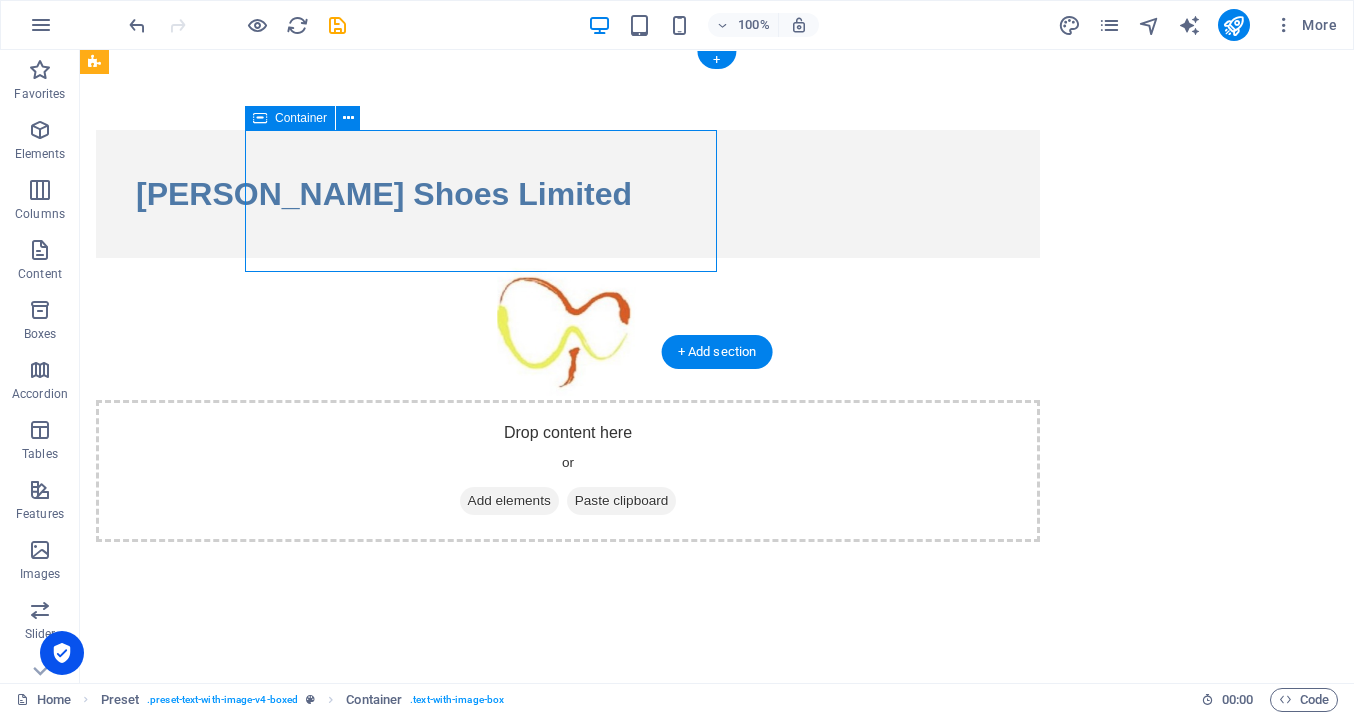 drag, startPoint x: 516, startPoint y: 252, endPoint x: 707, endPoint y: 245, distance: 191.12823 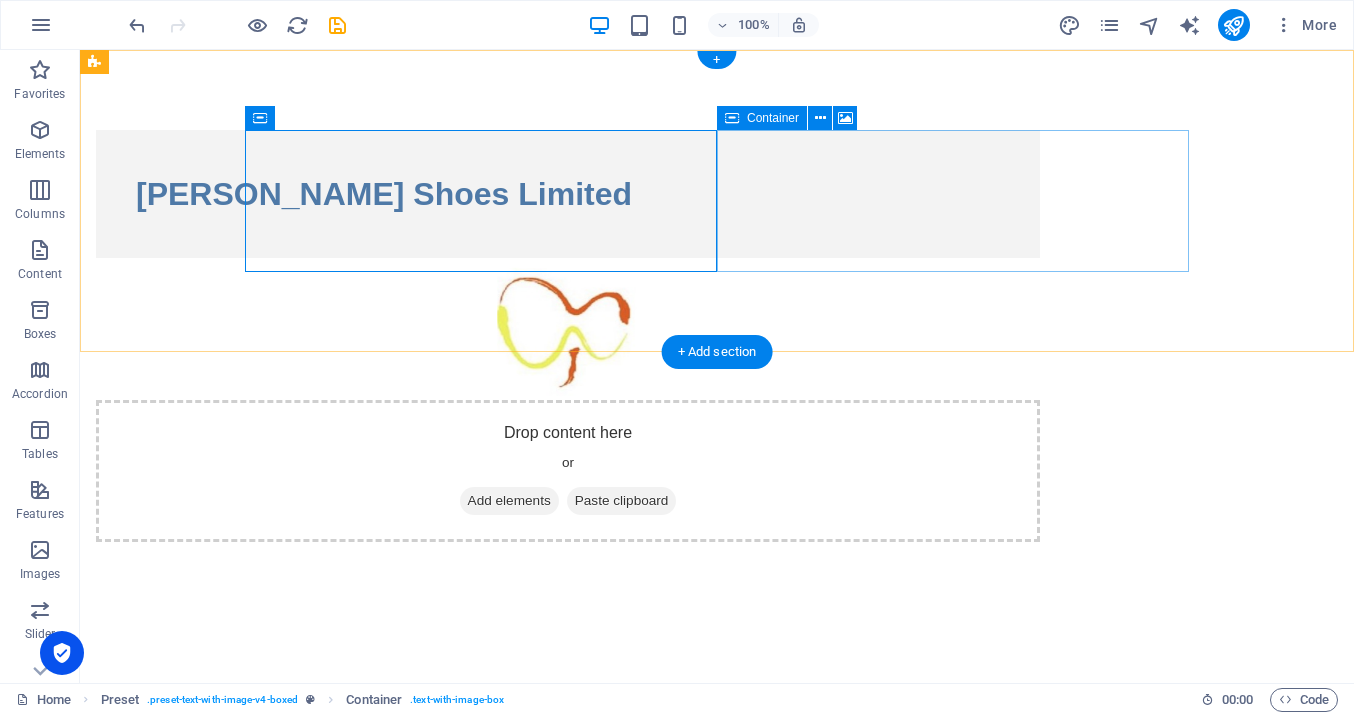 click on "Drop content here or  Add elements  Paste clipboard" at bounding box center (568, 471) 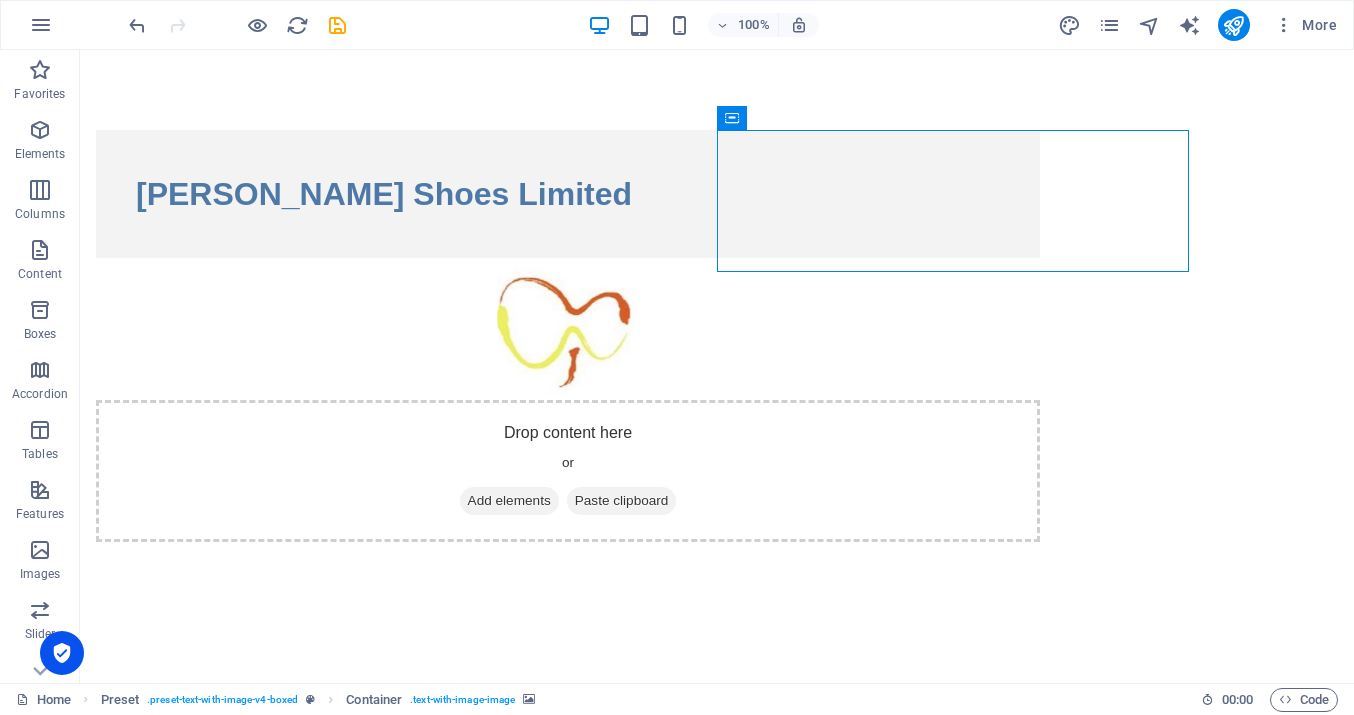 click on "Skip to main content
Yau Shing Shoes Limited Drop content here or  Add elements  Paste clipboard" at bounding box center [717, 336] 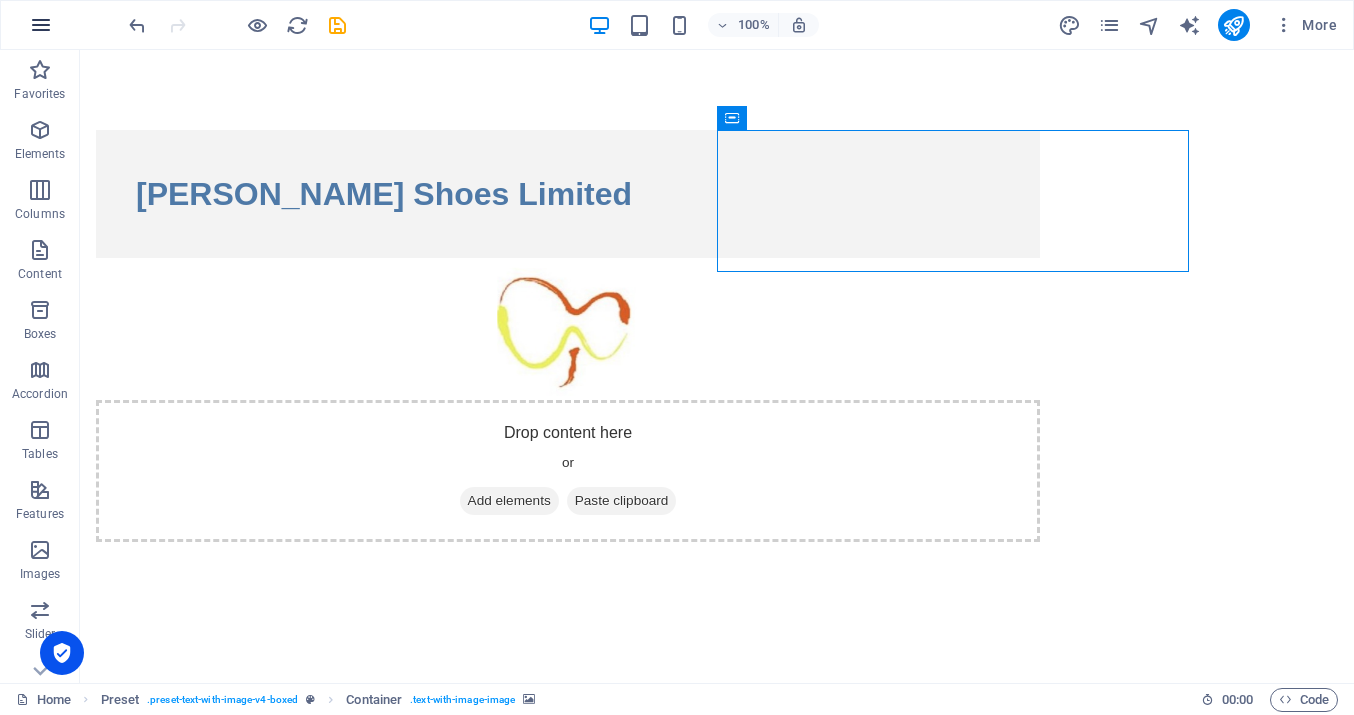 click at bounding box center (41, 25) 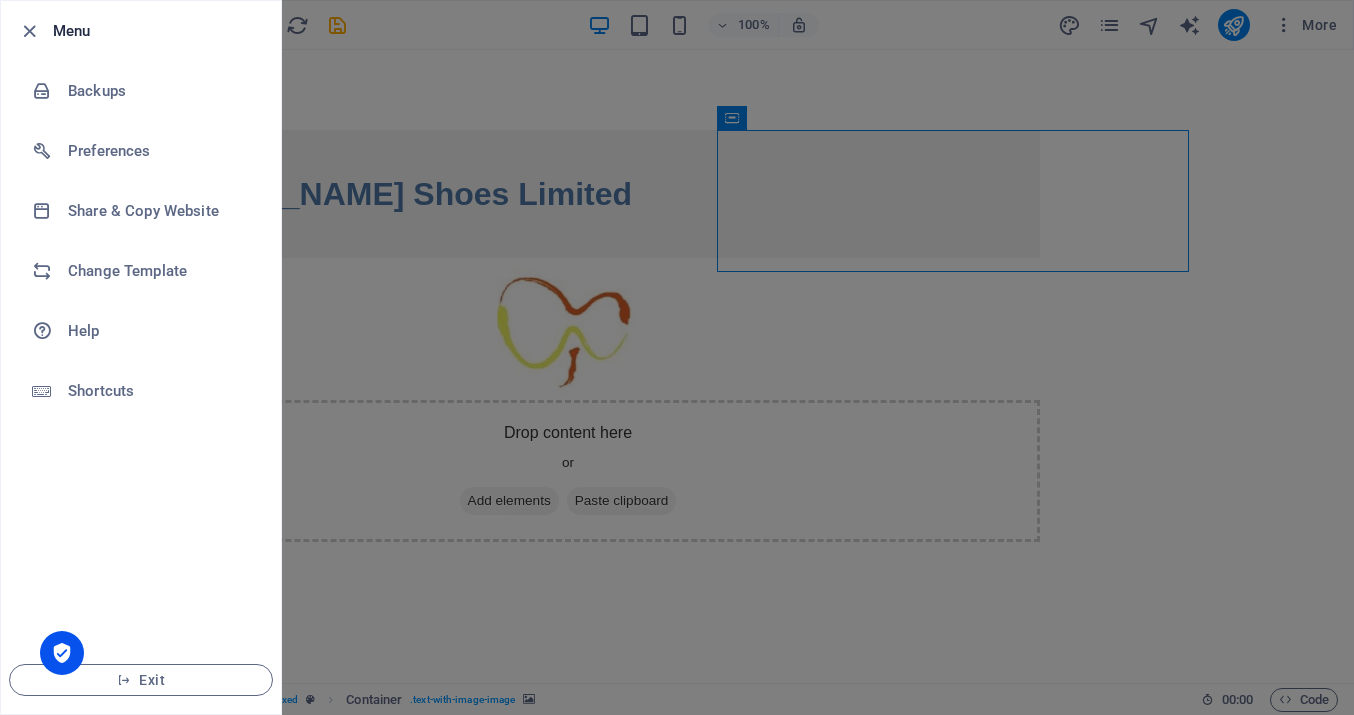 click at bounding box center [677, 357] 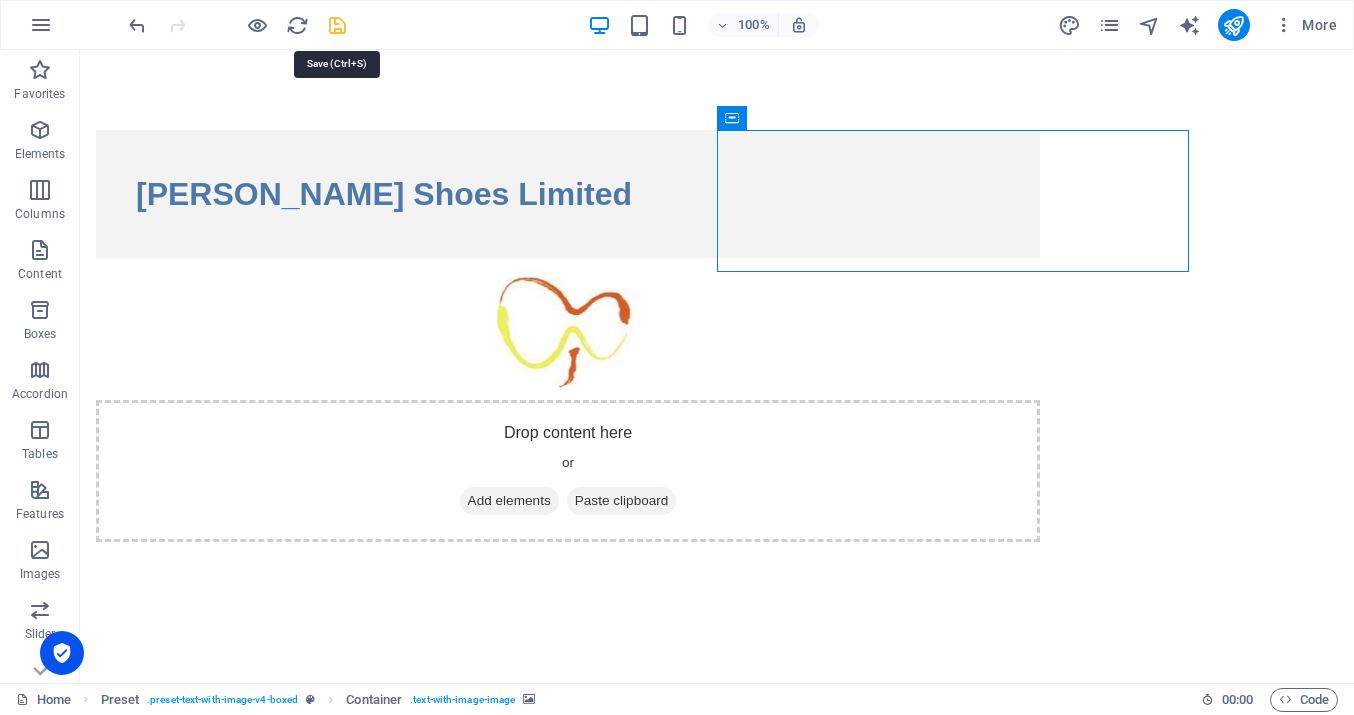click at bounding box center (337, 25) 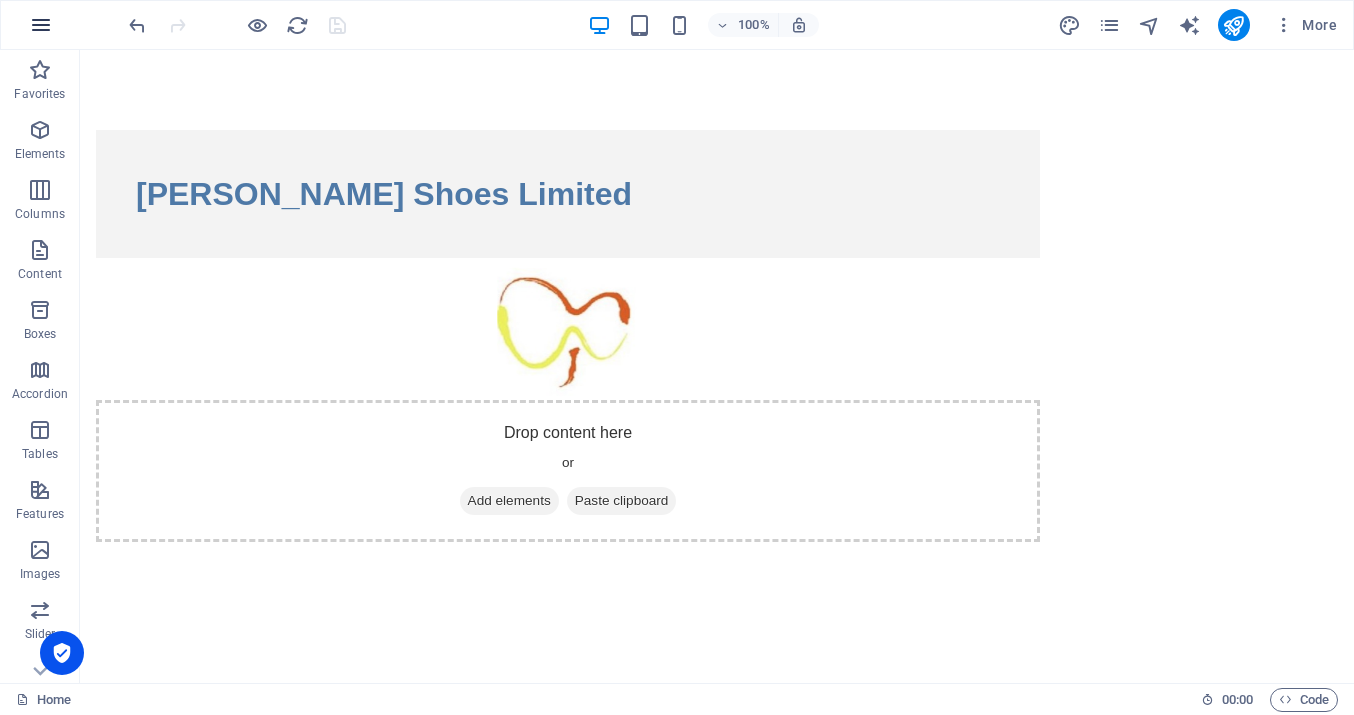 click at bounding box center [41, 25] 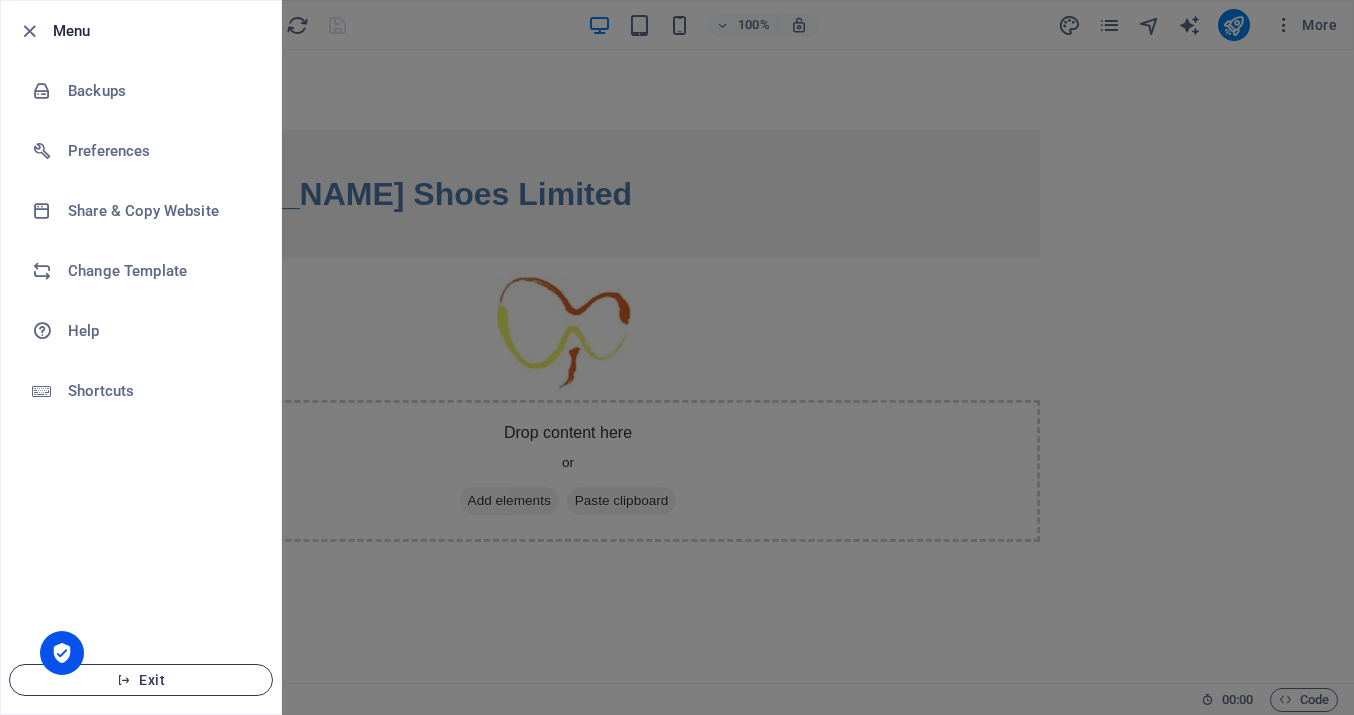 click on "Exit" at bounding box center [141, 680] 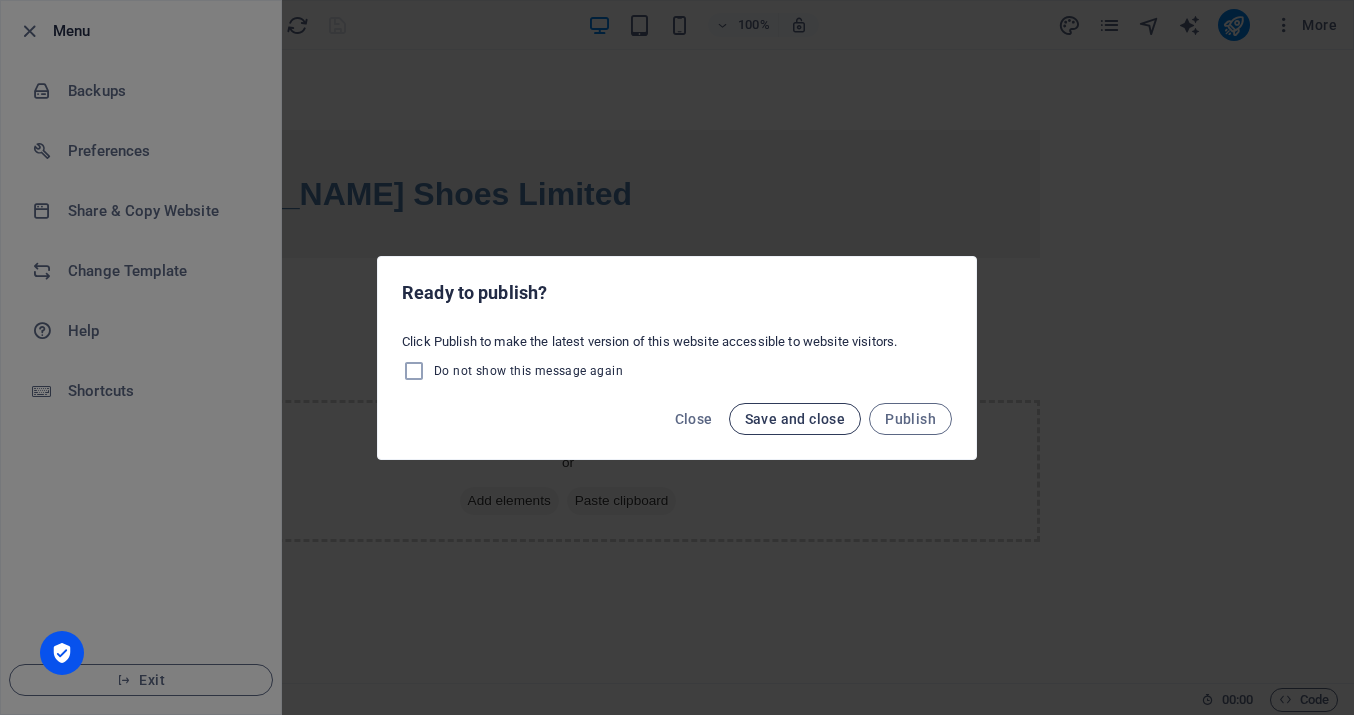 click on "Save and close" at bounding box center [795, 419] 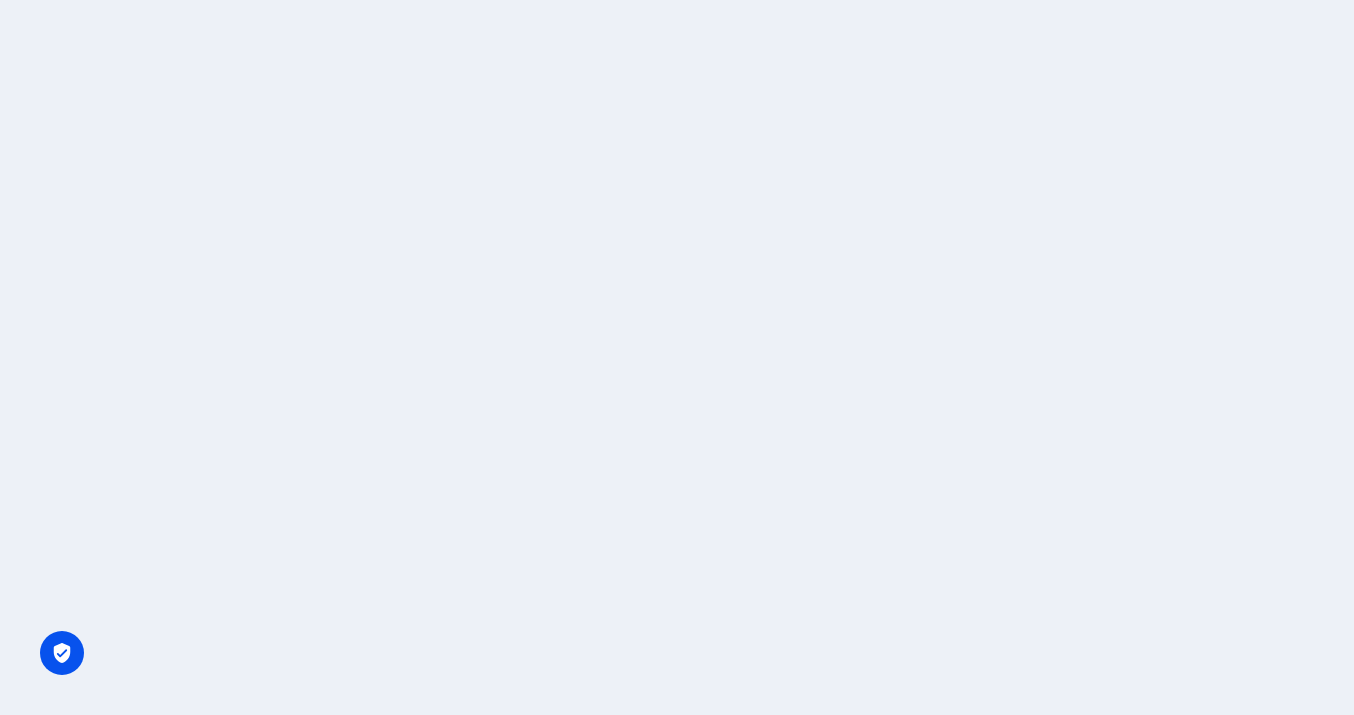 scroll, scrollTop: 0, scrollLeft: 0, axis: both 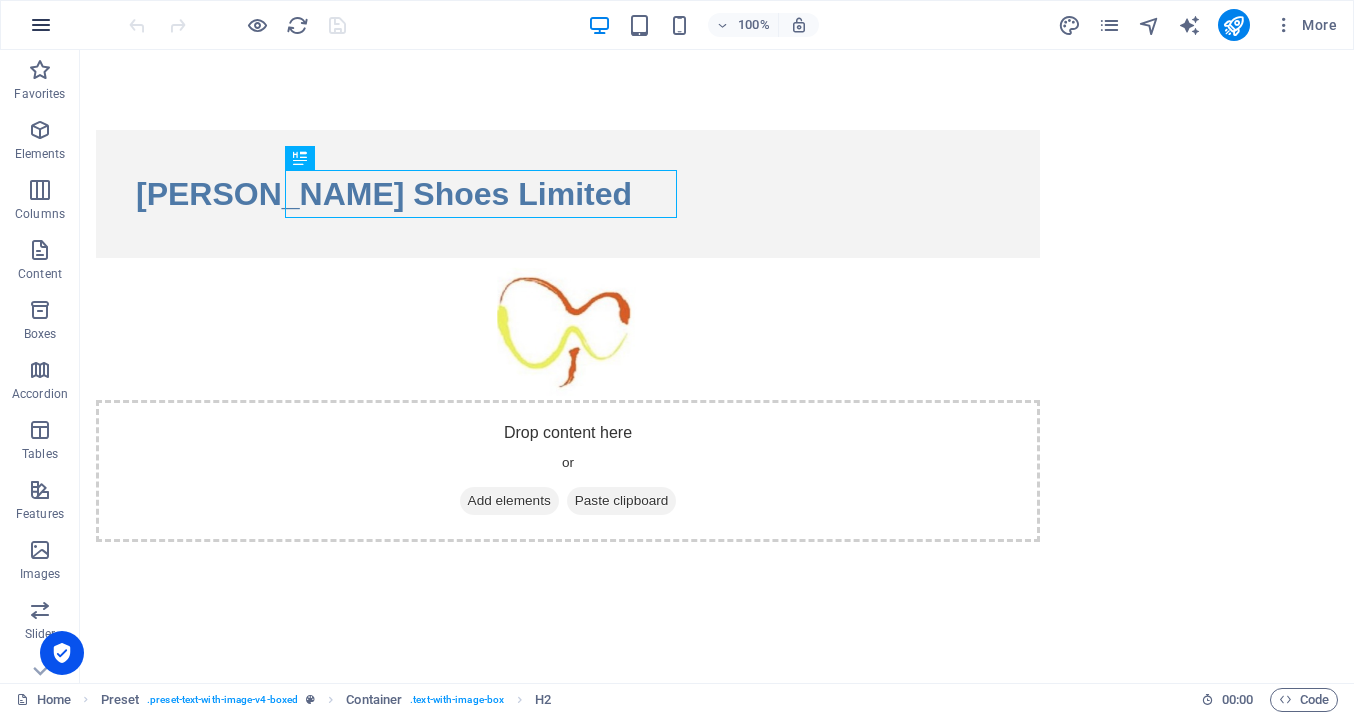 click at bounding box center (41, 25) 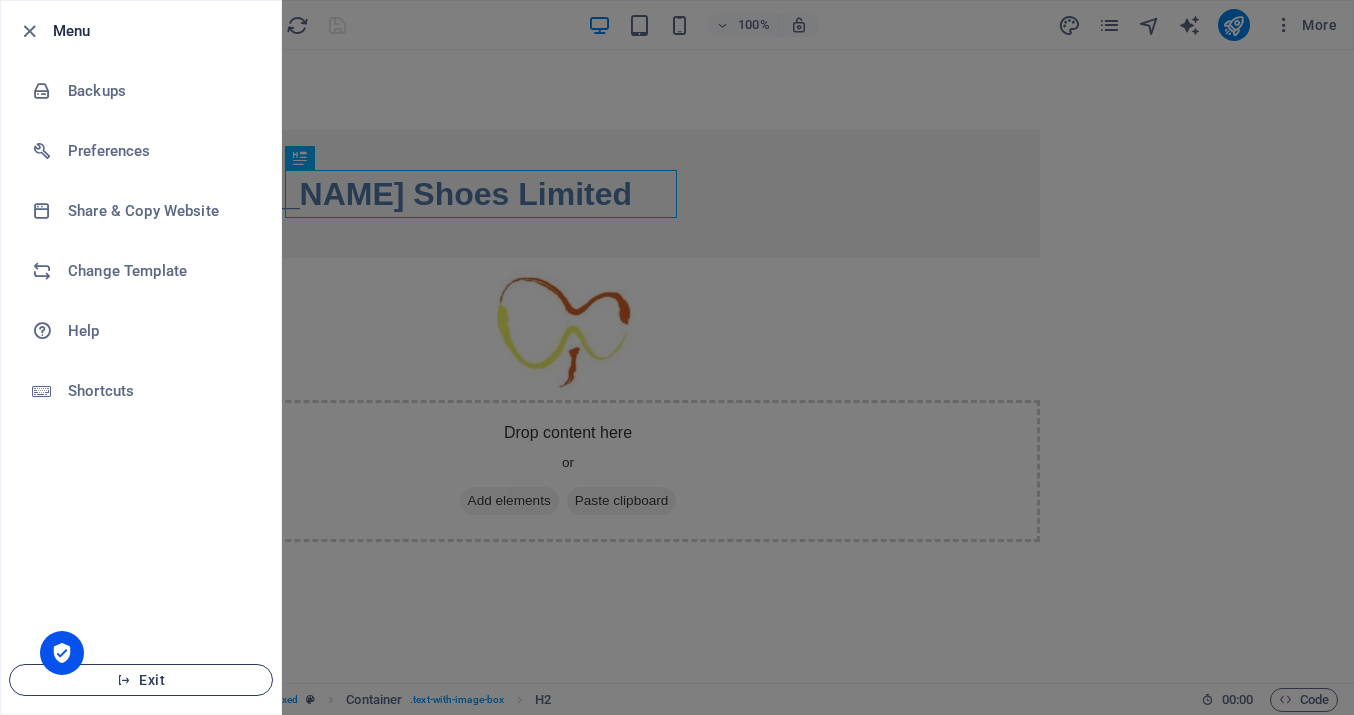 click on "Exit" at bounding box center [141, 680] 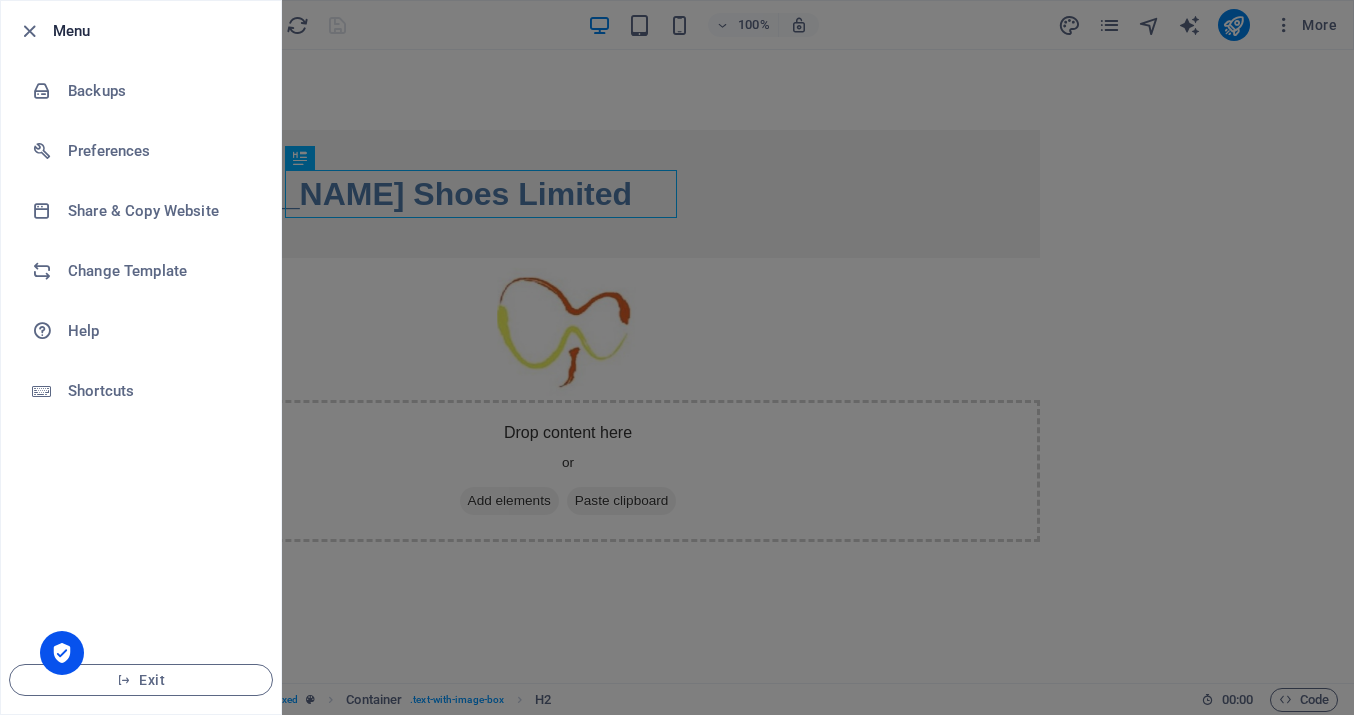 click at bounding box center (62, 653) 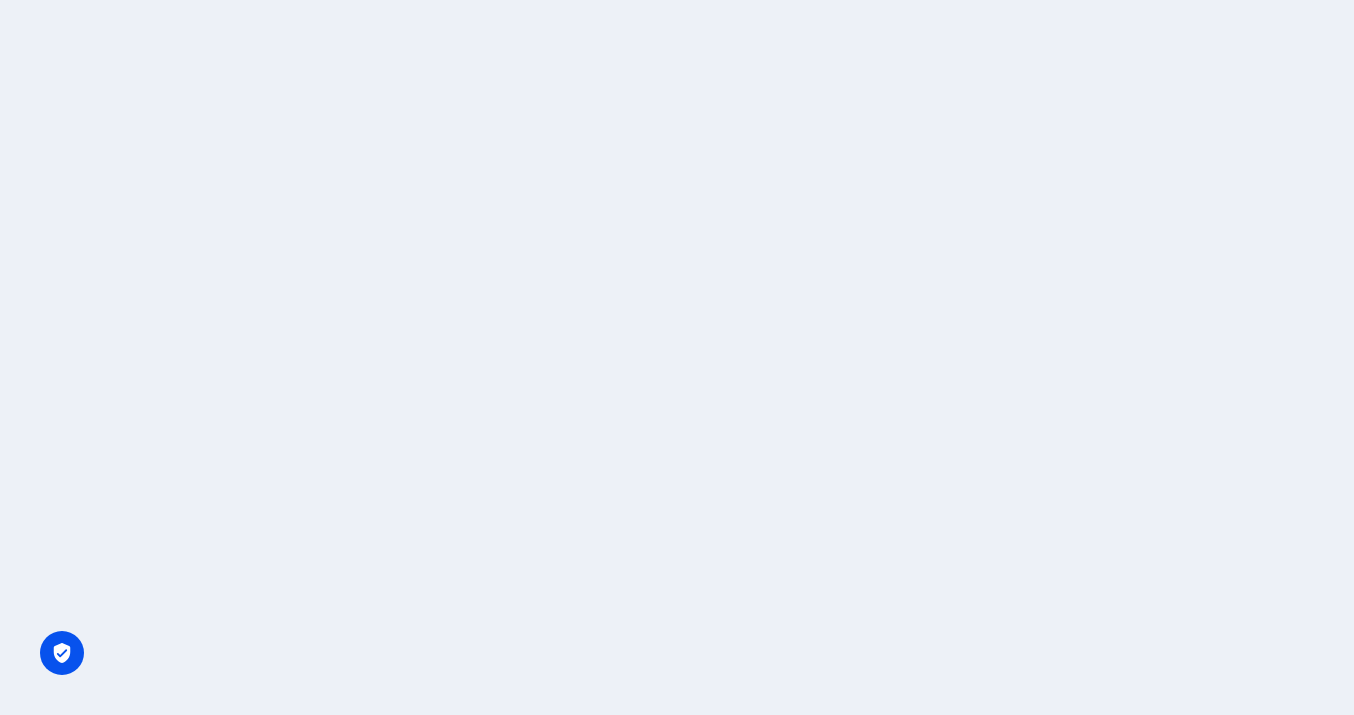 scroll, scrollTop: 0, scrollLeft: 0, axis: both 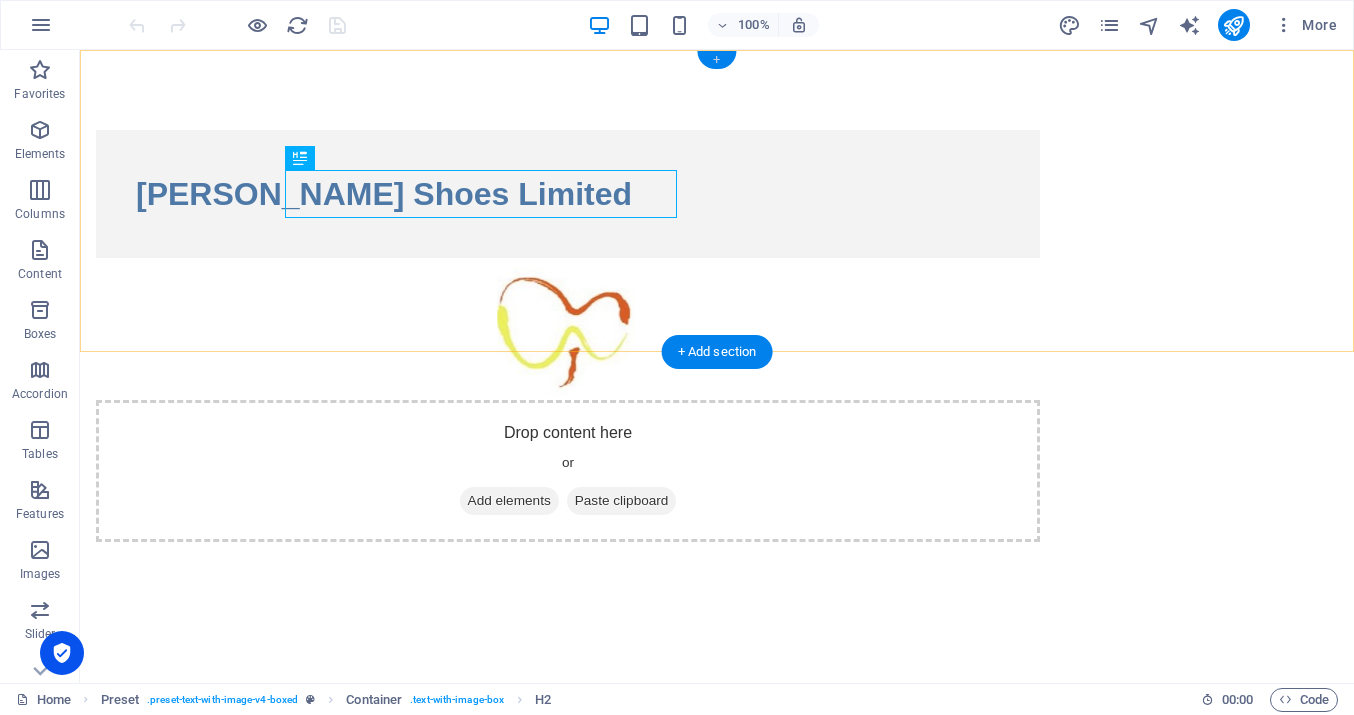 click on "+" at bounding box center [716, 60] 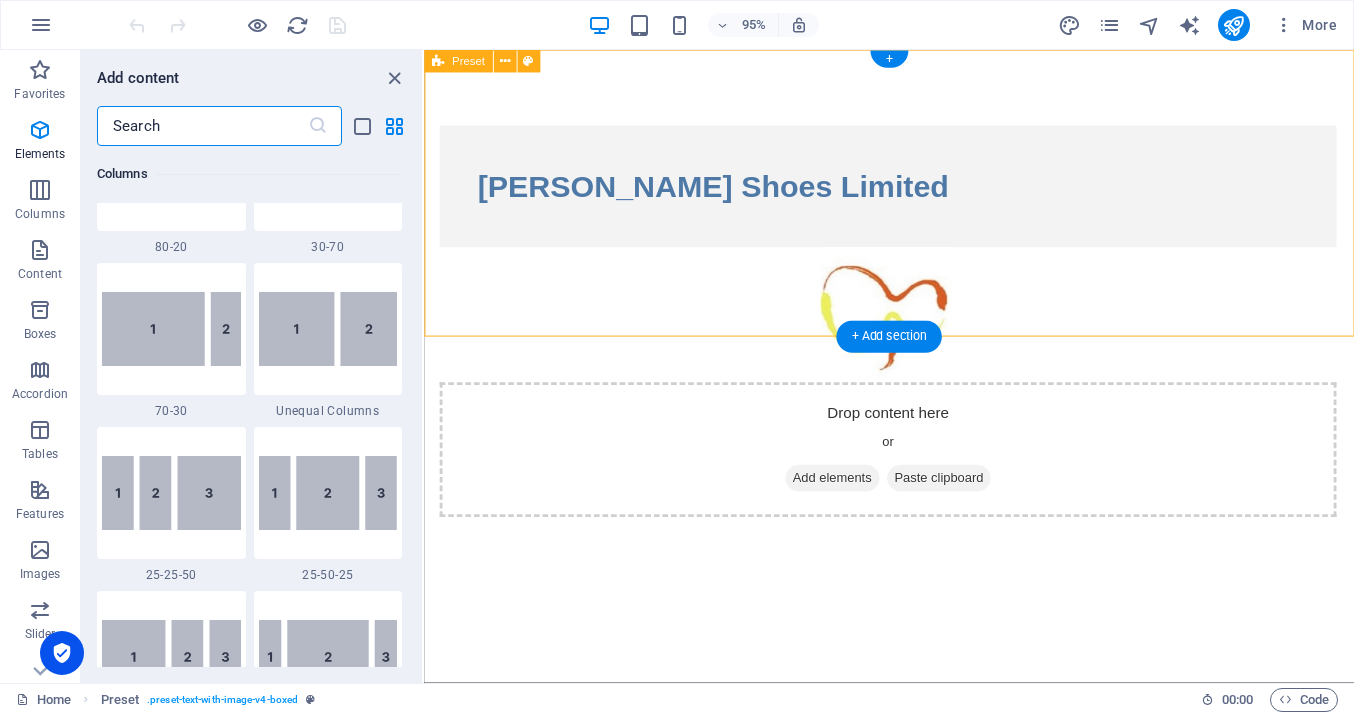 scroll, scrollTop: 3499, scrollLeft: 0, axis: vertical 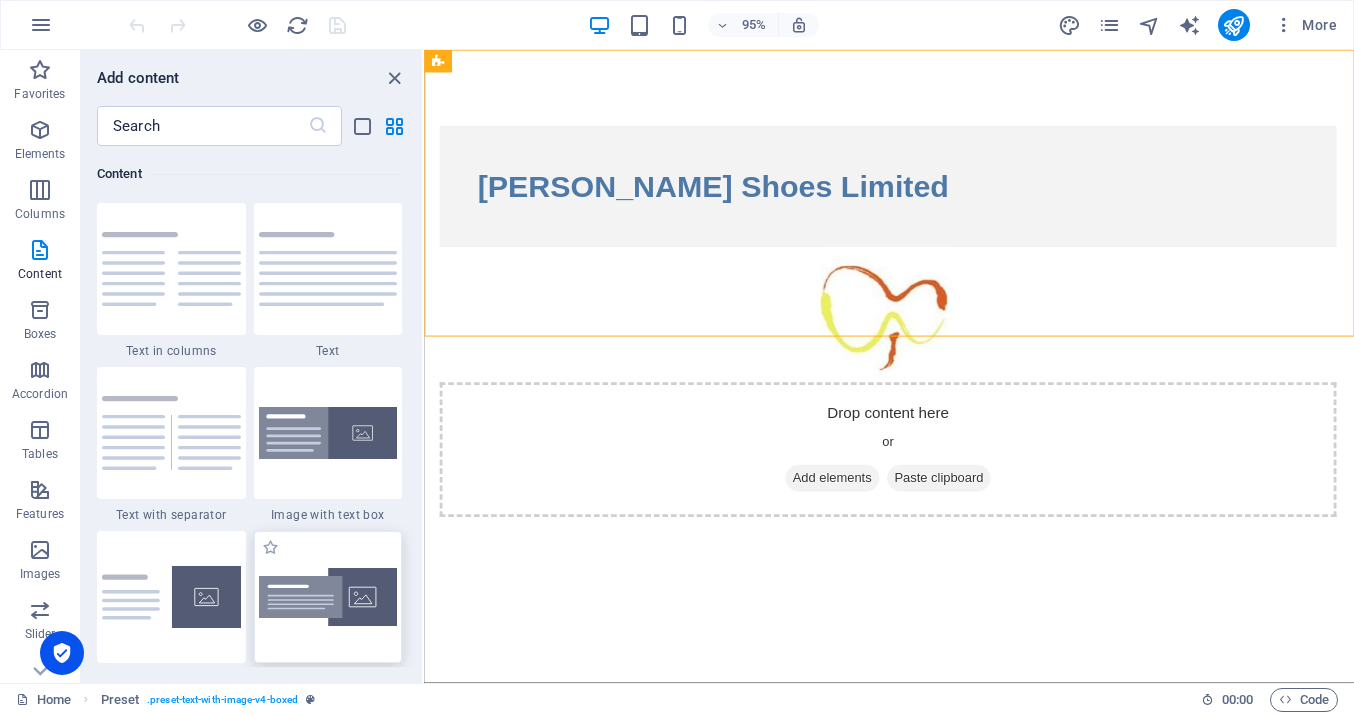 click at bounding box center [328, 597] 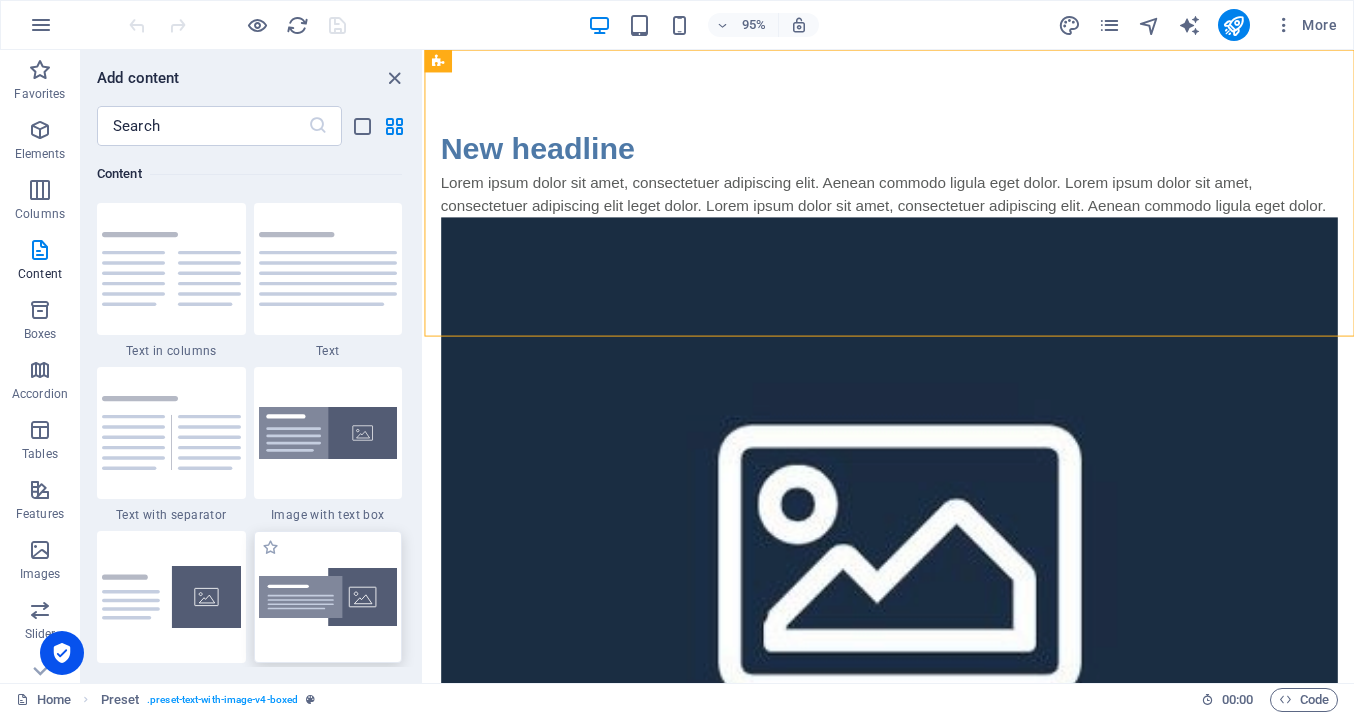 select on "rem" 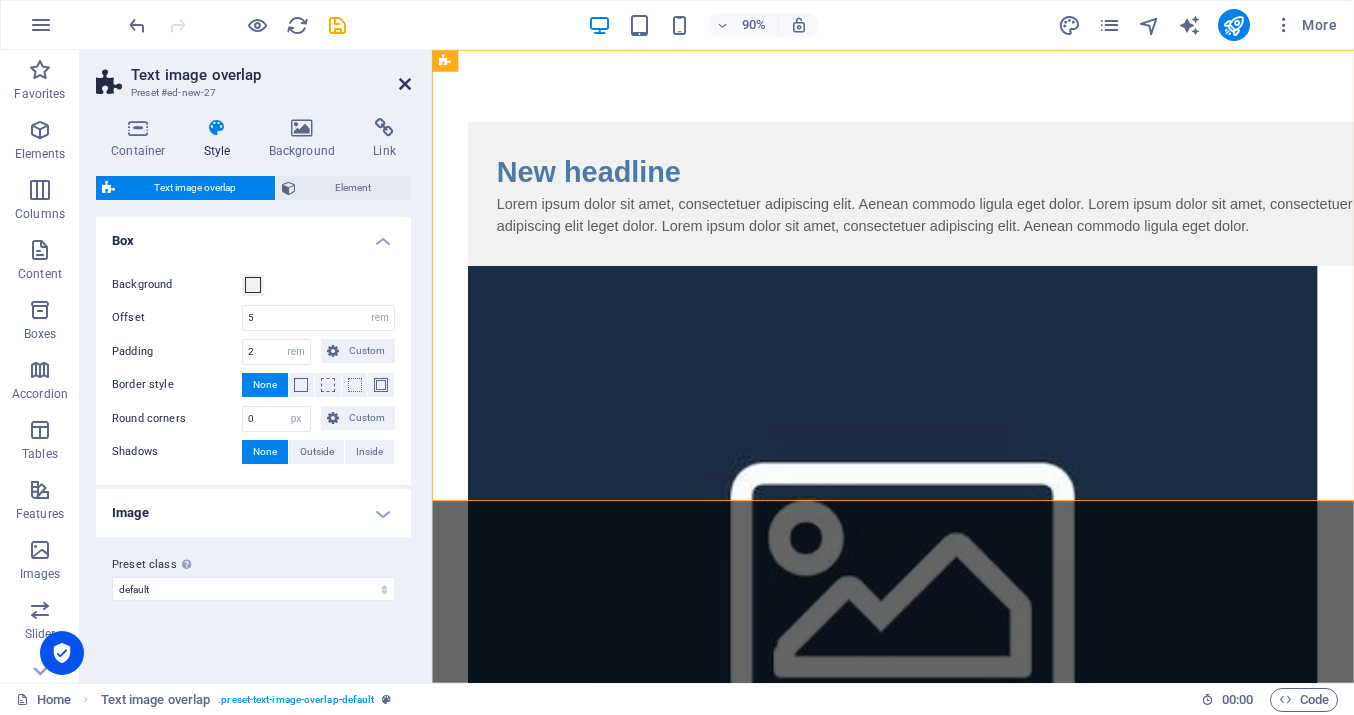 click at bounding box center [405, 84] 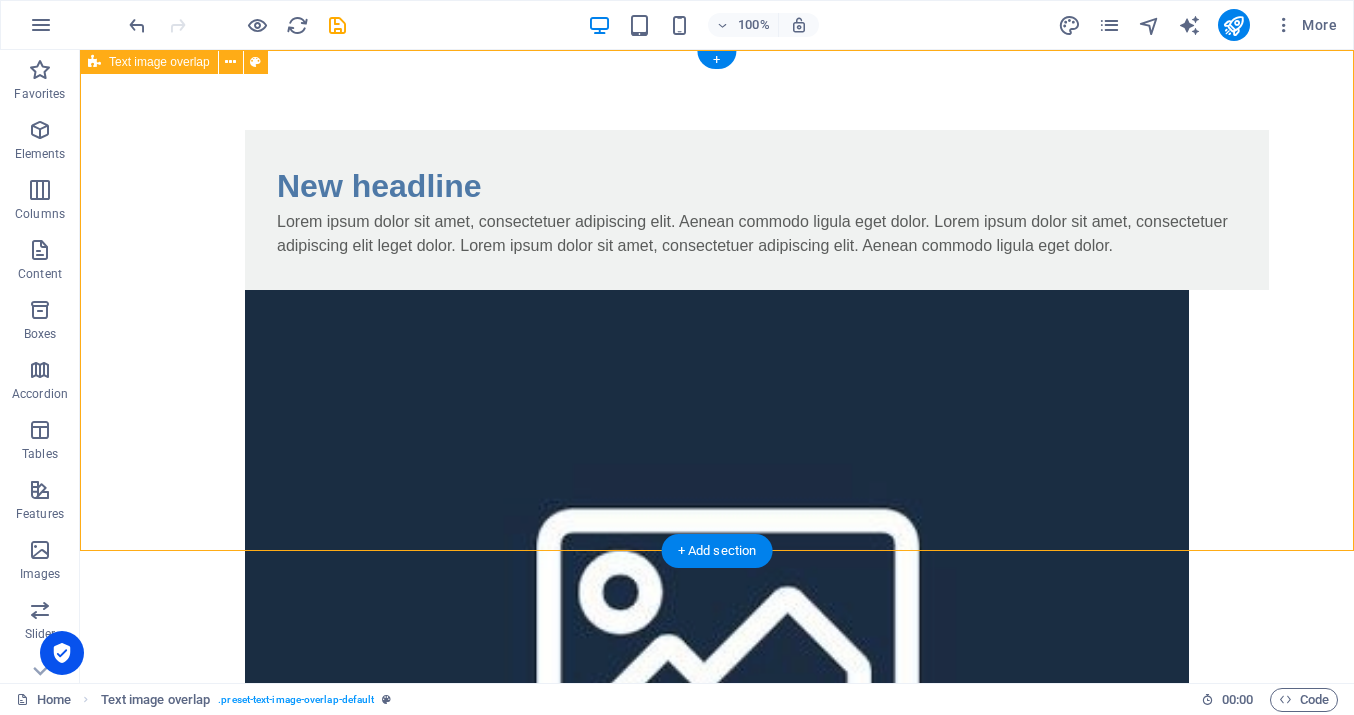 click on "New headline Lorem ipsum dolor sit amet, consectetuer adipiscing elit. Aenean commodo ligula eget dolor. Lorem ipsum dolor sit amet, consectetuer adipiscing elit leget dolor. Lorem ipsum dolor sit amet, consectetuer adipiscing elit. Aenean commodo ligula eget dolor." at bounding box center [717, 551] 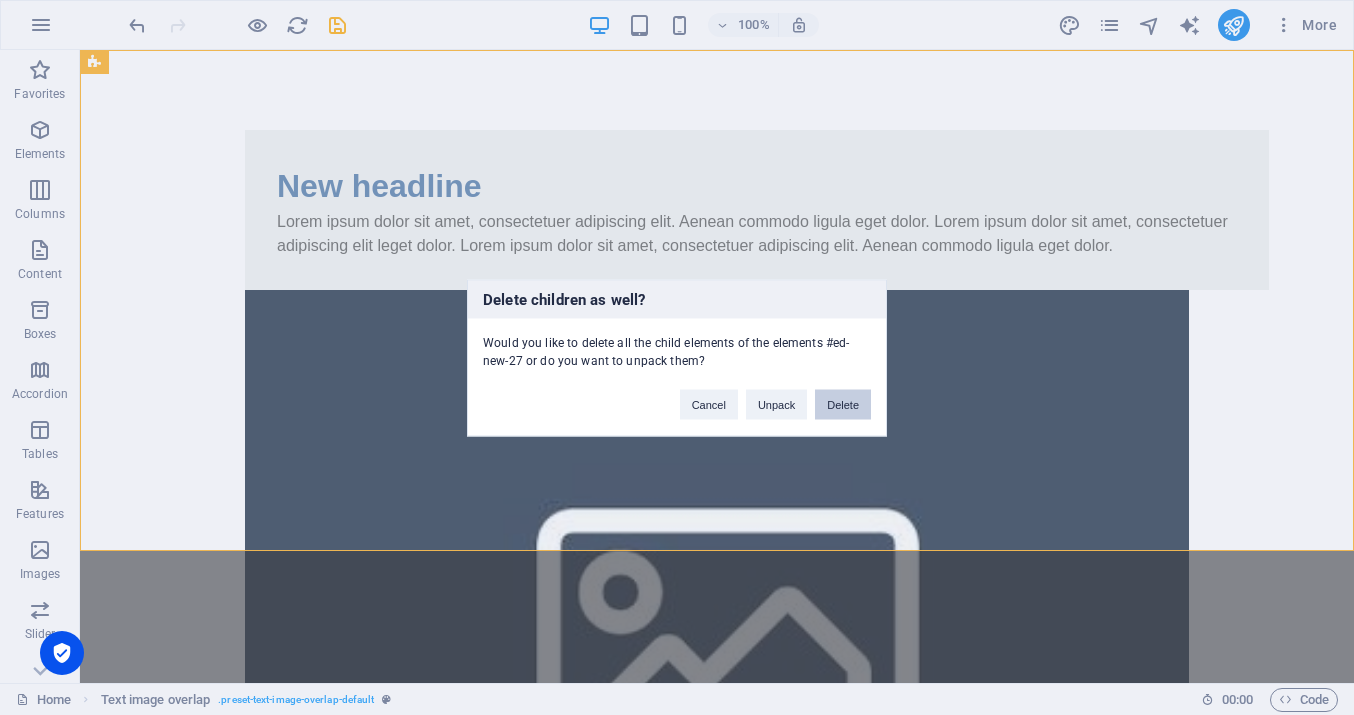 type 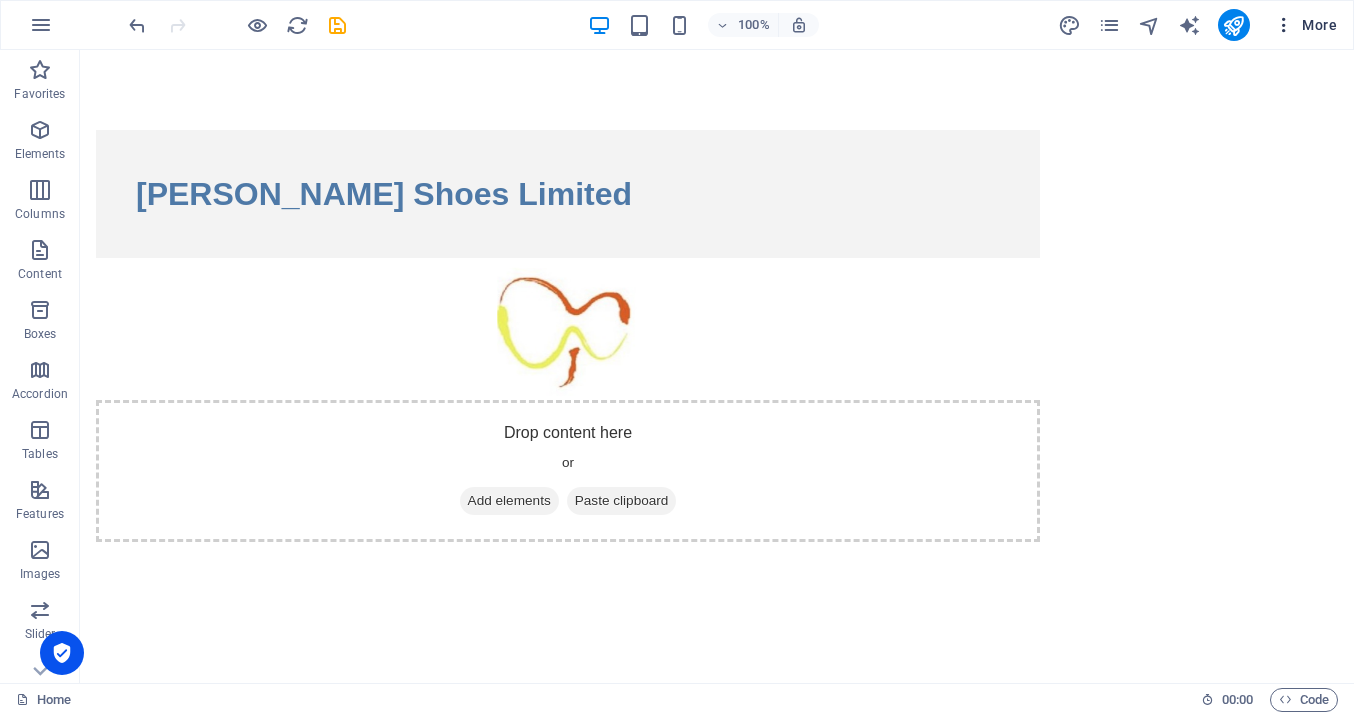 click at bounding box center [1284, 25] 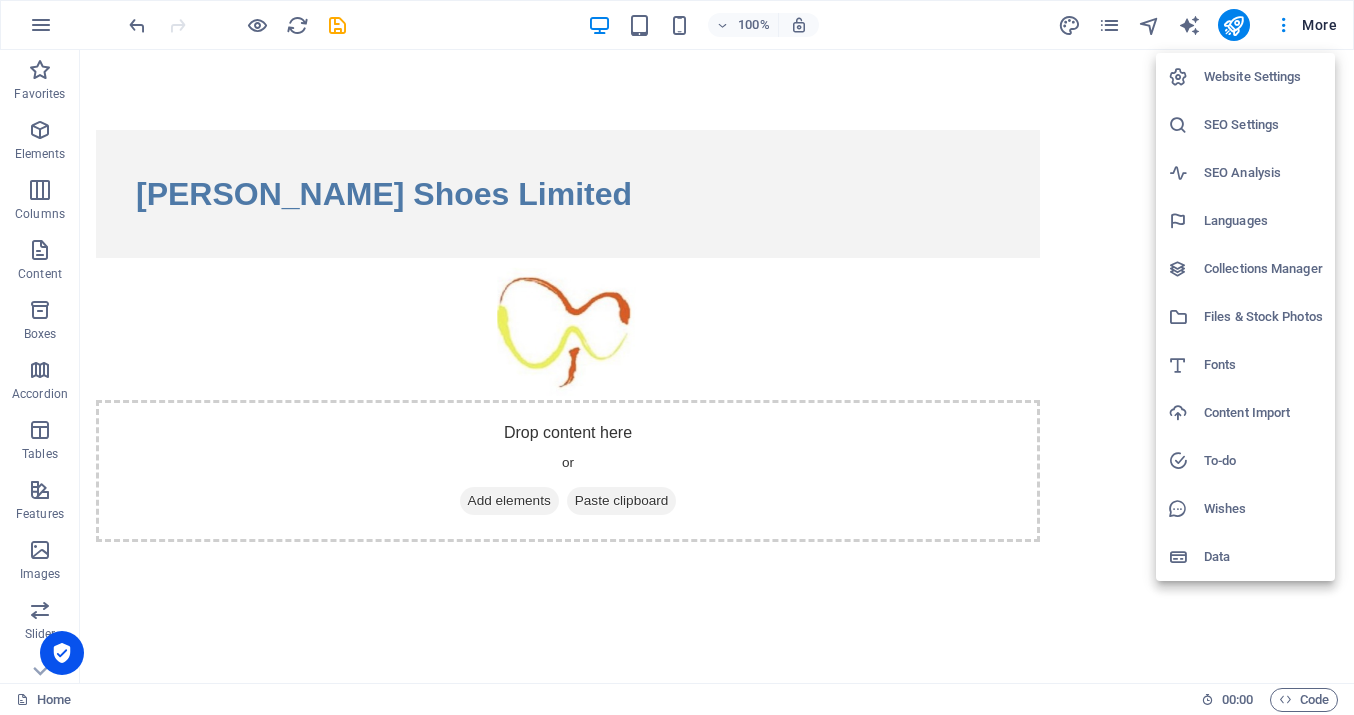 click at bounding box center [677, 357] 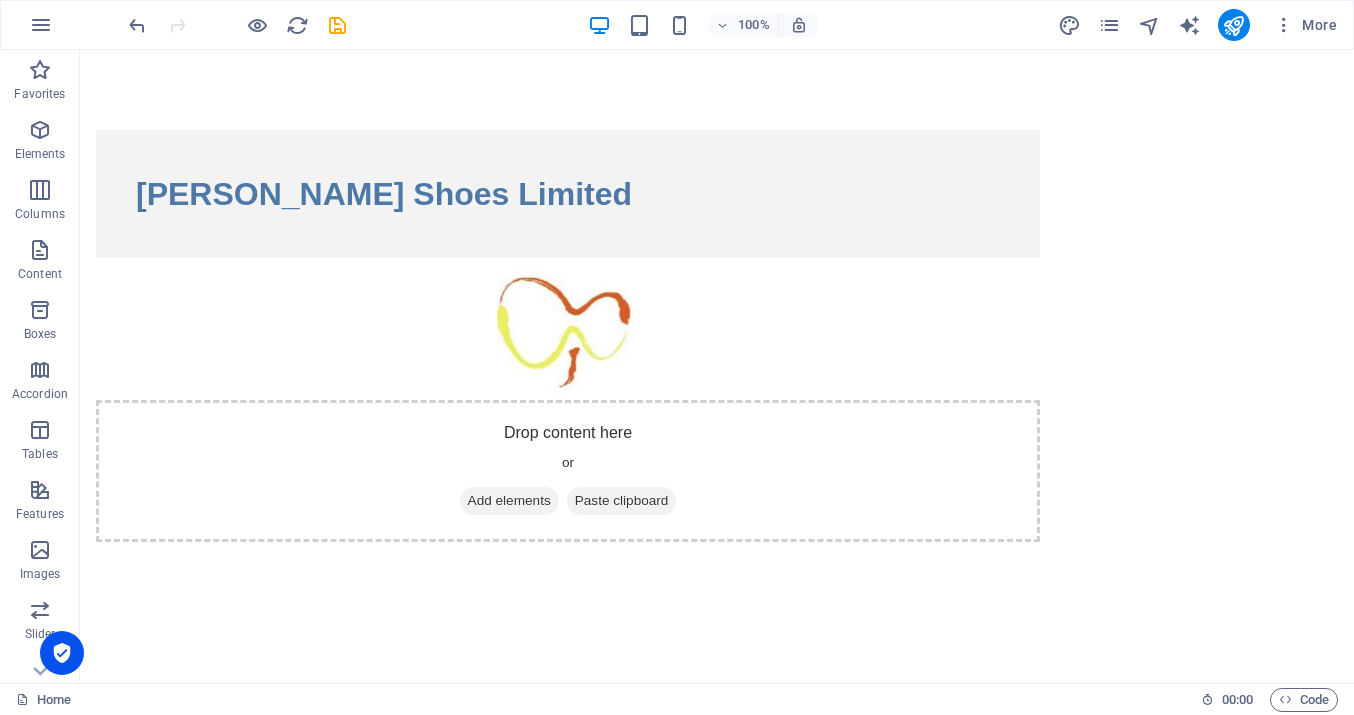 click at bounding box center [41, 25] 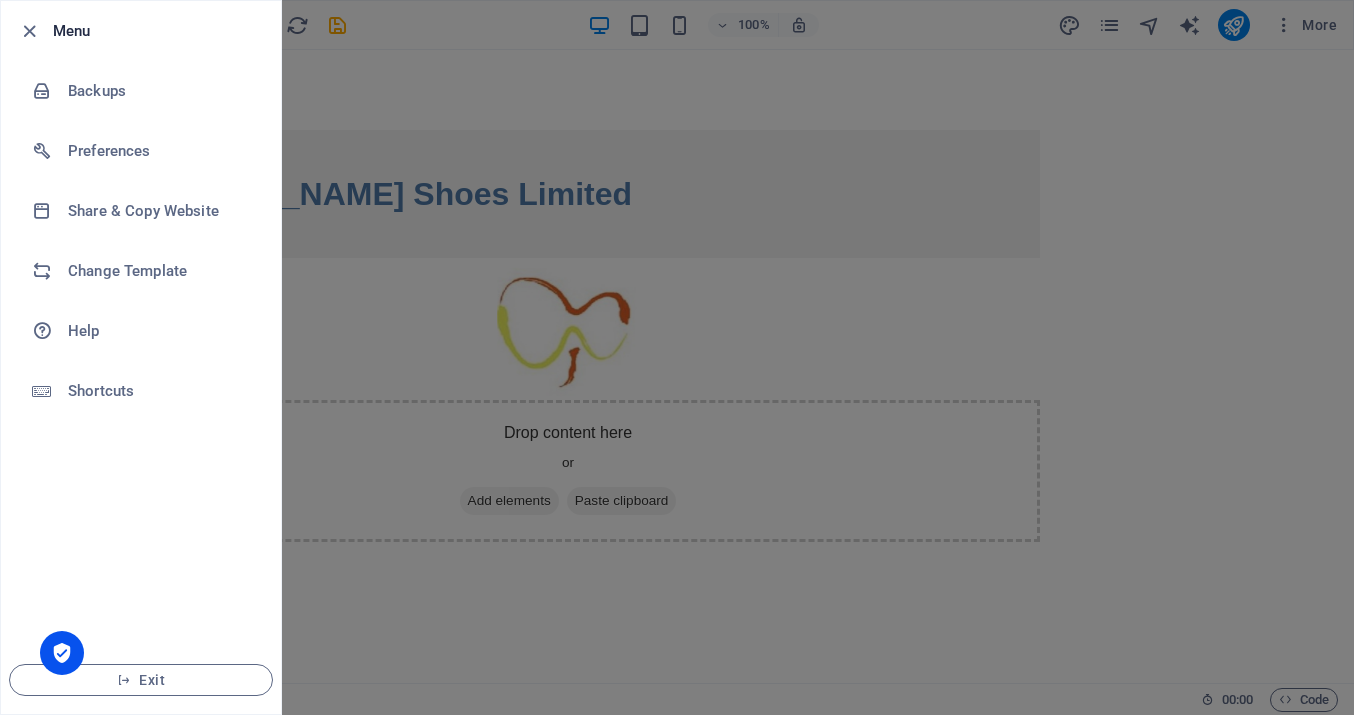 click at bounding box center (677, 357) 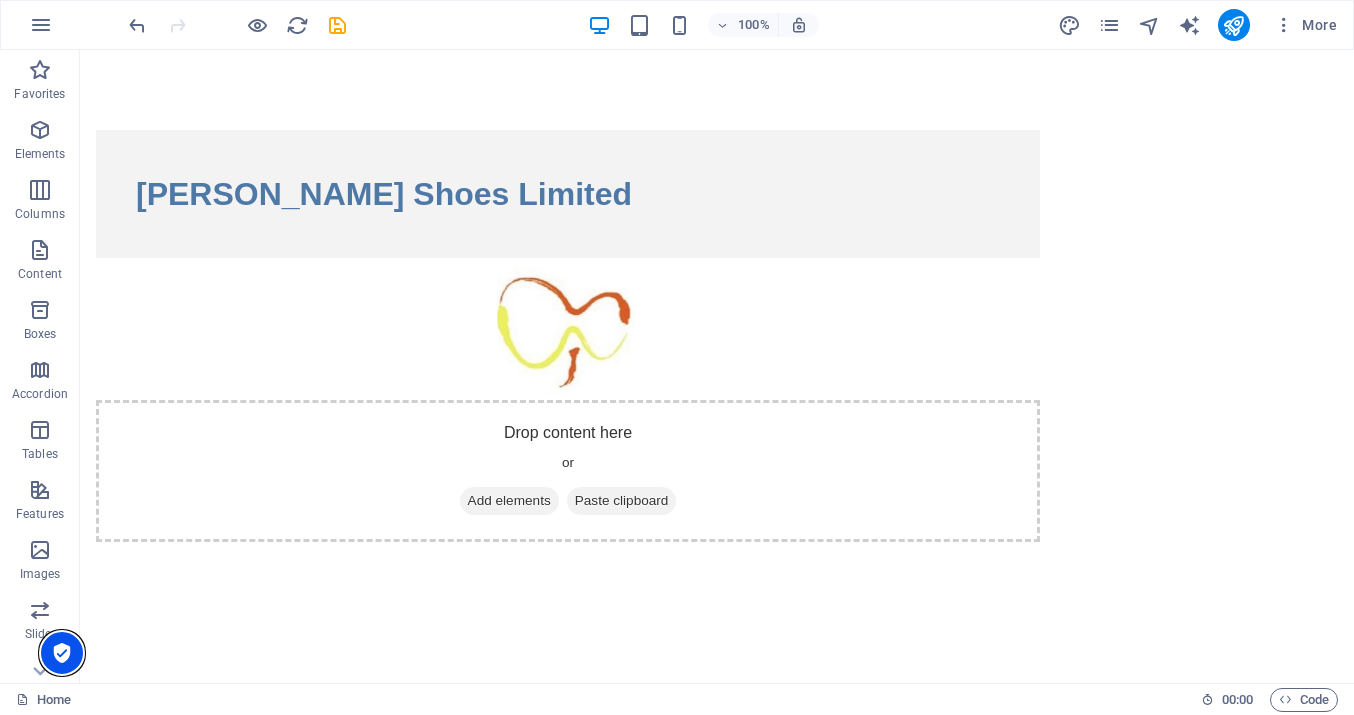 click at bounding box center [62, 653] 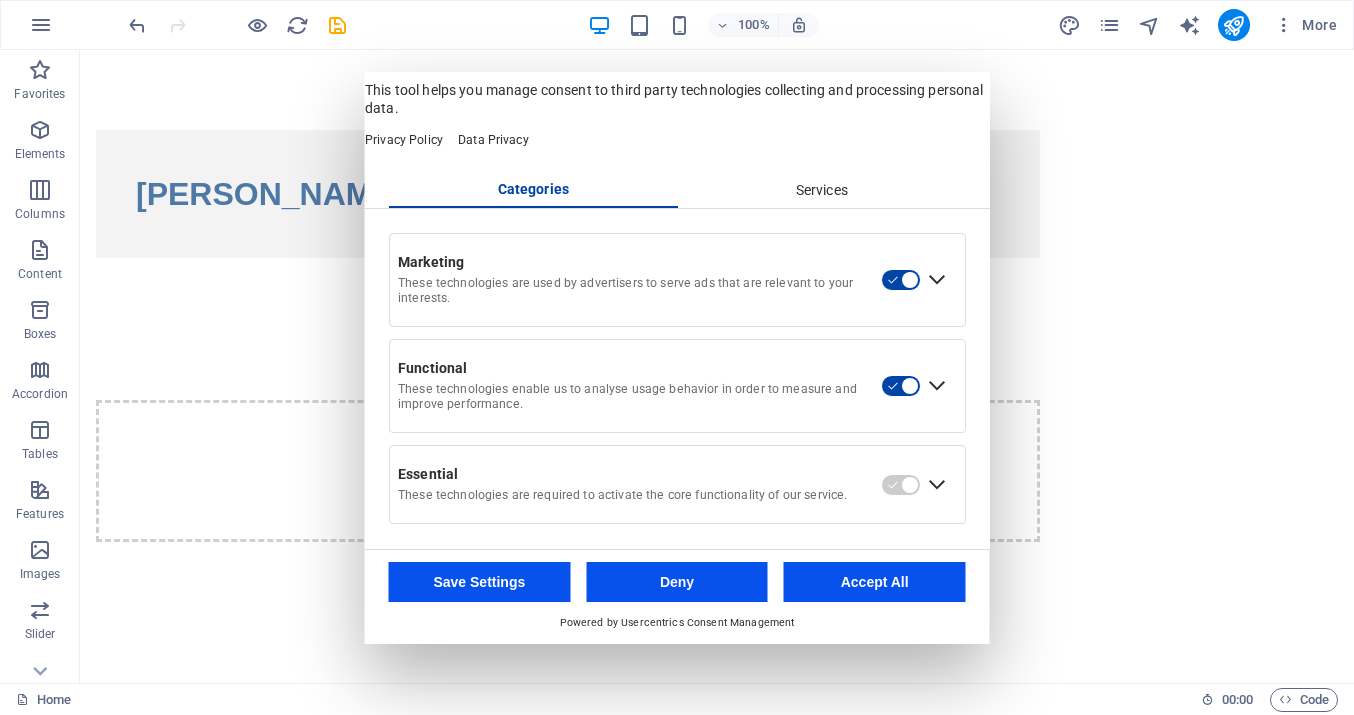 scroll, scrollTop: 0, scrollLeft: 0, axis: both 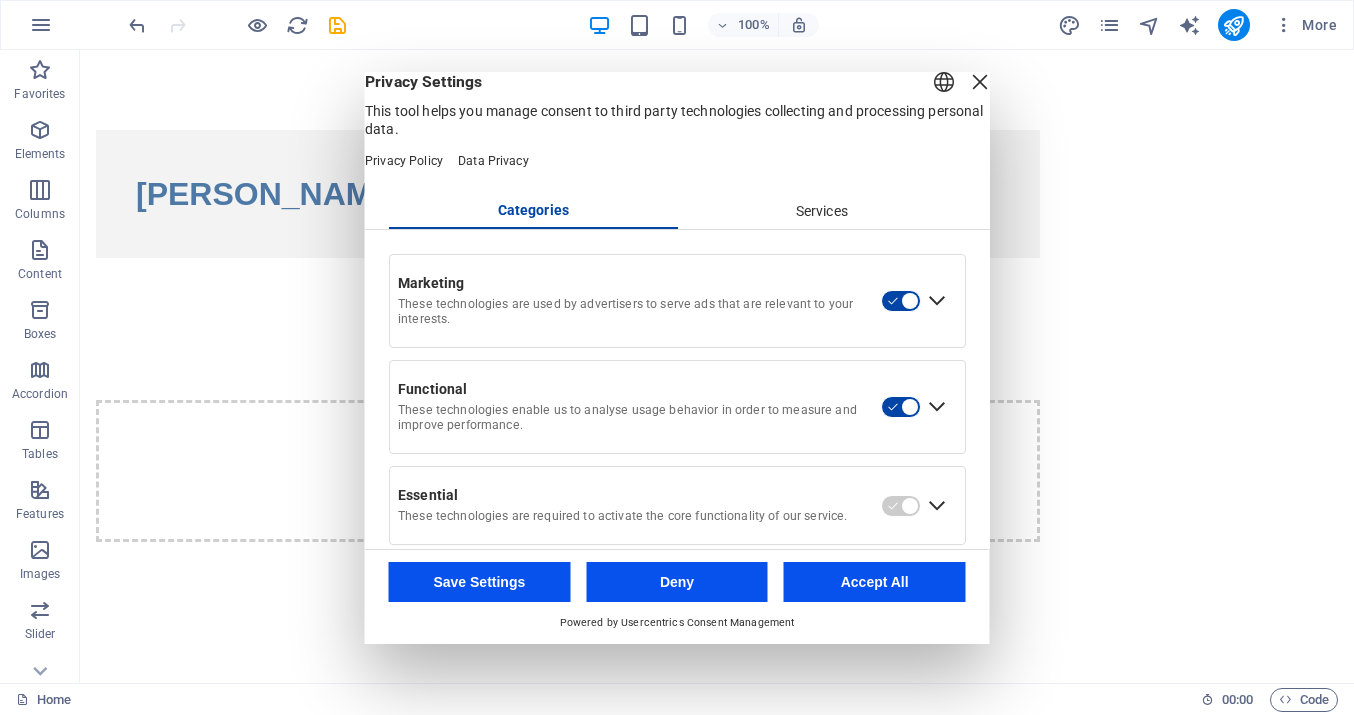 click at bounding box center [980, 82] 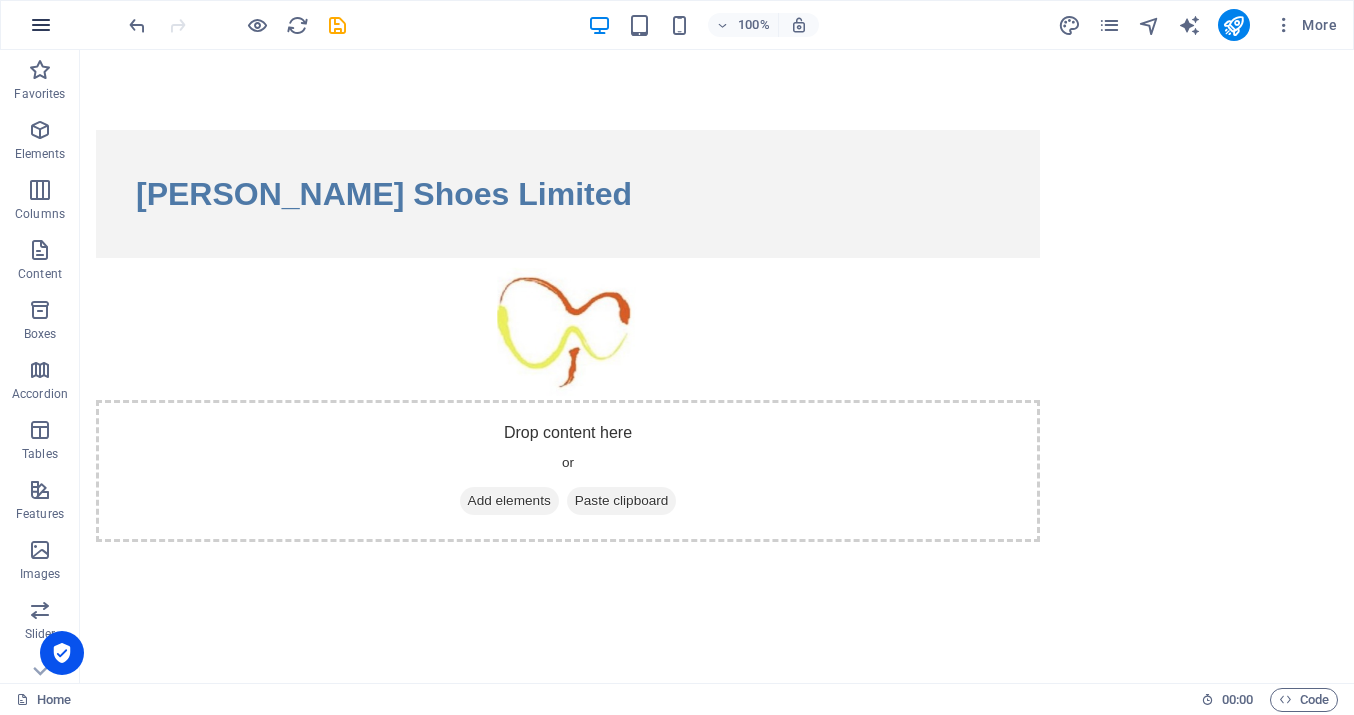 click at bounding box center [41, 25] 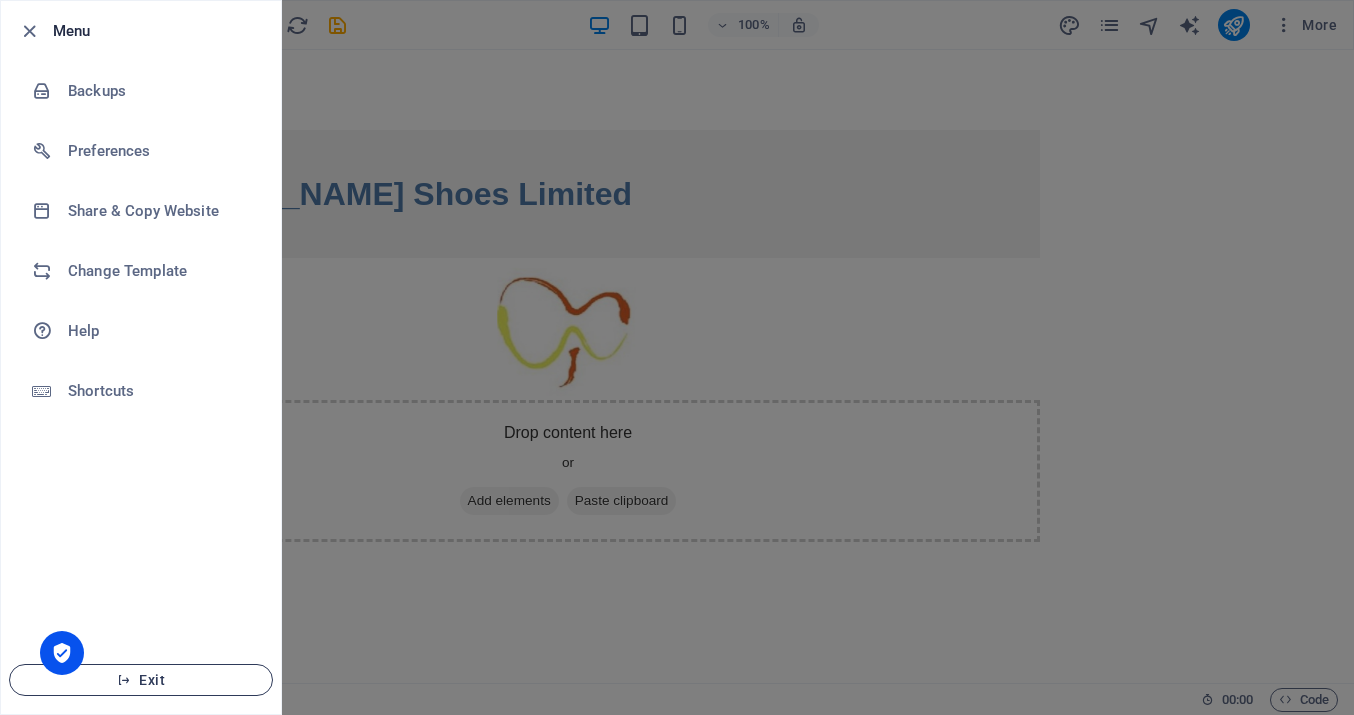 click on "Exit" at bounding box center (141, 680) 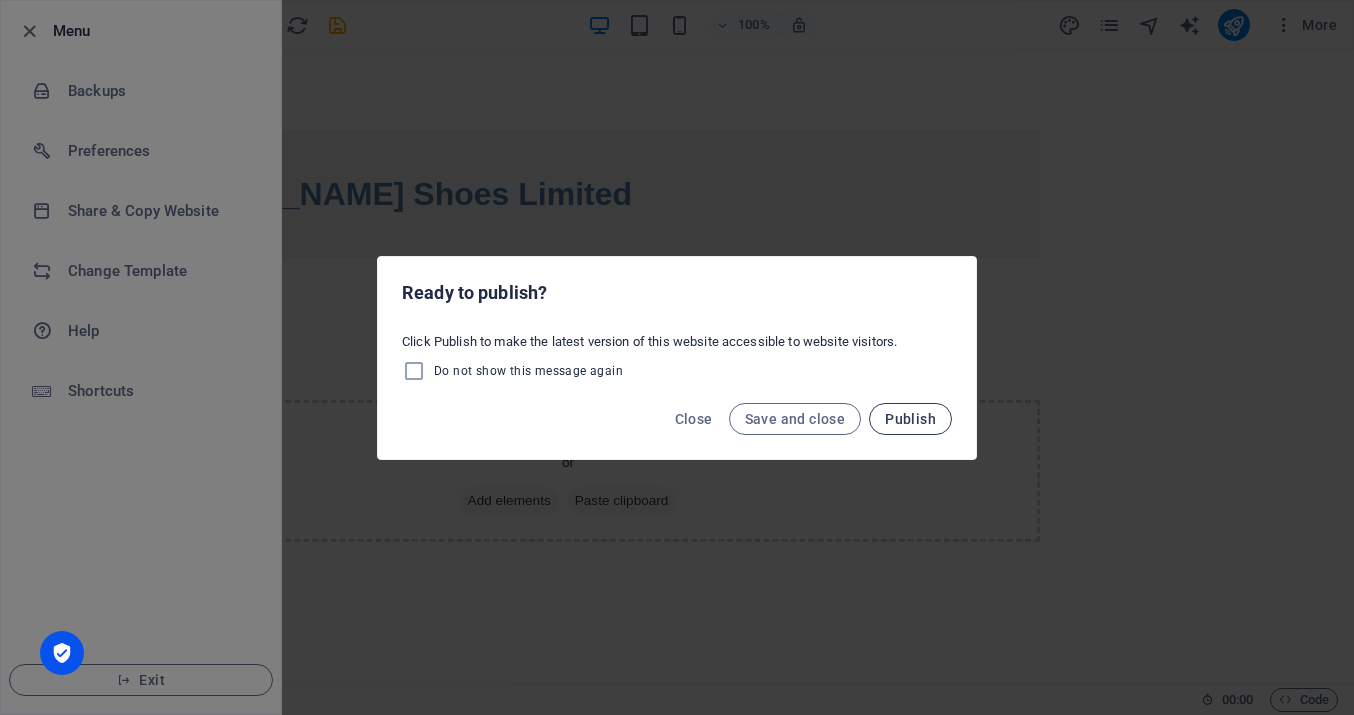 click on "Publish" at bounding box center (910, 419) 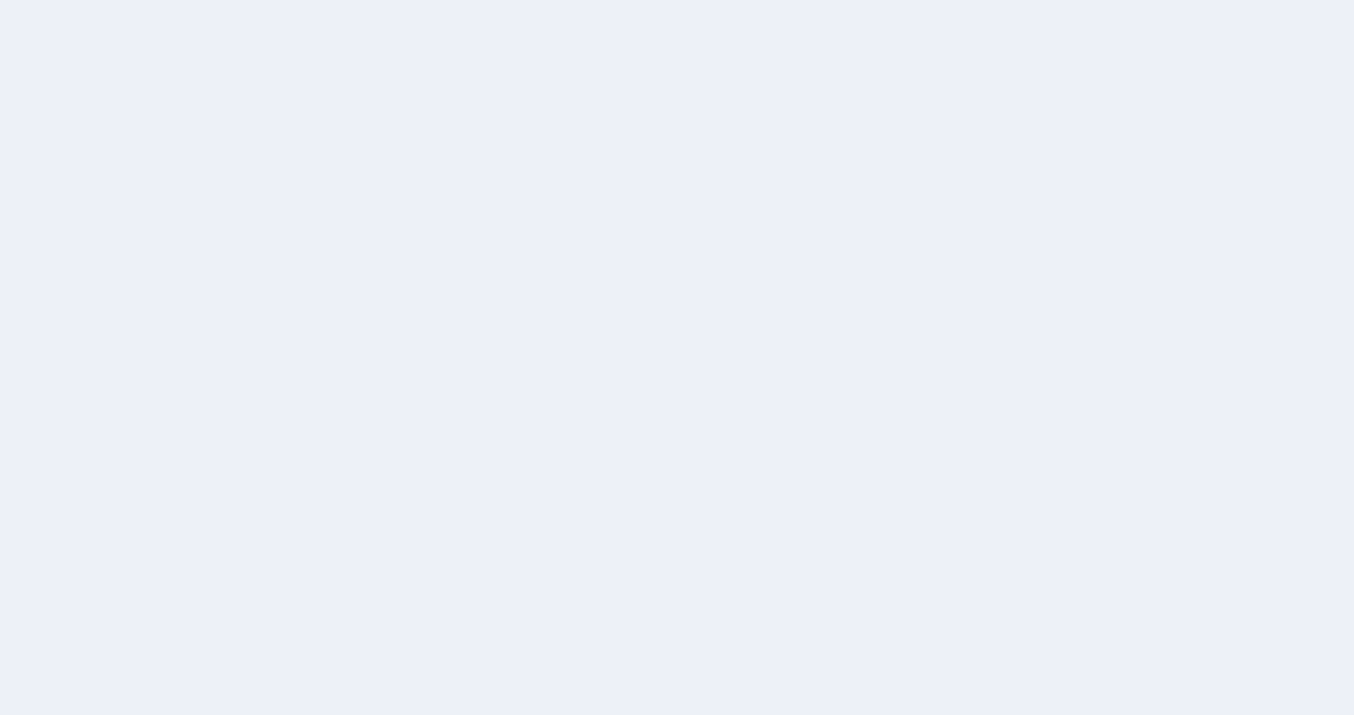 scroll, scrollTop: 0, scrollLeft: 0, axis: both 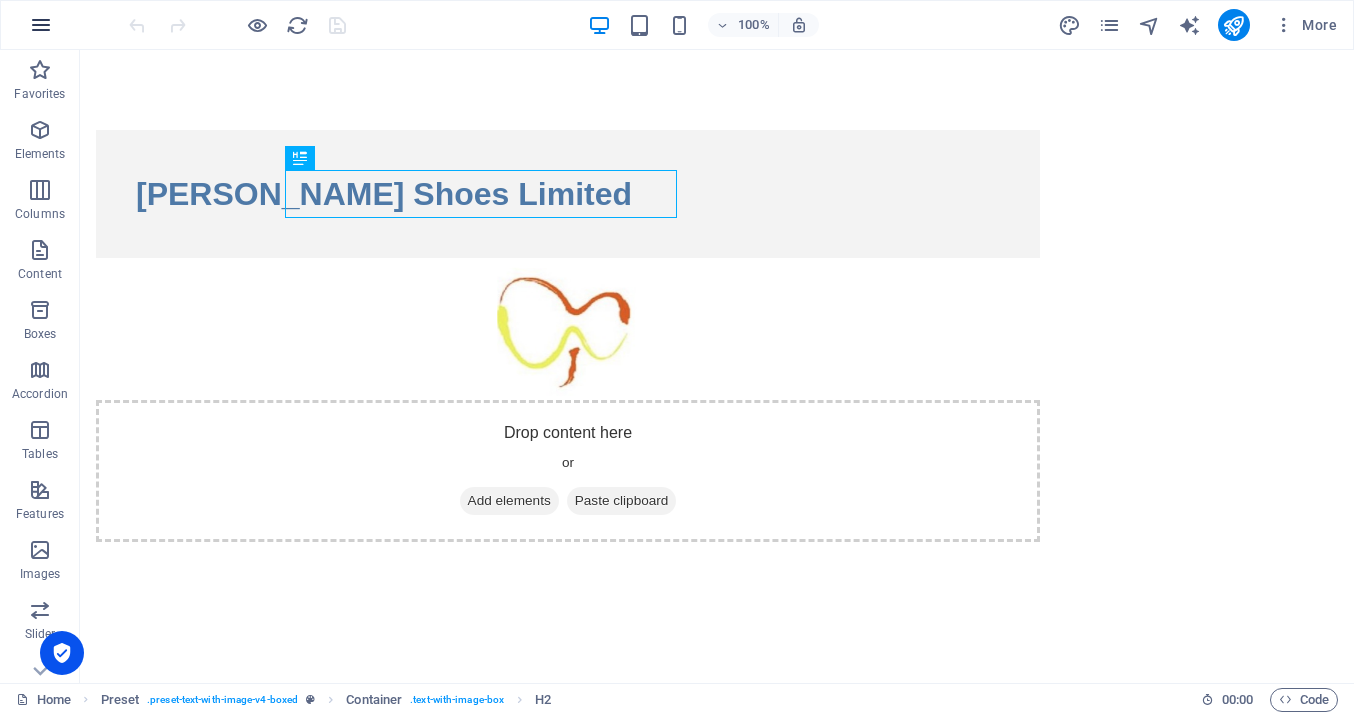 click at bounding box center (41, 25) 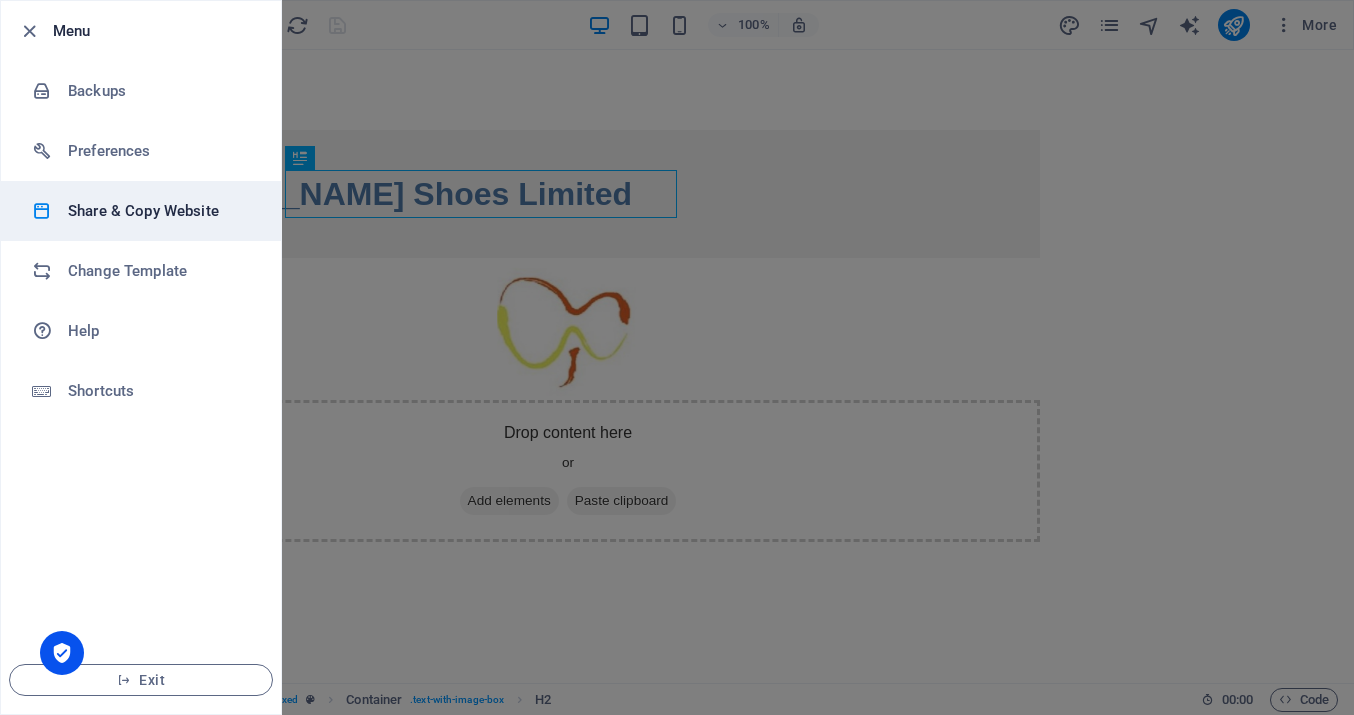 click on "Share & Copy Website" at bounding box center [160, 211] 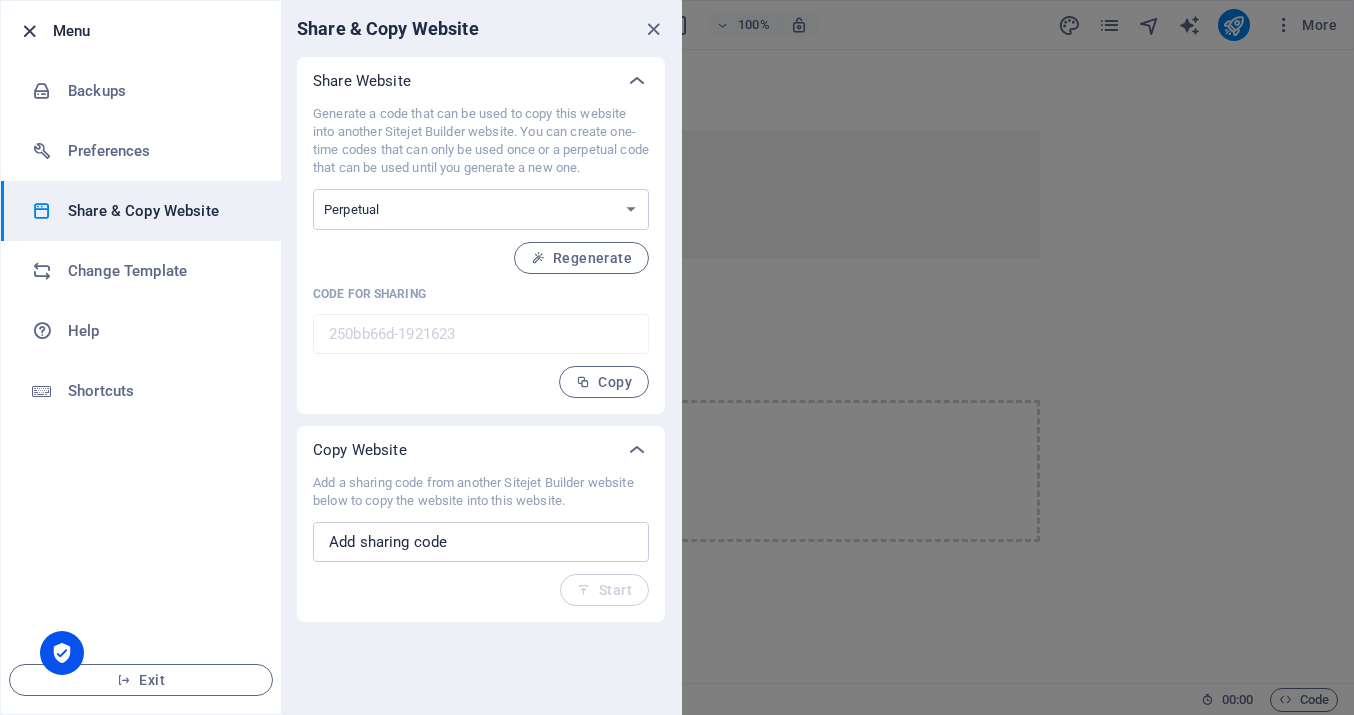 click at bounding box center (29, 31) 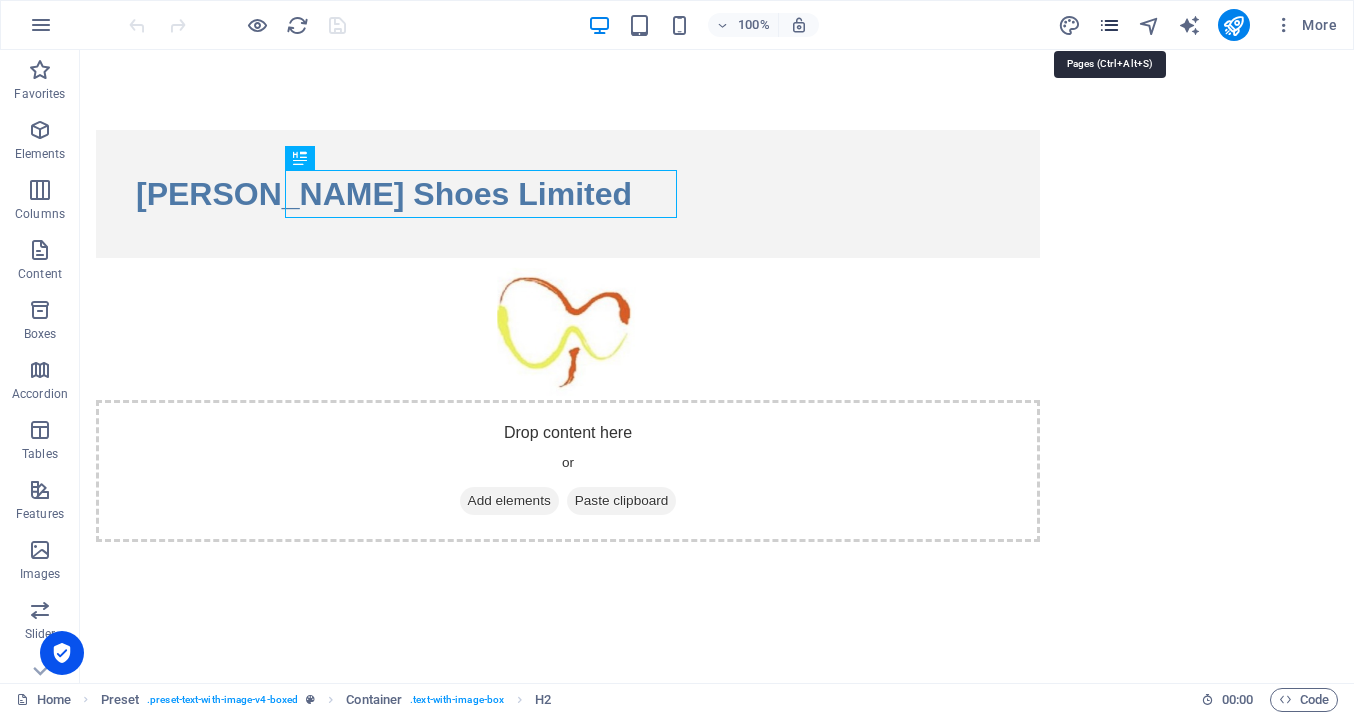 click at bounding box center (1109, 25) 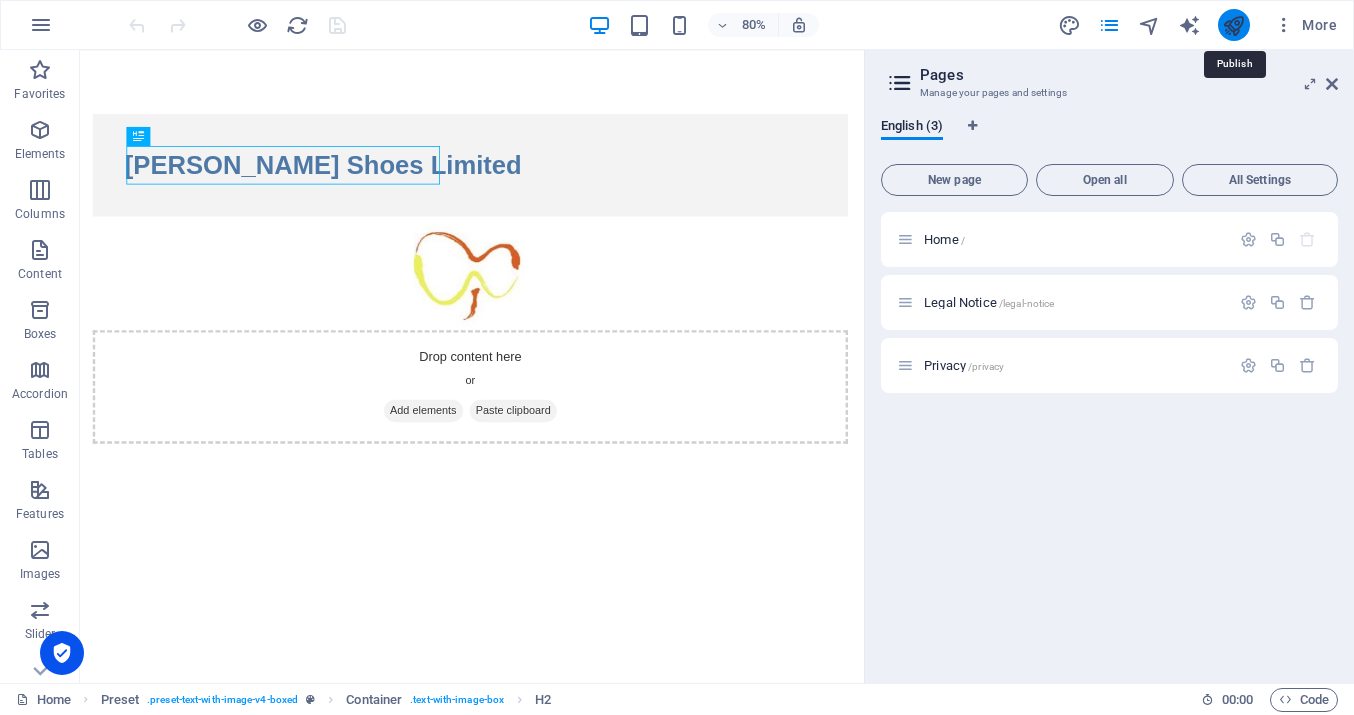 click at bounding box center [1233, 25] 